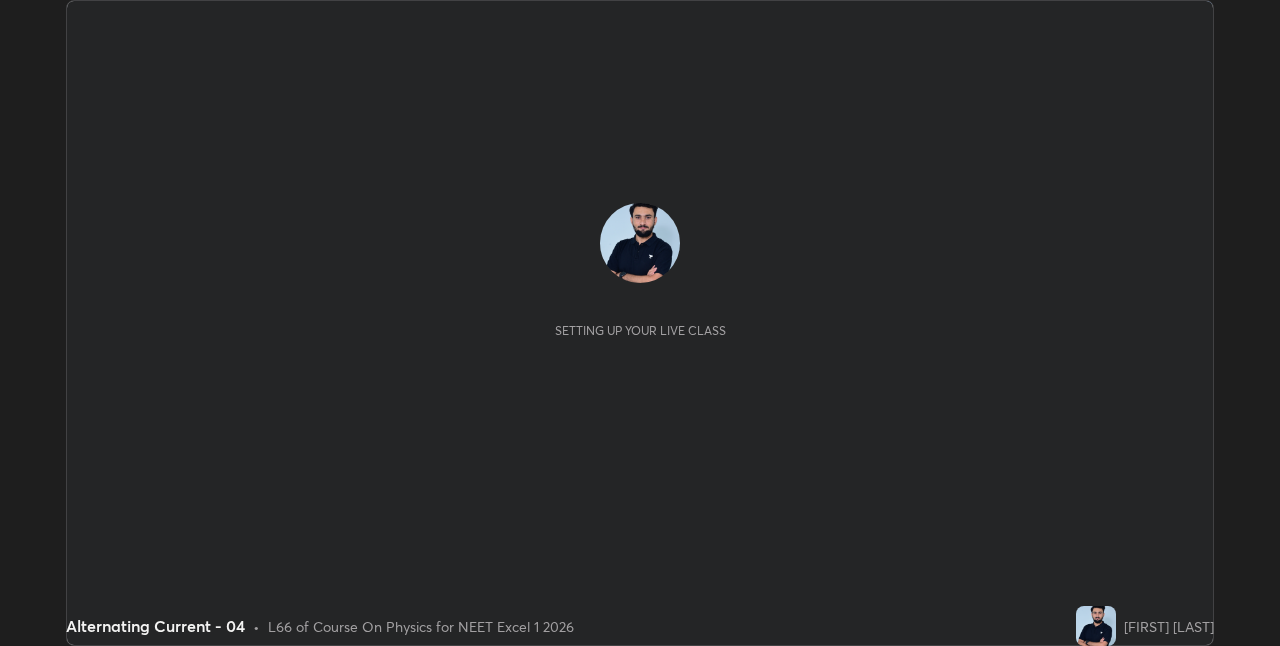 scroll, scrollTop: 0, scrollLeft: 0, axis: both 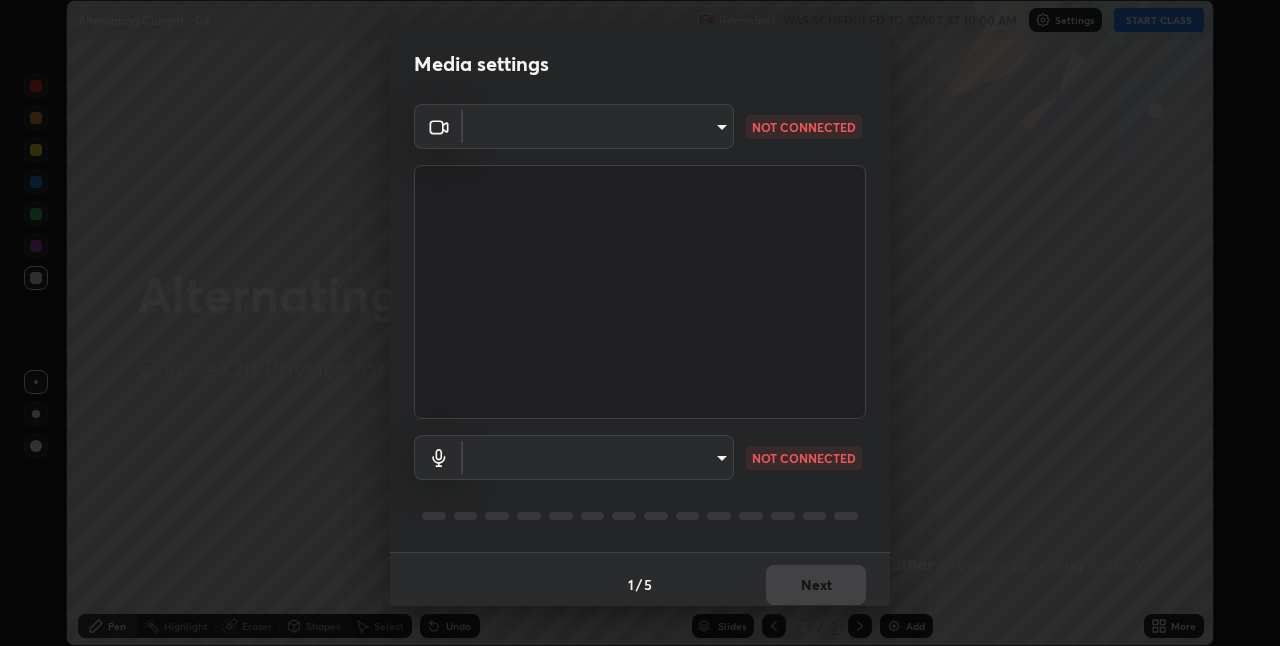 type on "8c17a5d152d90efee16c6d0123f72e1c8e3faabb66c5818a7671abbc9a97bc9a" 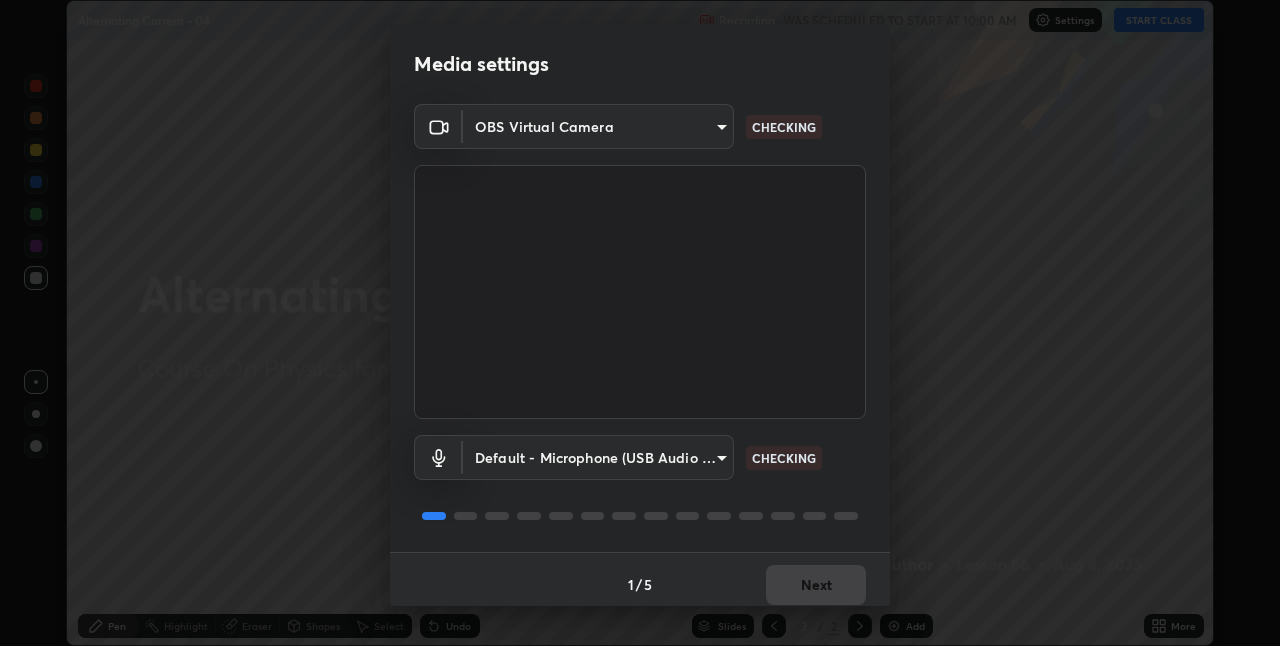 scroll, scrollTop: 10, scrollLeft: 0, axis: vertical 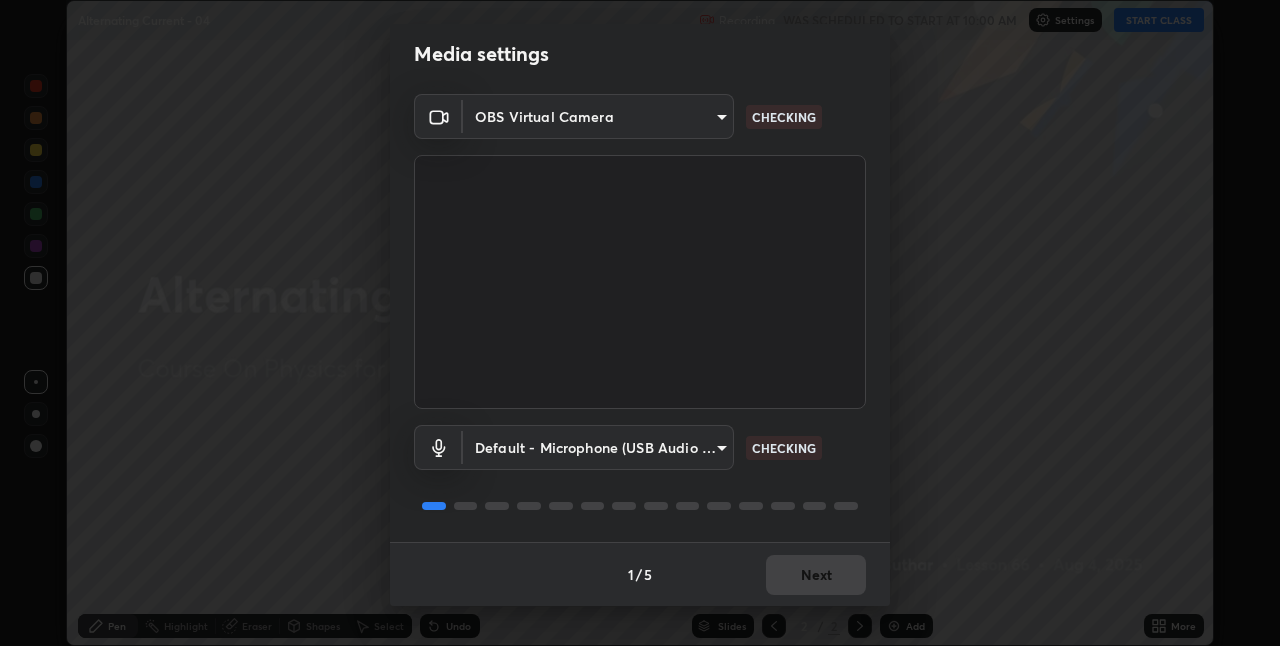 click on "1 / 5 Next" at bounding box center [640, 574] 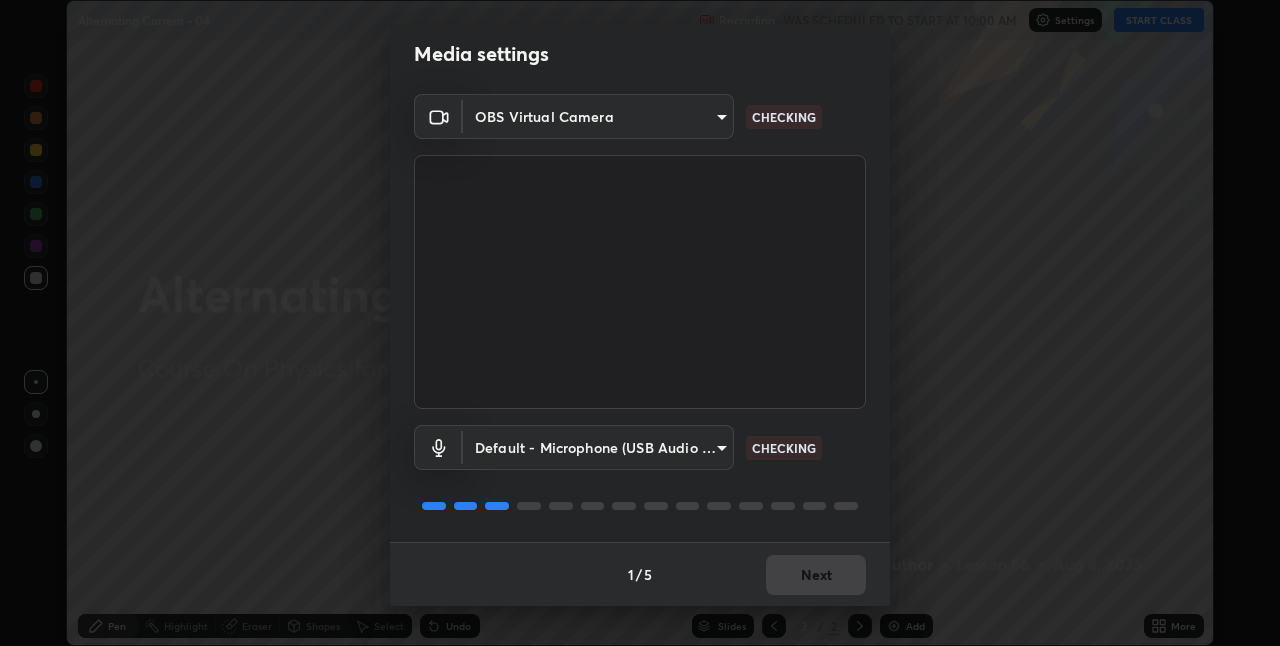 click on "1 / 5 Next" at bounding box center [640, 574] 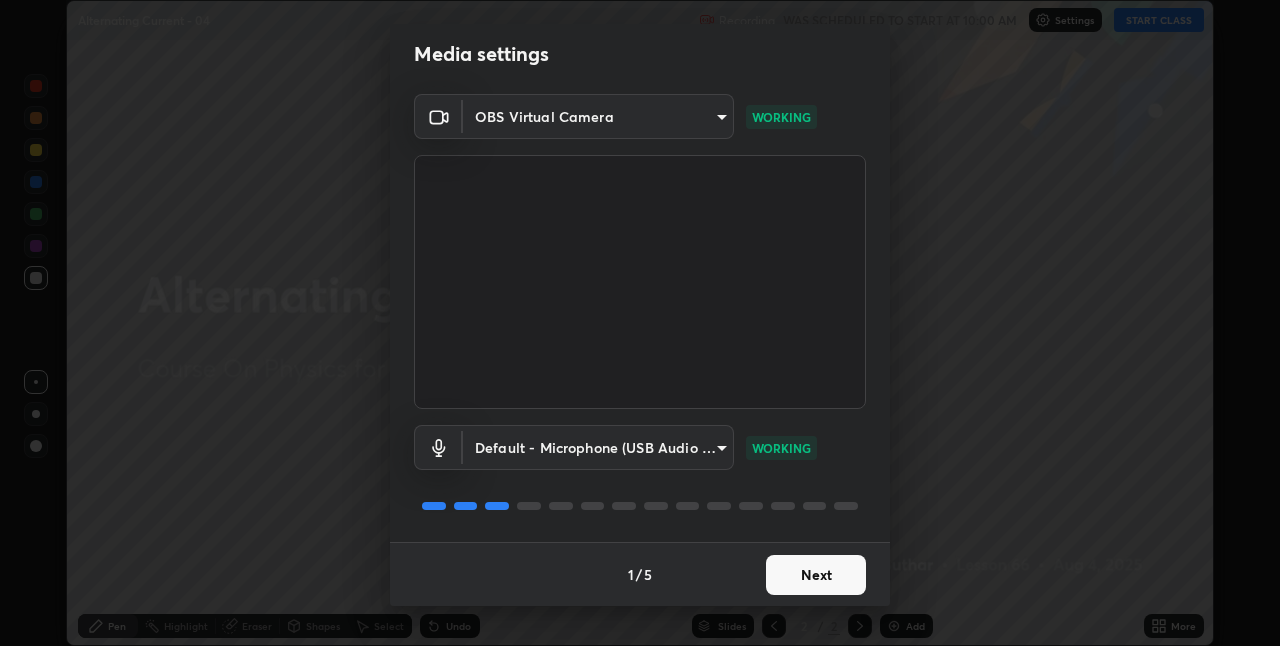 click on "Next" at bounding box center (816, 575) 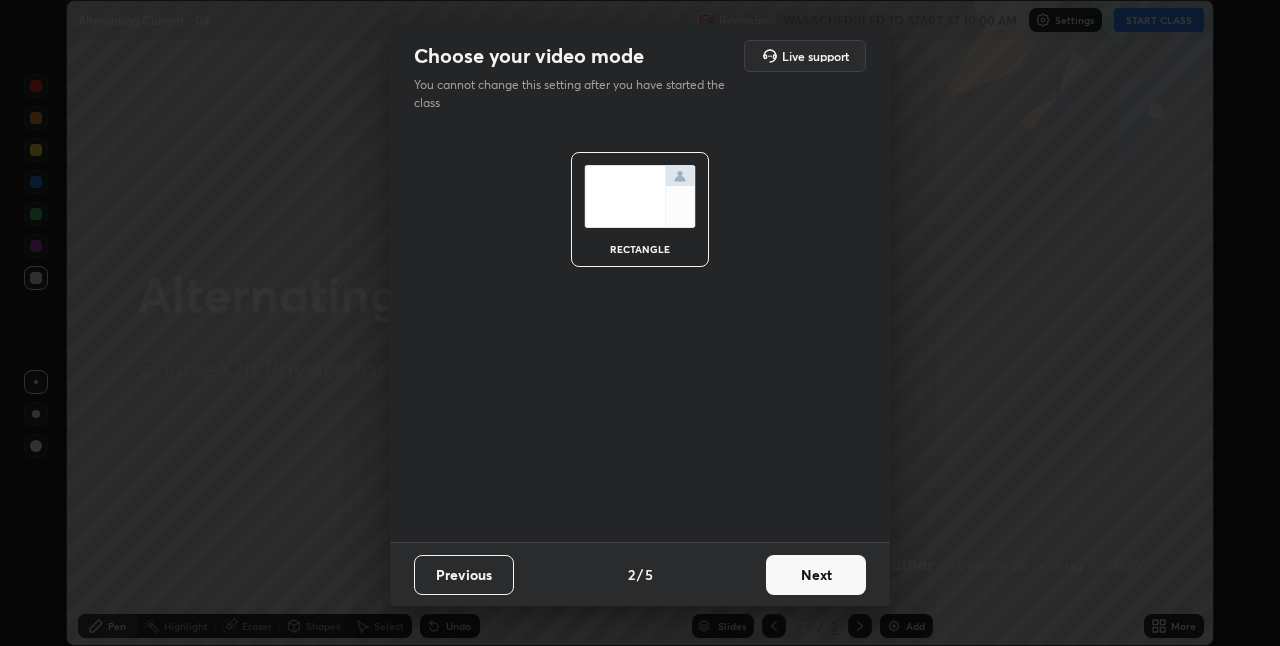 click on "Next" at bounding box center [816, 575] 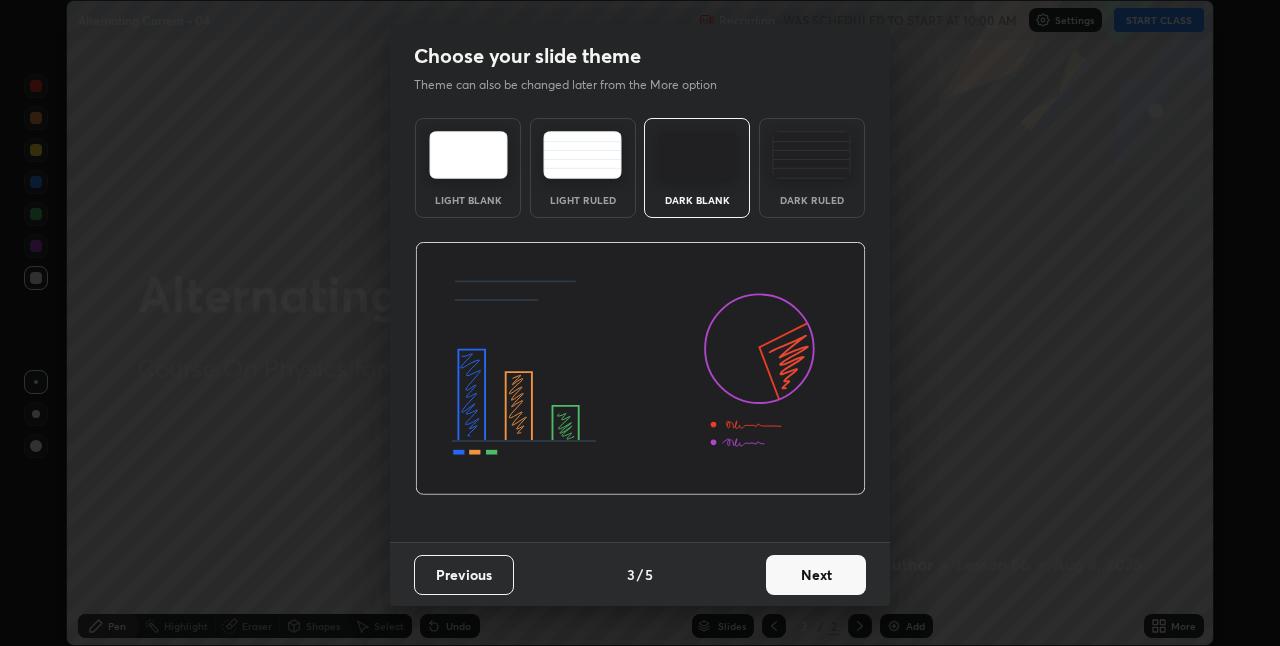 click on "Next" at bounding box center (816, 575) 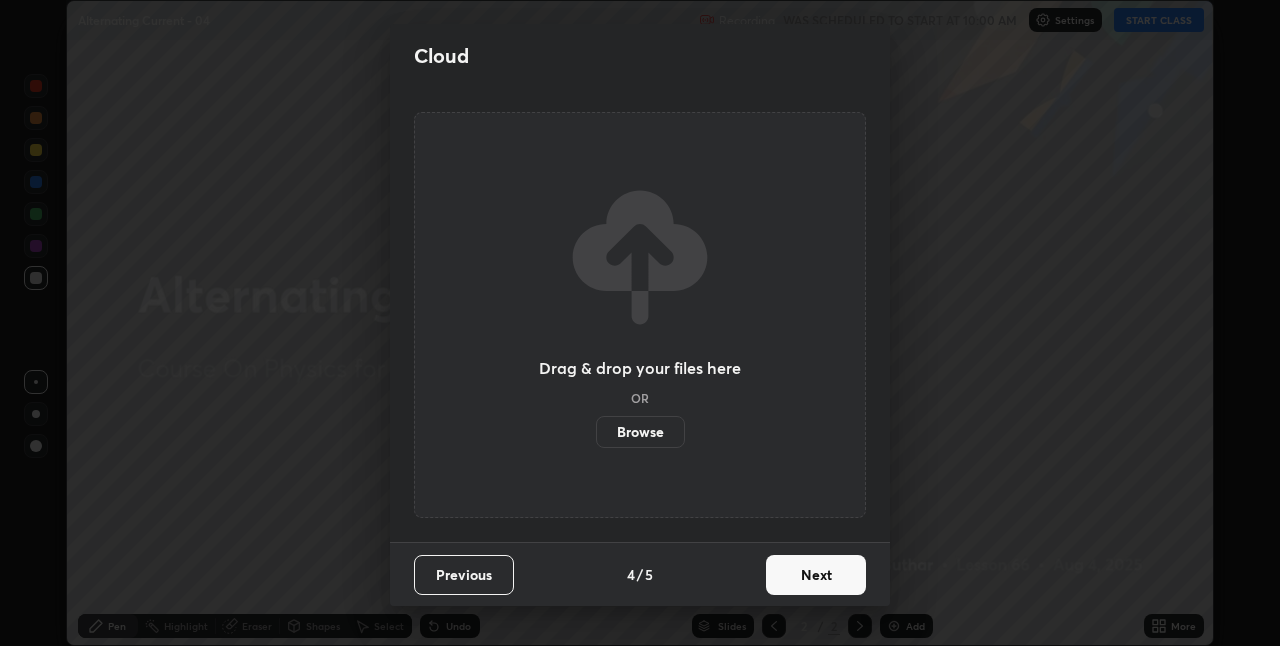 click on "Next" at bounding box center (816, 575) 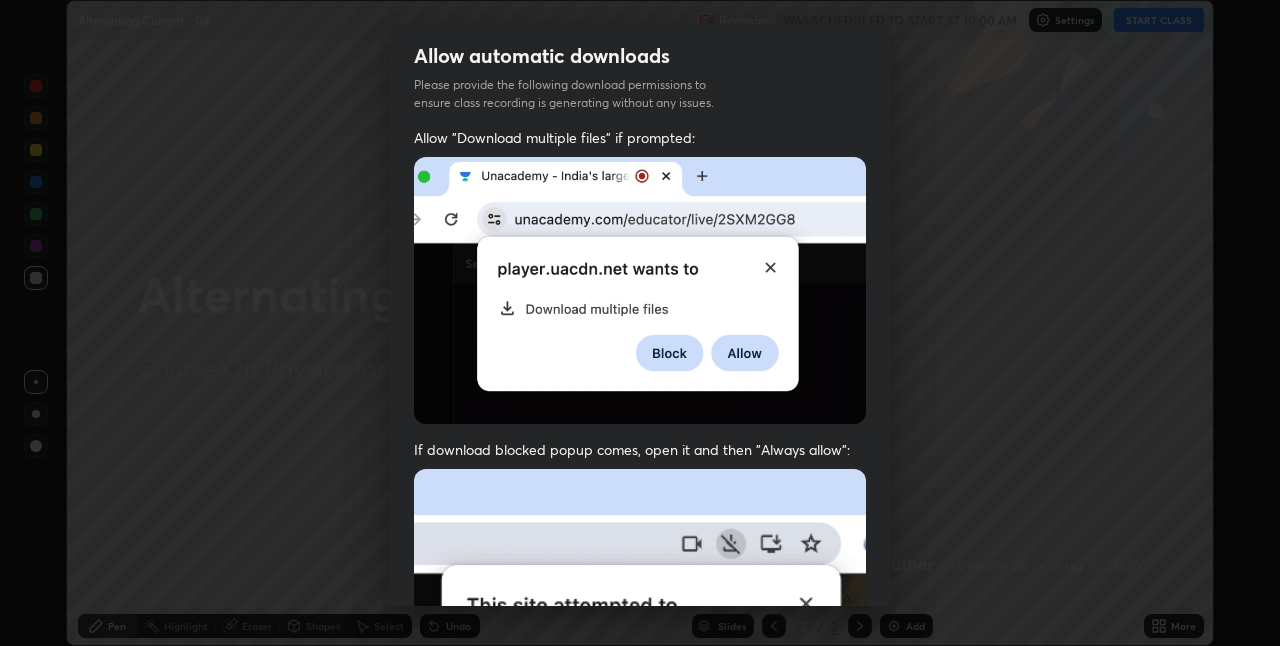 click at bounding box center (640, 687) 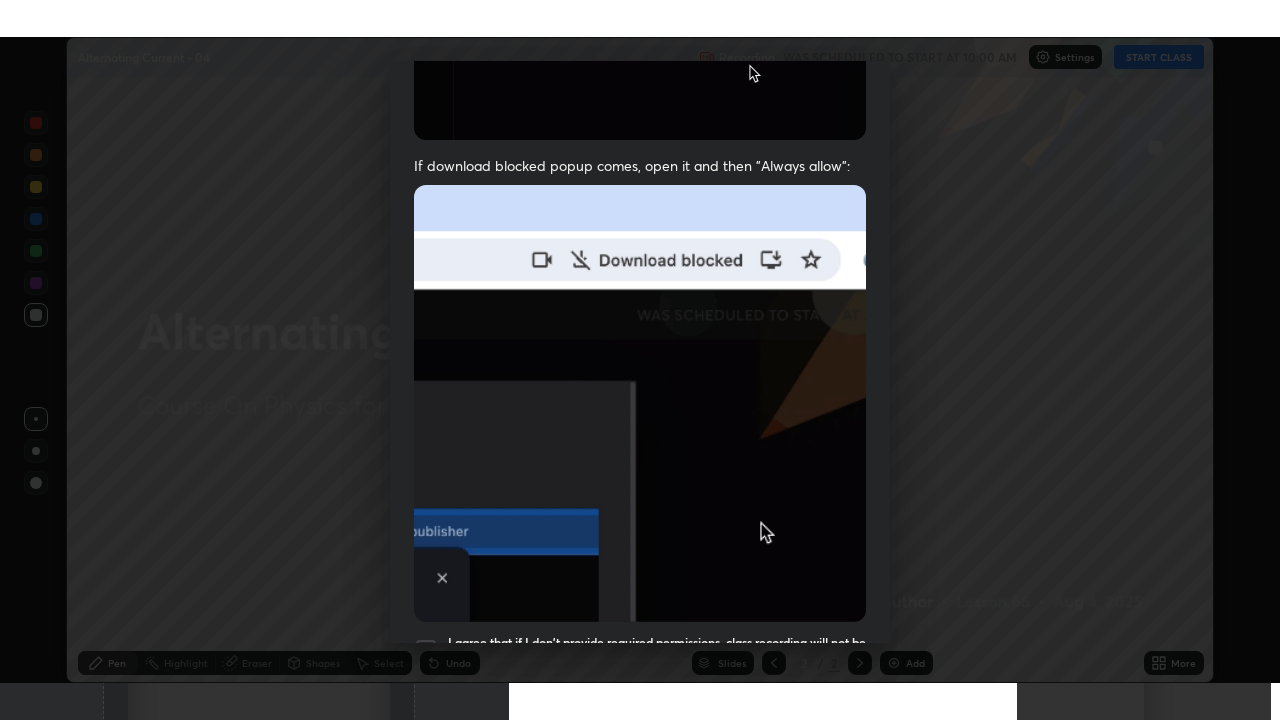 scroll, scrollTop: 418, scrollLeft: 0, axis: vertical 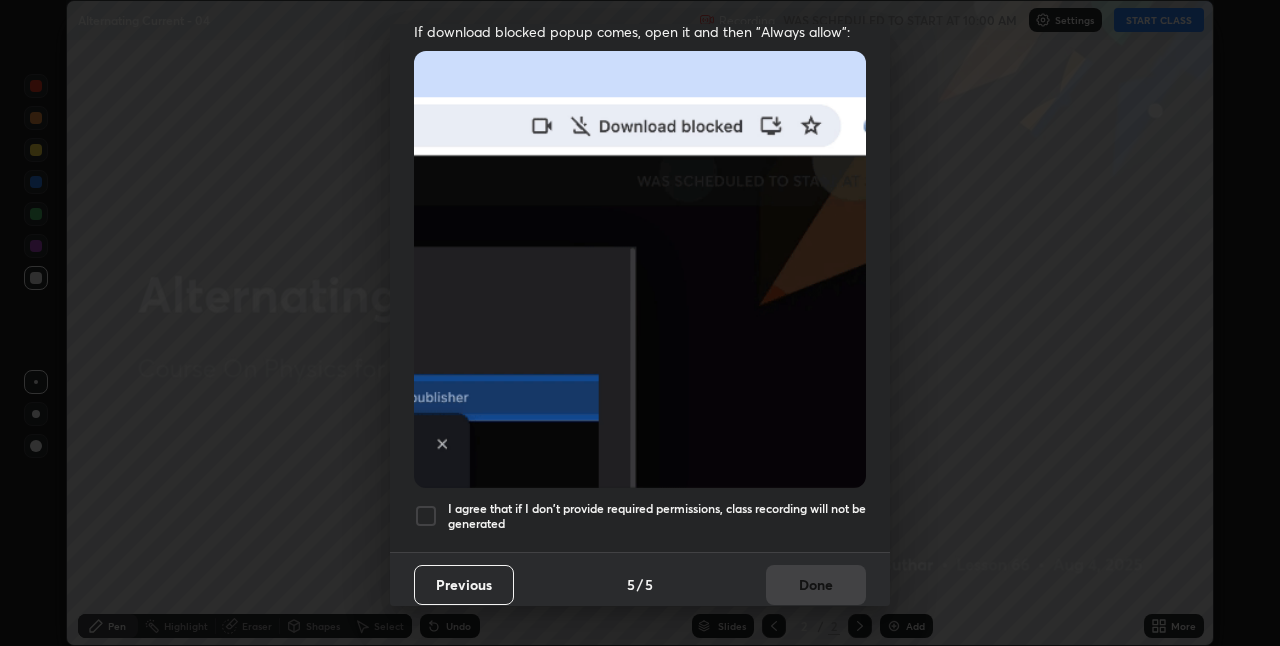 click on "I agree that if I don't provide required permissions, class recording will not be generated" at bounding box center [657, 516] 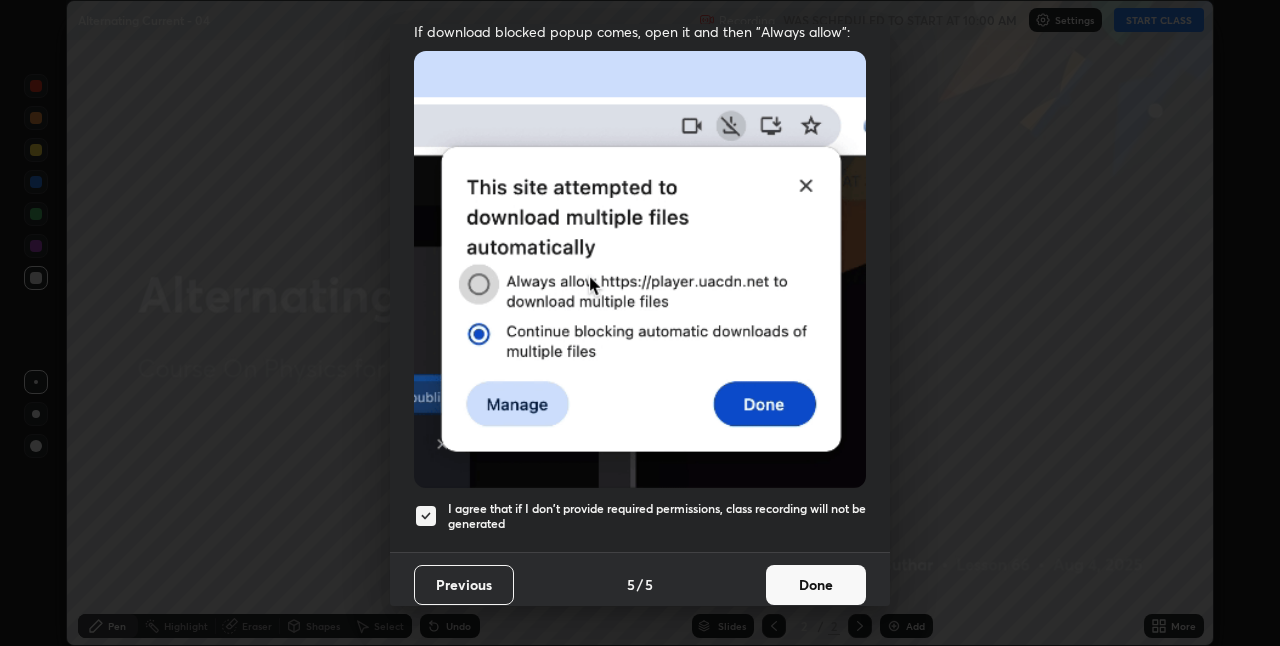 click on "Done" at bounding box center [816, 585] 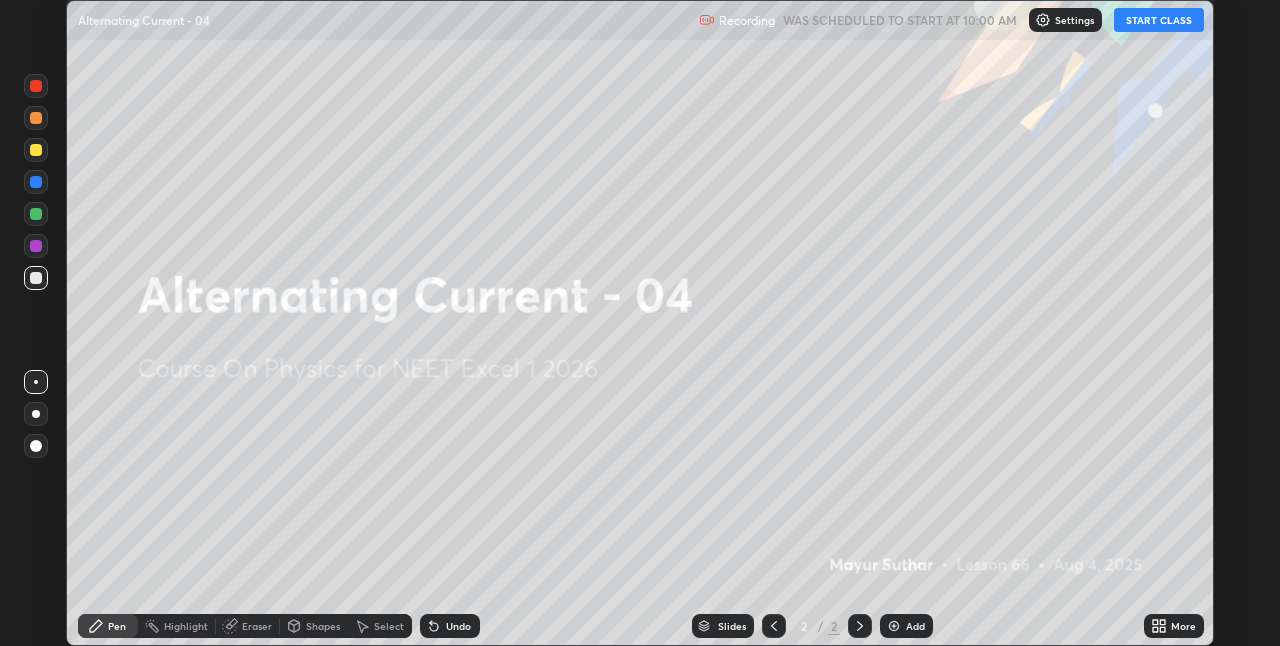 click on "More" at bounding box center (1174, 626) 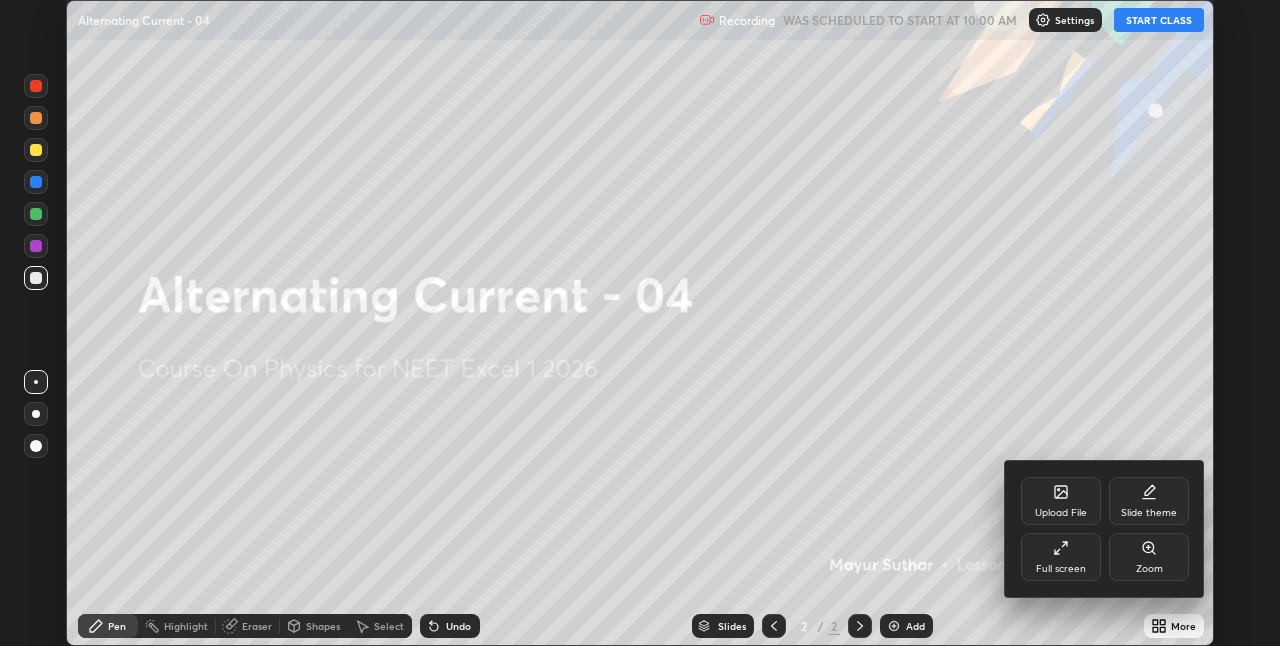 click on "Full screen" at bounding box center [1061, 557] 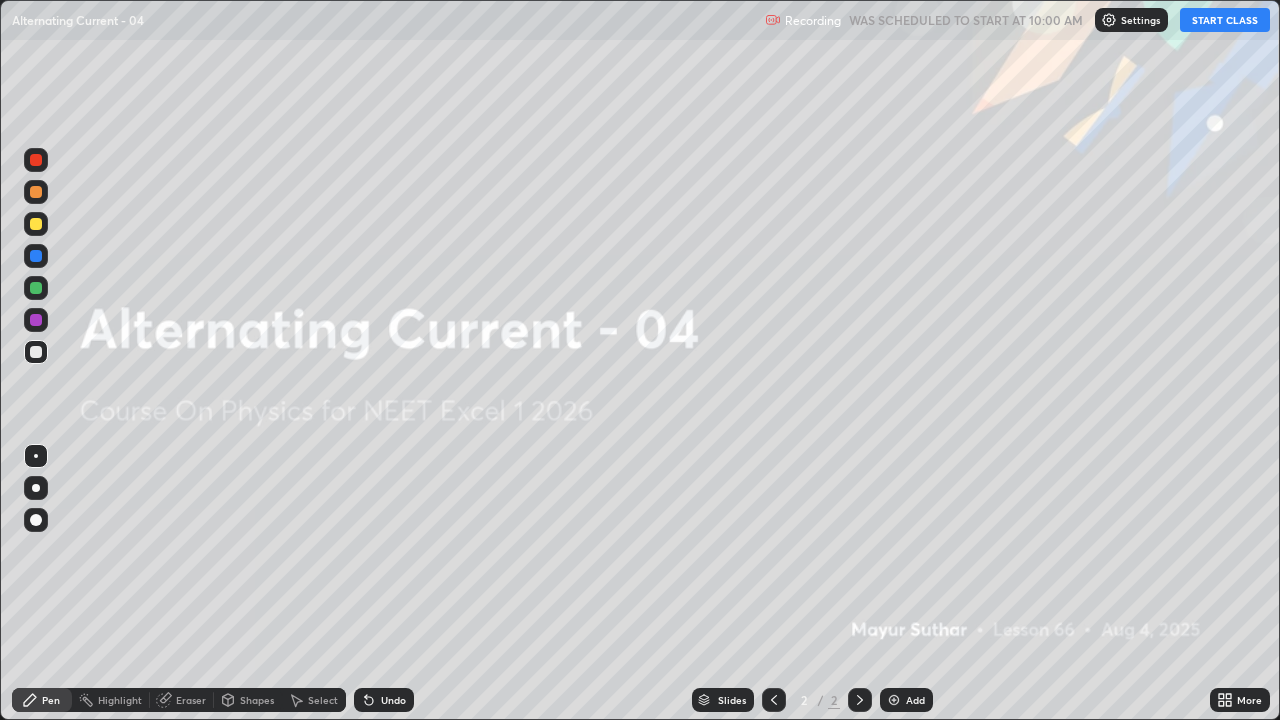 scroll, scrollTop: 99280, scrollLeft: 98720, axis: both 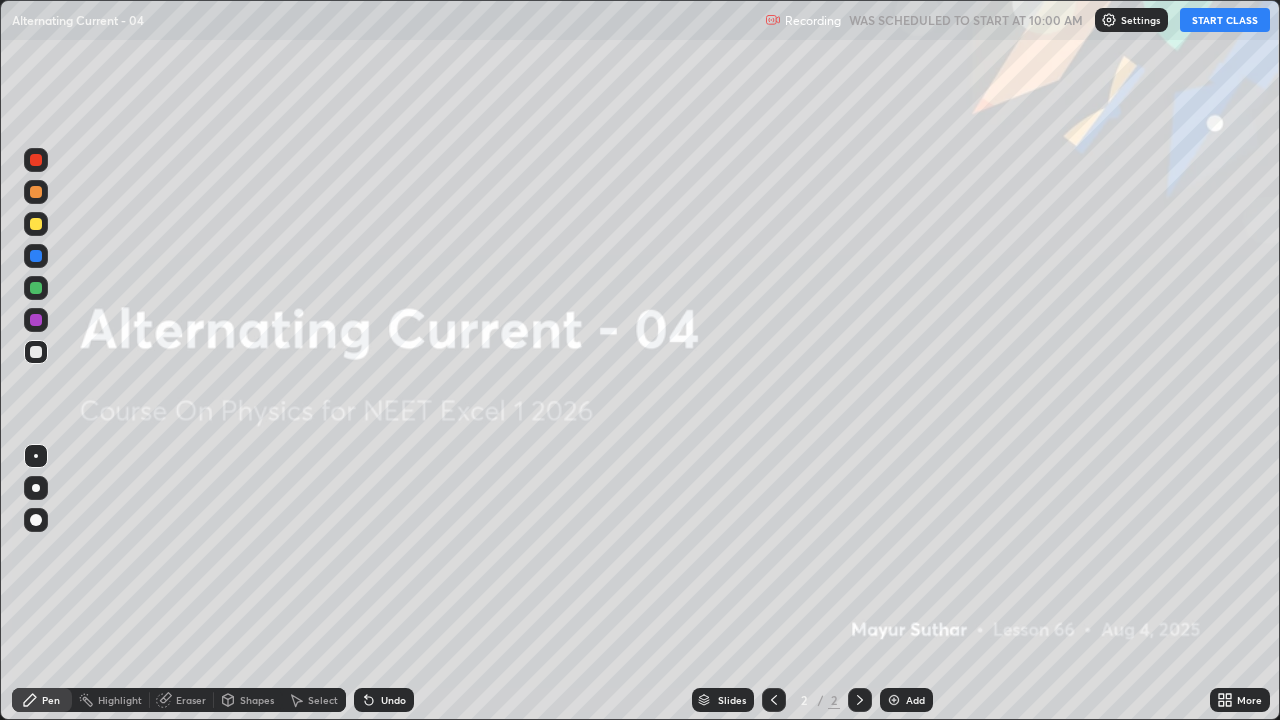click on "START CLASS" at bounding box center (1225, 20) 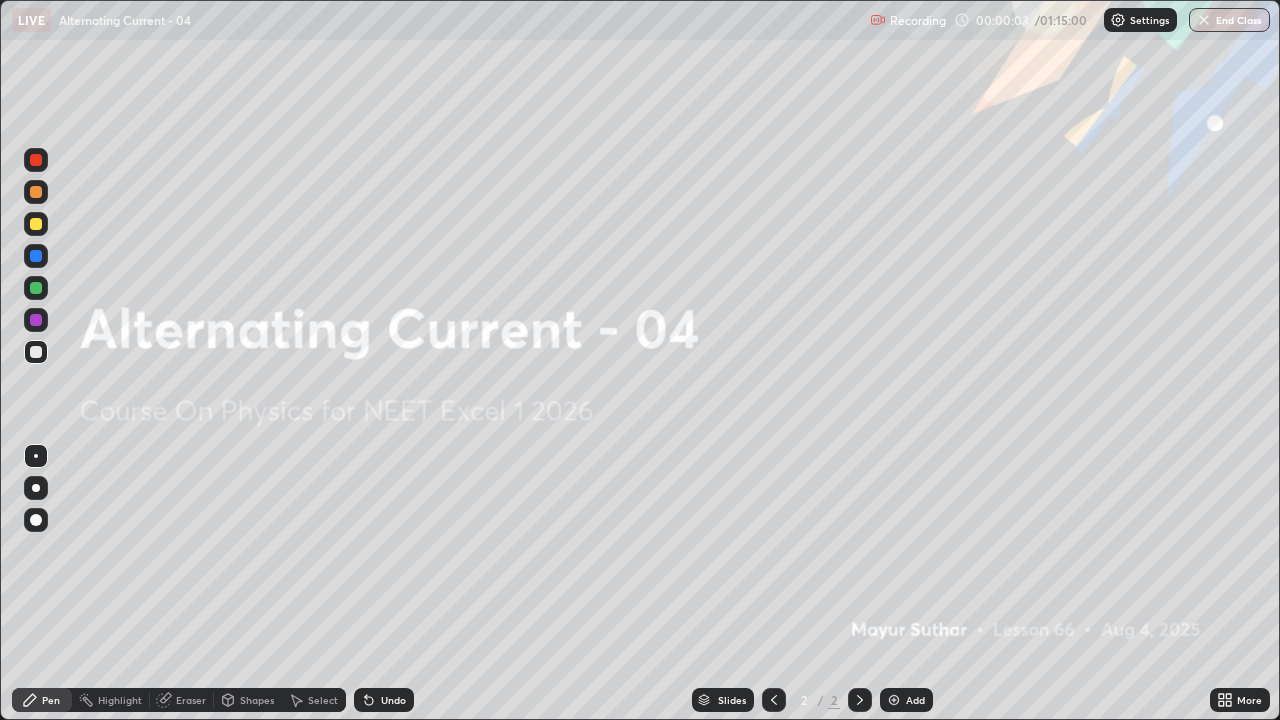 click at bounding box center (36, 520) 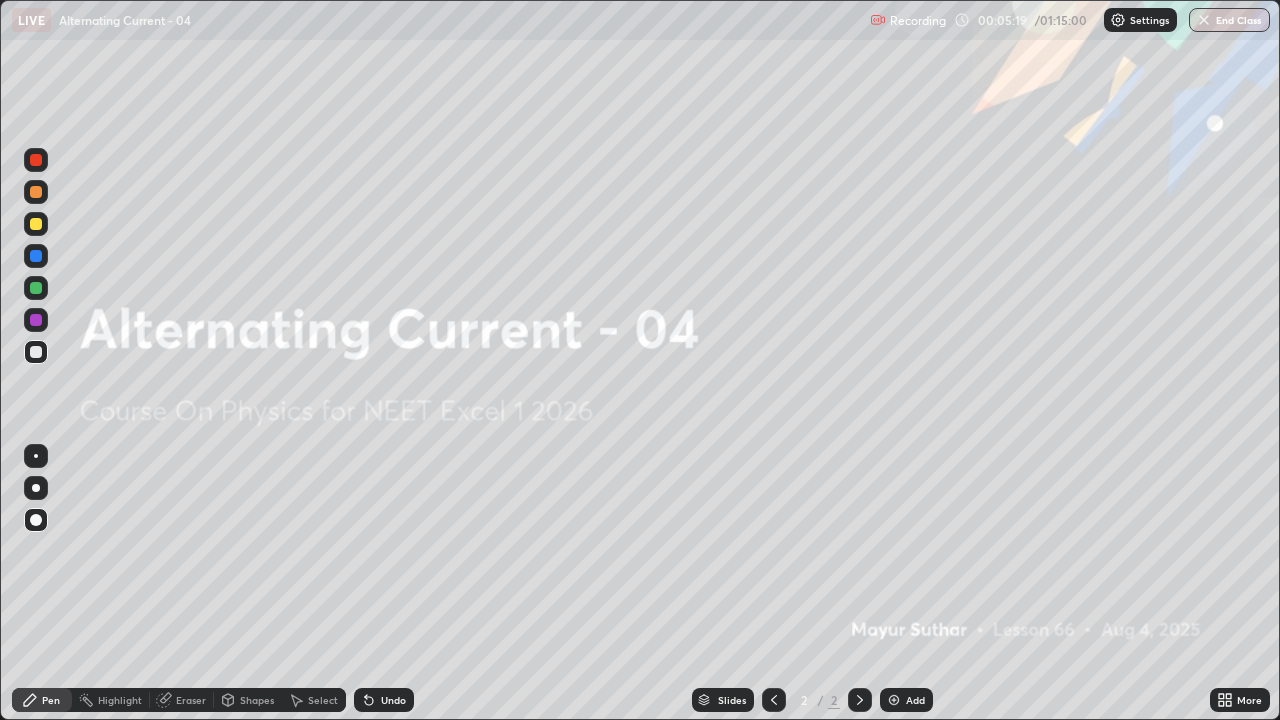 click at bounding box center (894, 700) 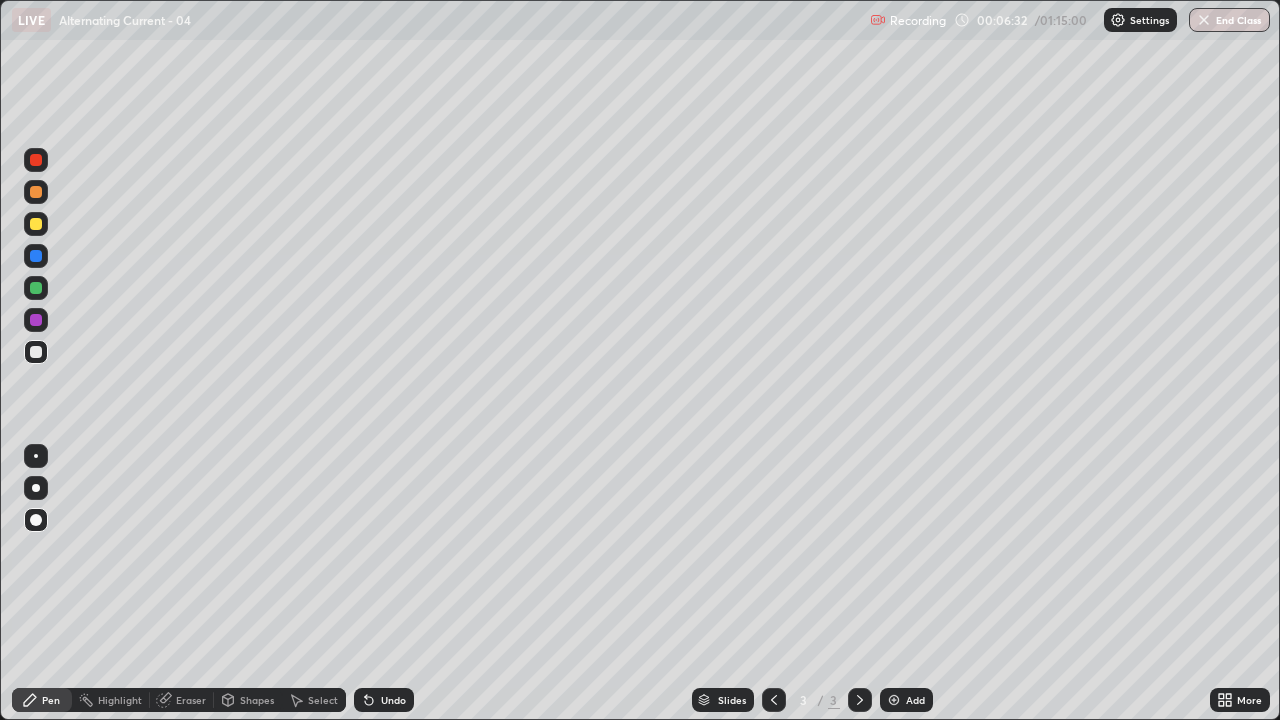 click at bounding box center [36, 288] 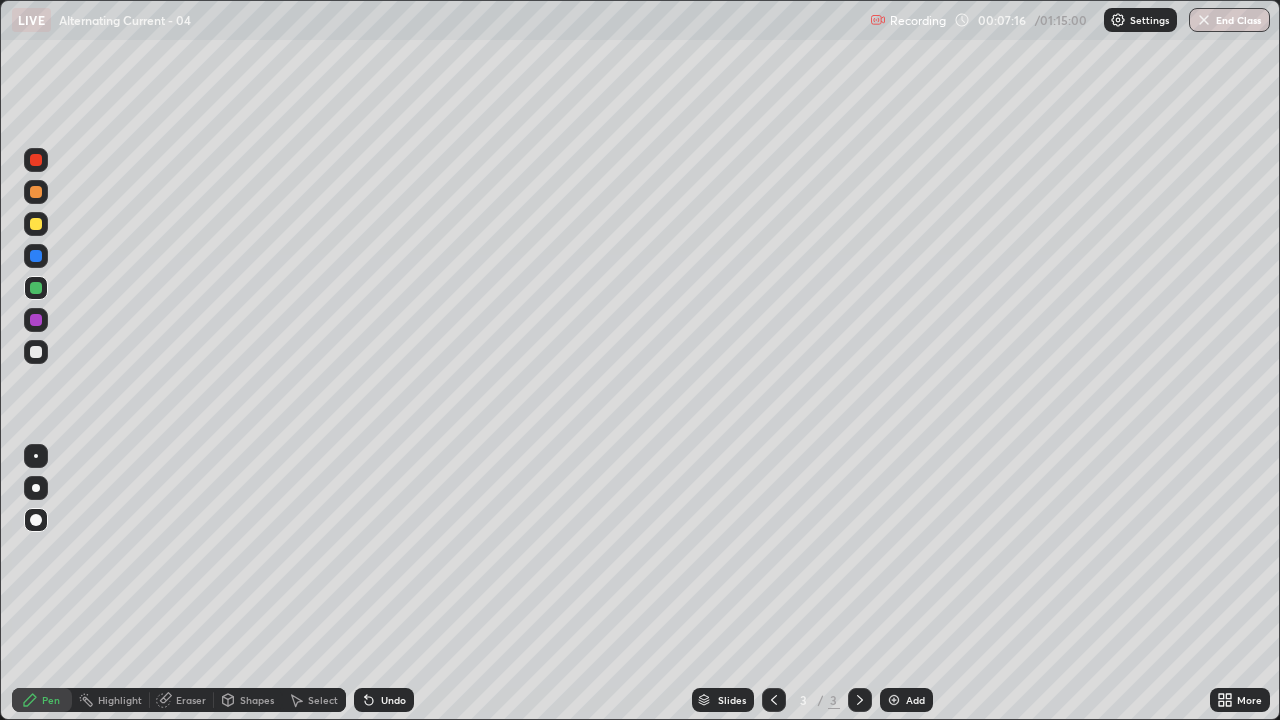 click at bounding box center (36, 320) 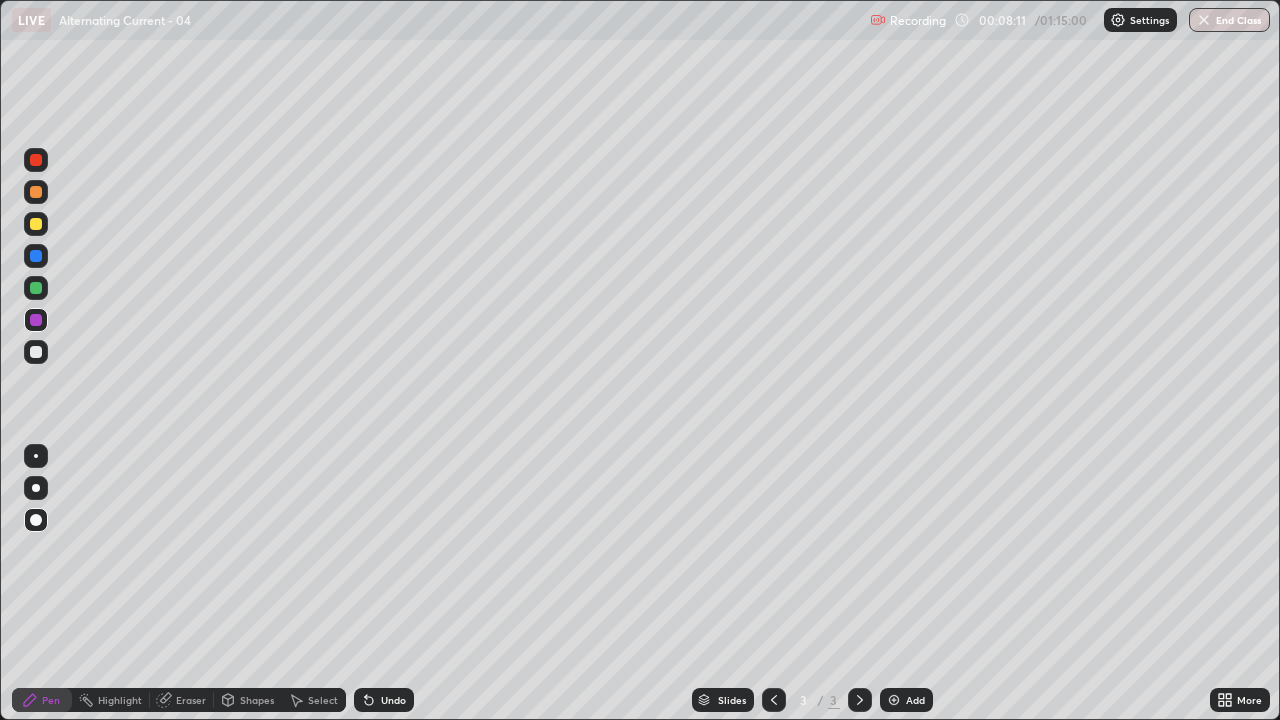 click at bounding box center [36, 352] 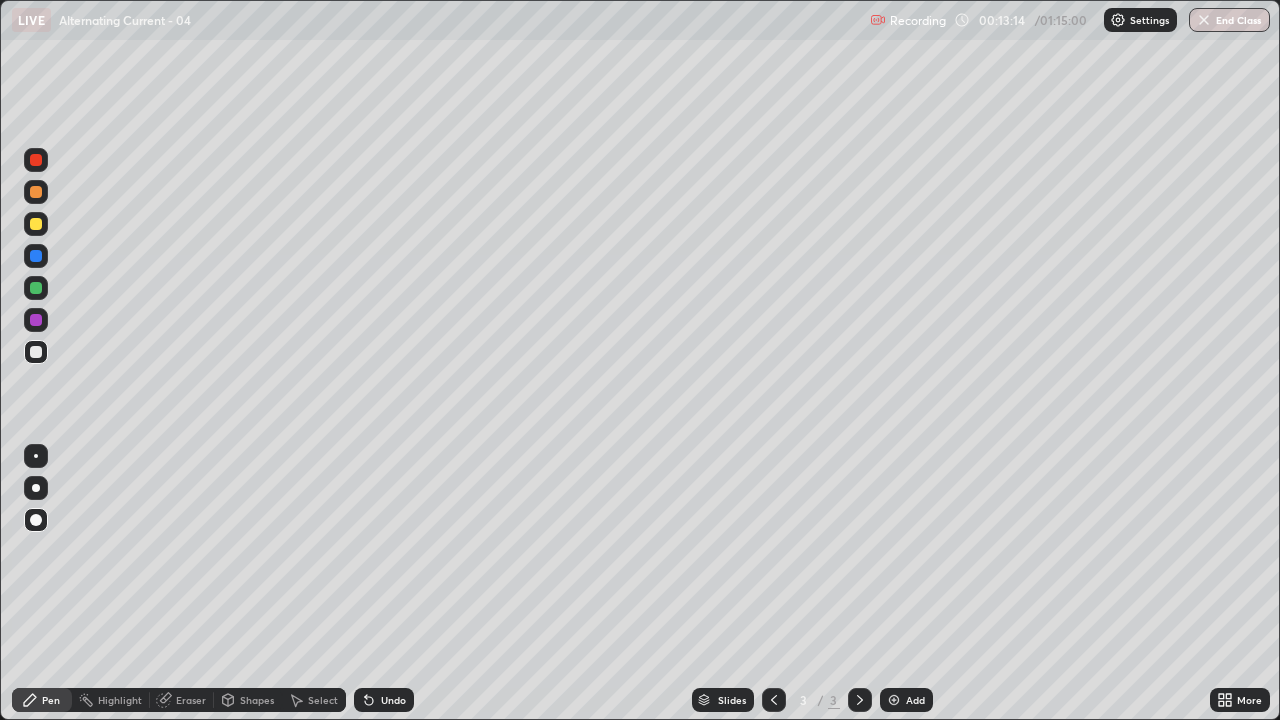 click on "Add" at bounding box center [906, 700] 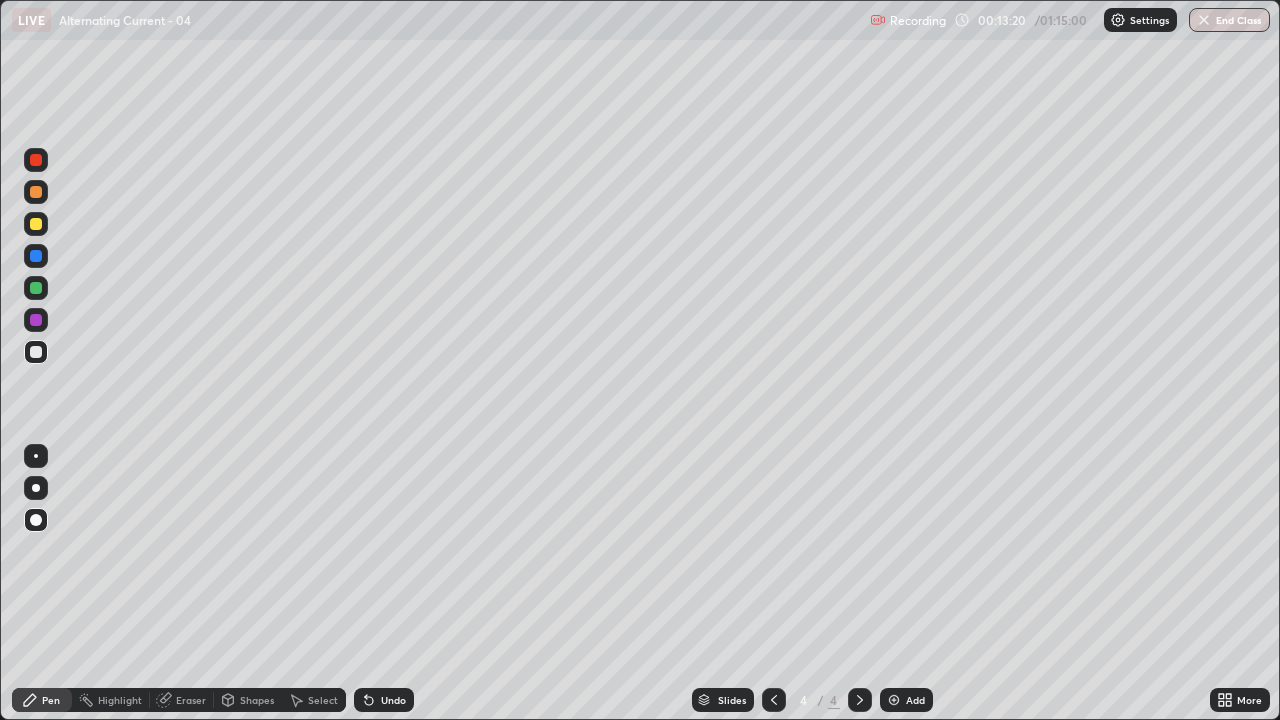 click on "Setting up your live class" at bounding box center (640, 360) 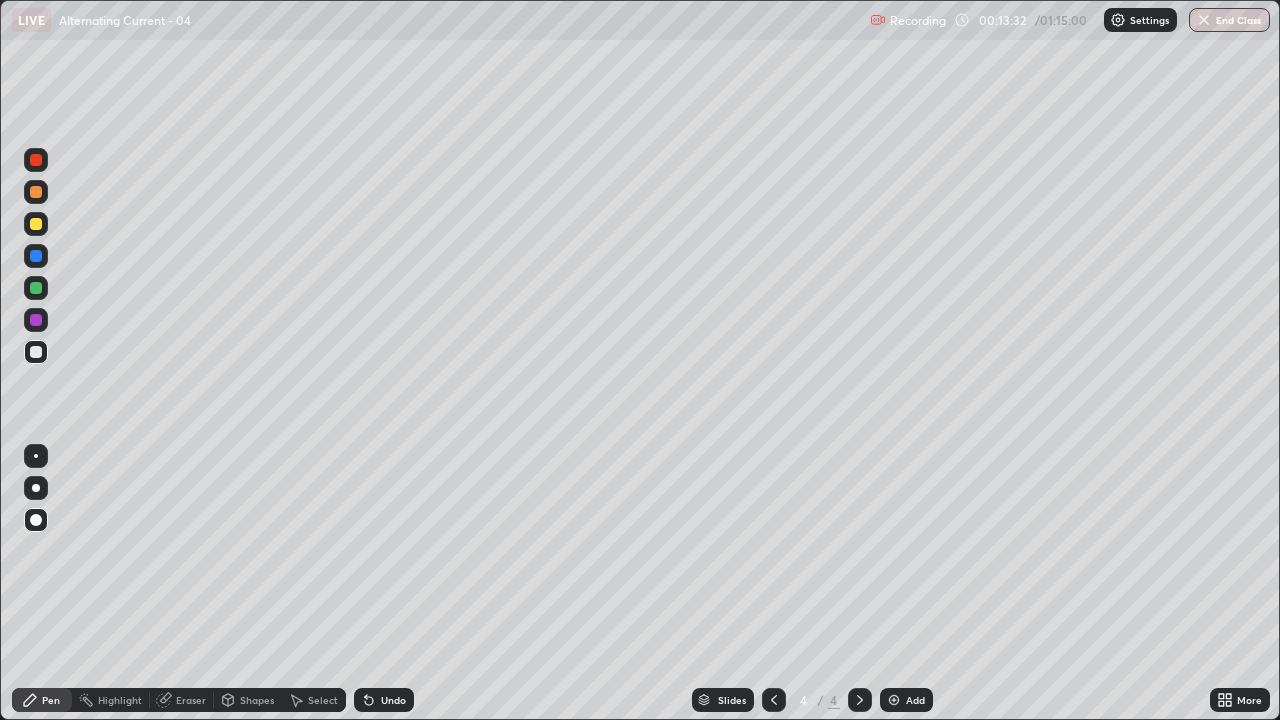 click at bounding box center [36, 160] 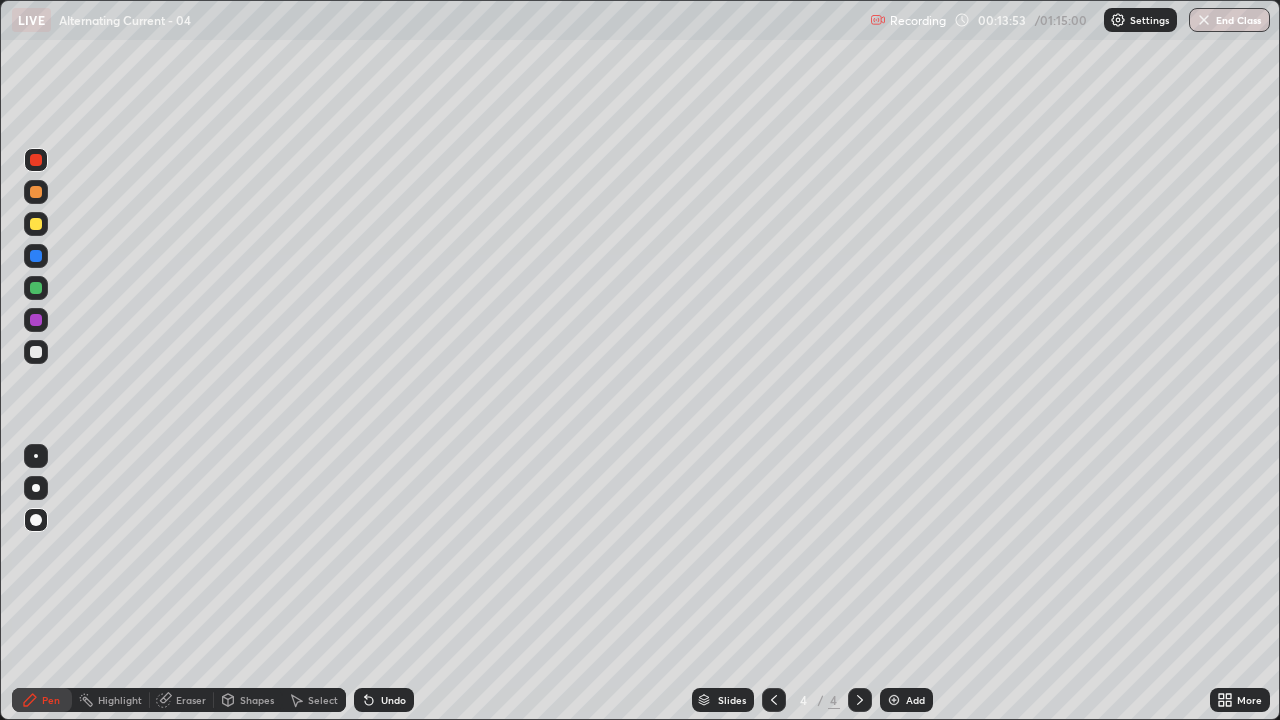 click at bounding box center [36, 224] 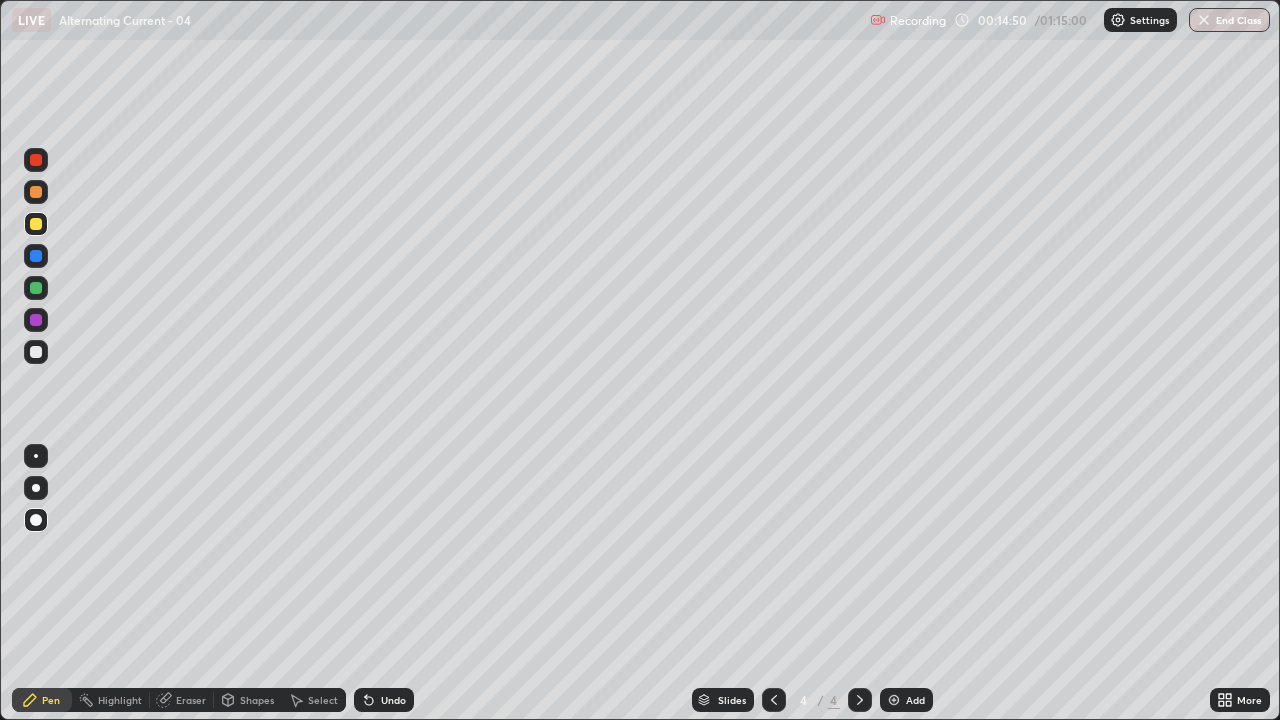 click at bounding box center [36, 352] 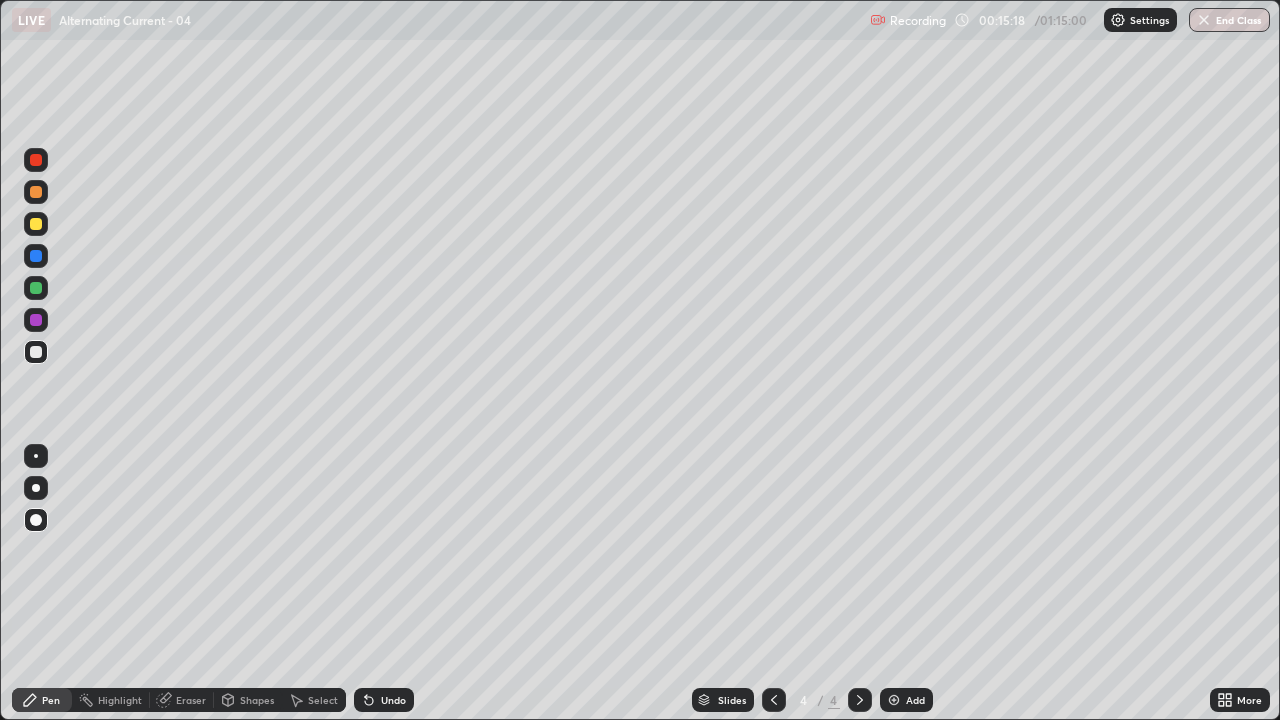 click on "Undo" at bounding box center (393, 700) 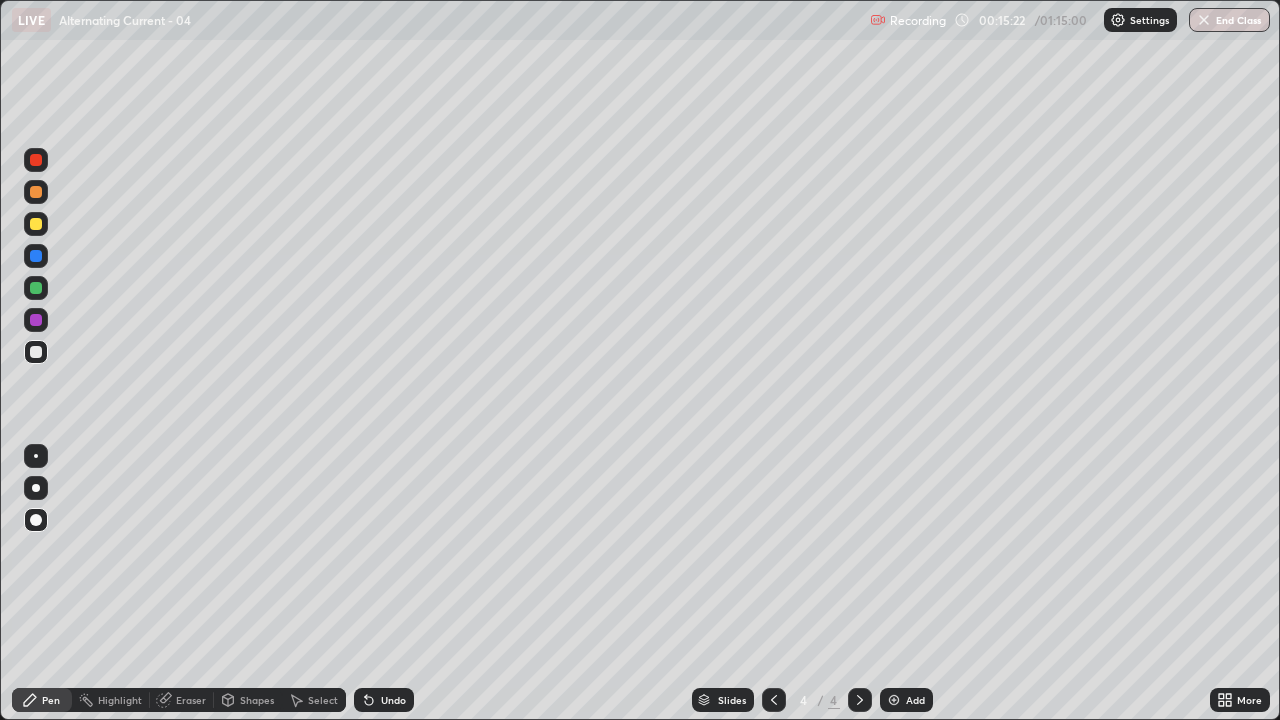 click on "Undo" at bounding box center (393, 700) 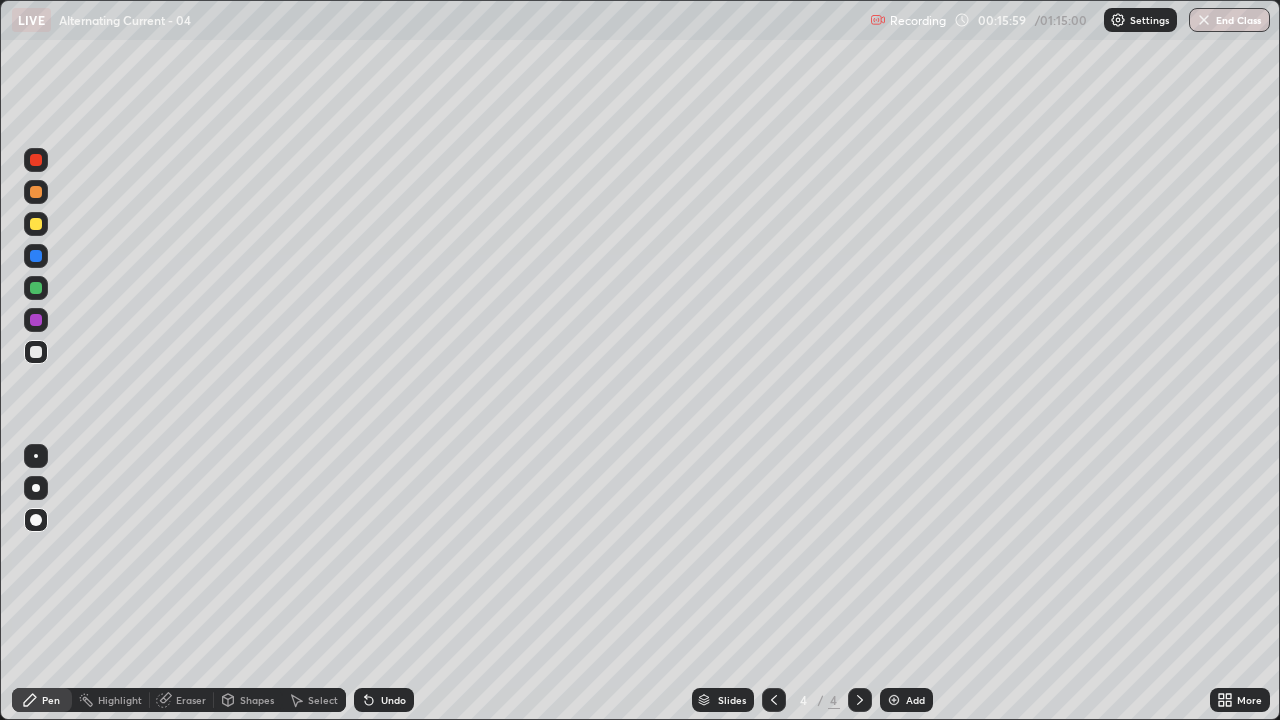 click on "Eraser" at bounding box center [182, 700] 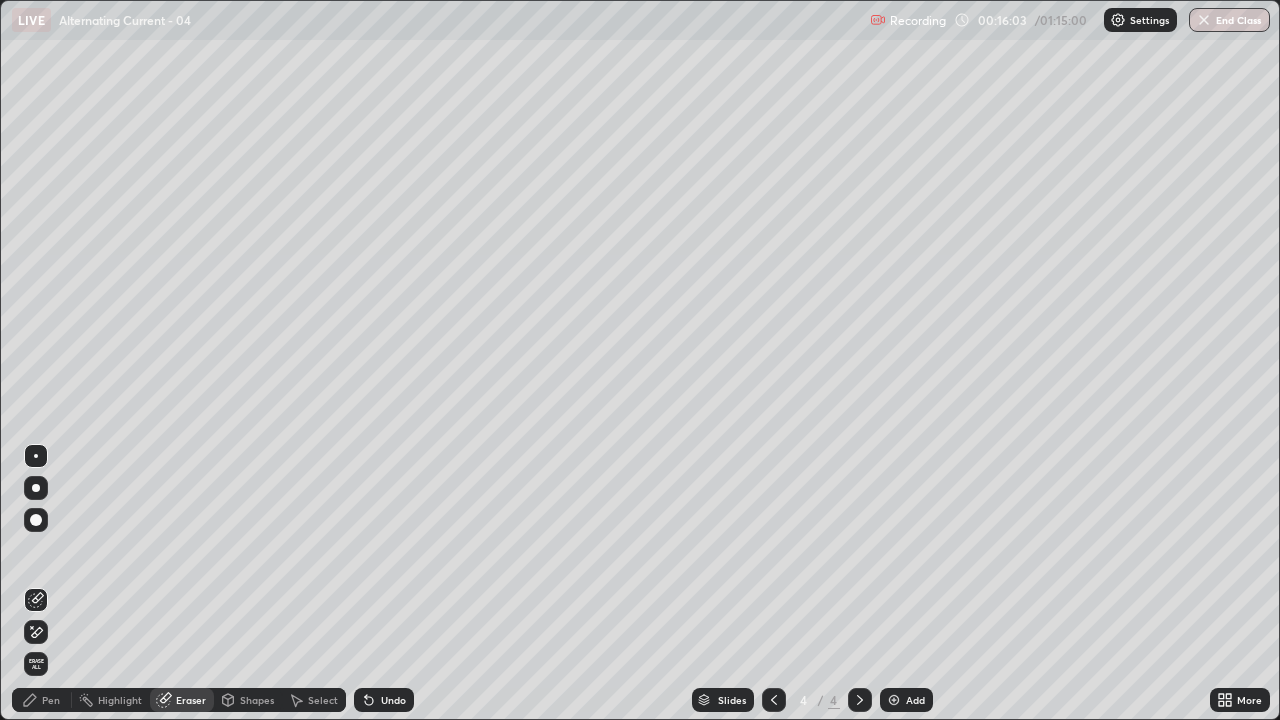 click 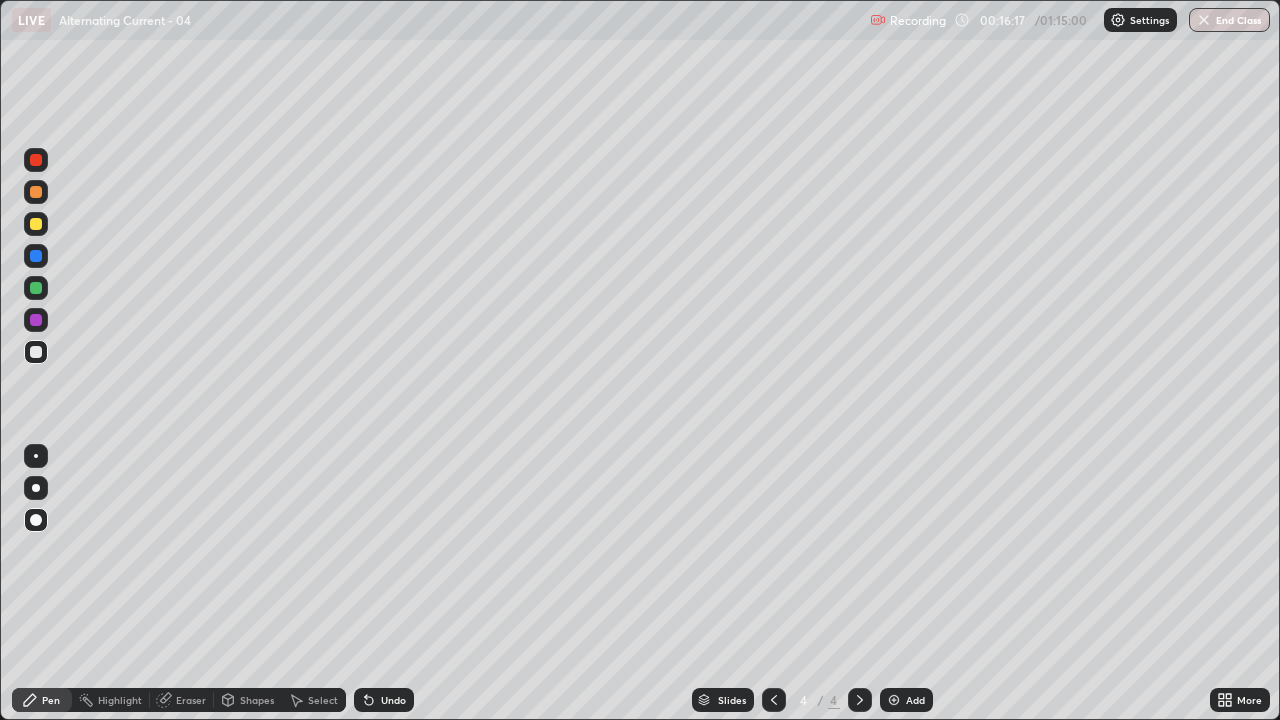 click at bounding box center [36, 224] 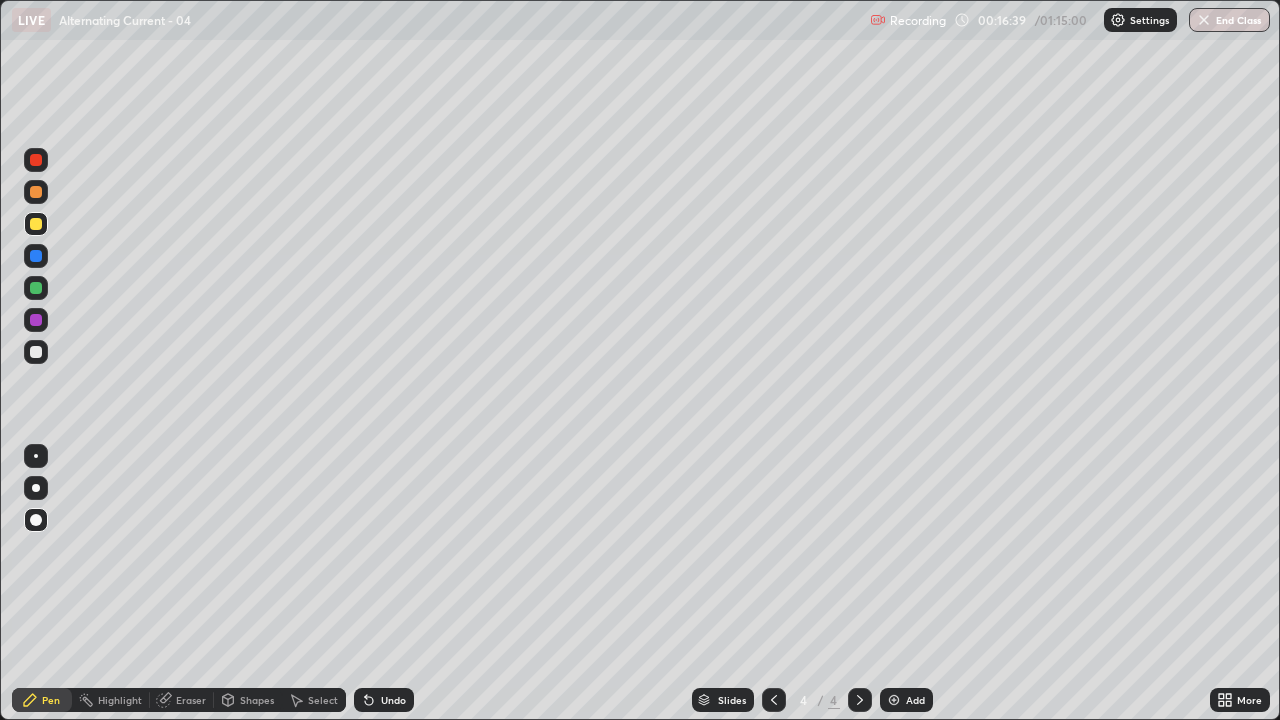 click at bounding box center (36, 288) 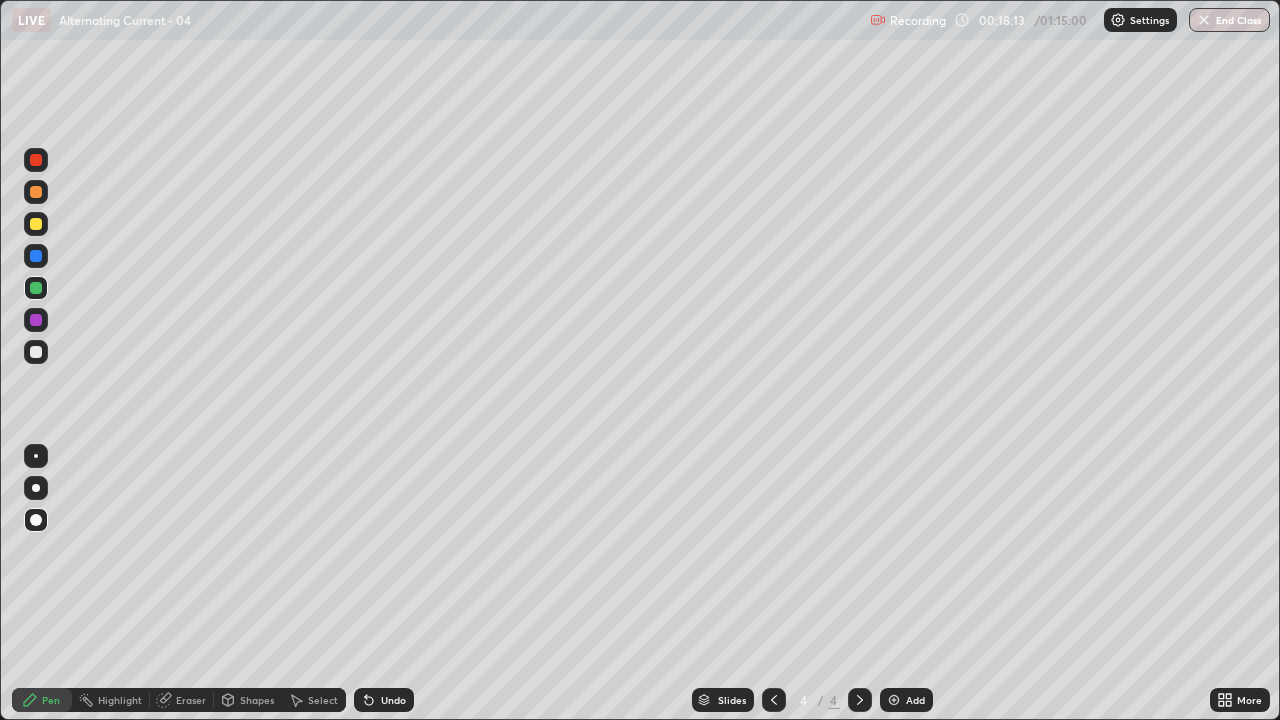 click at bounding box center (36, 352) 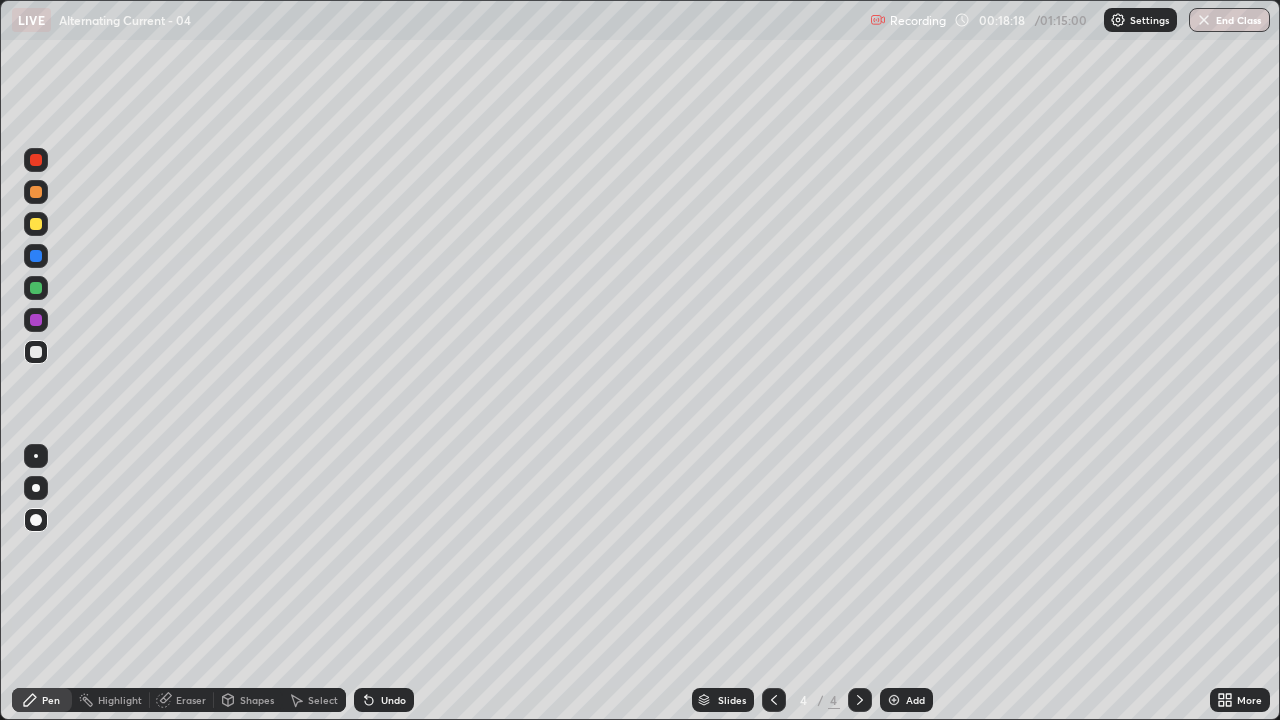 click on "Add" at bounding box center [906, 700] 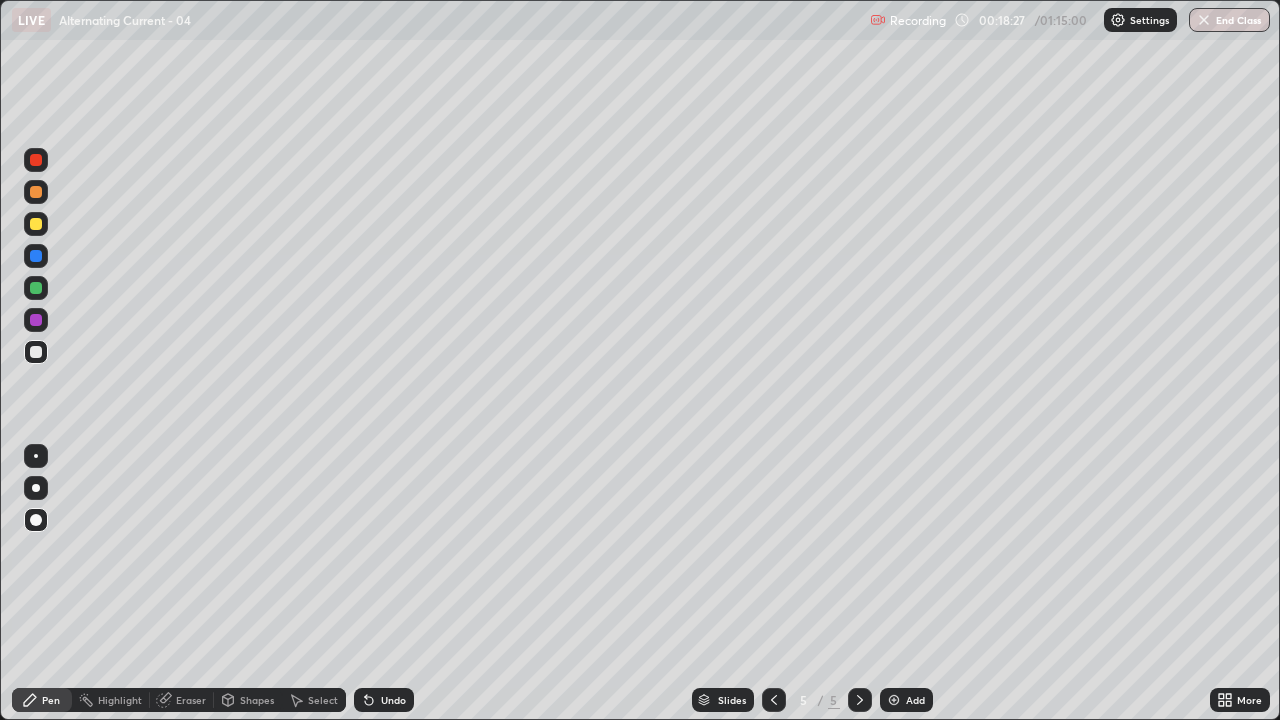 click 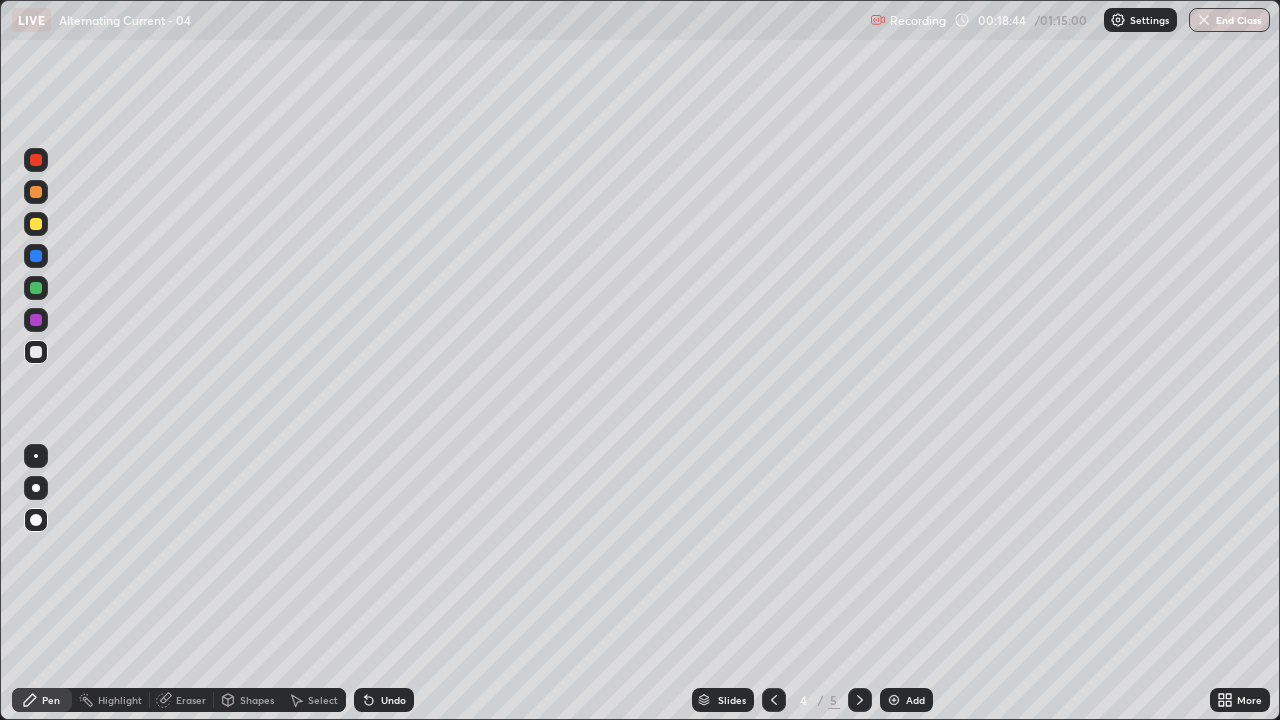 click 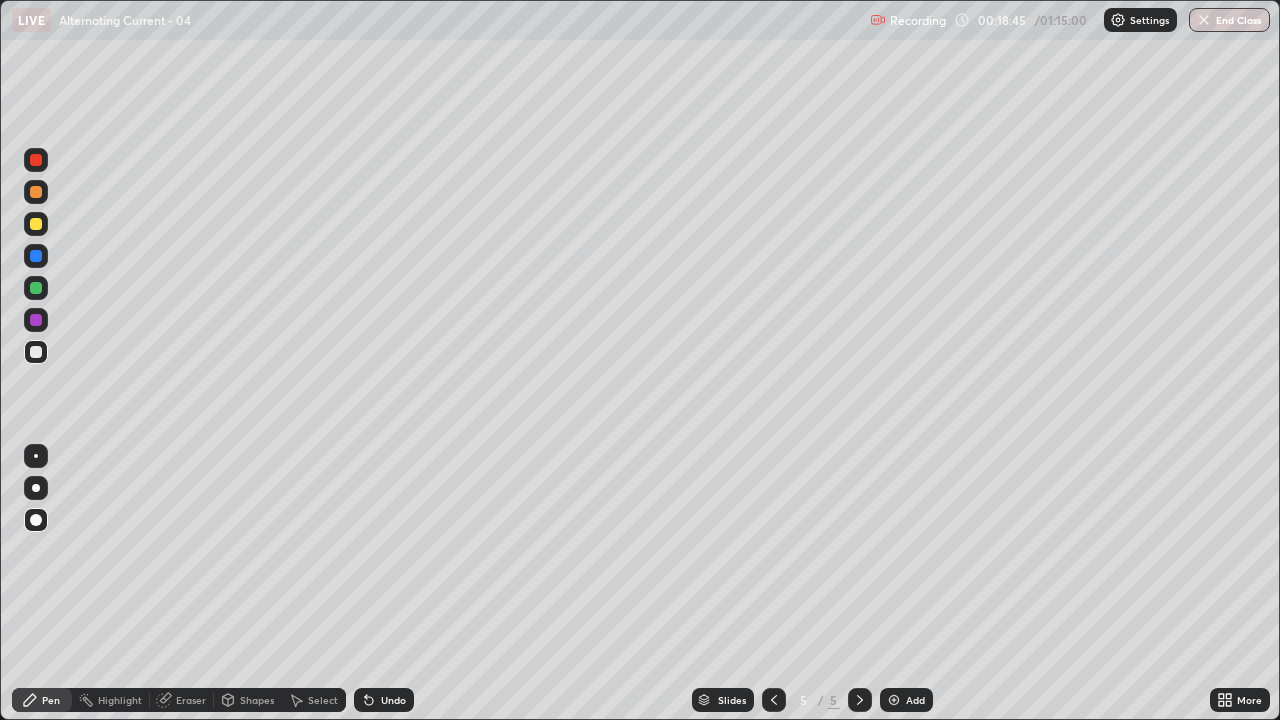 click at bounding box center [36, 160] 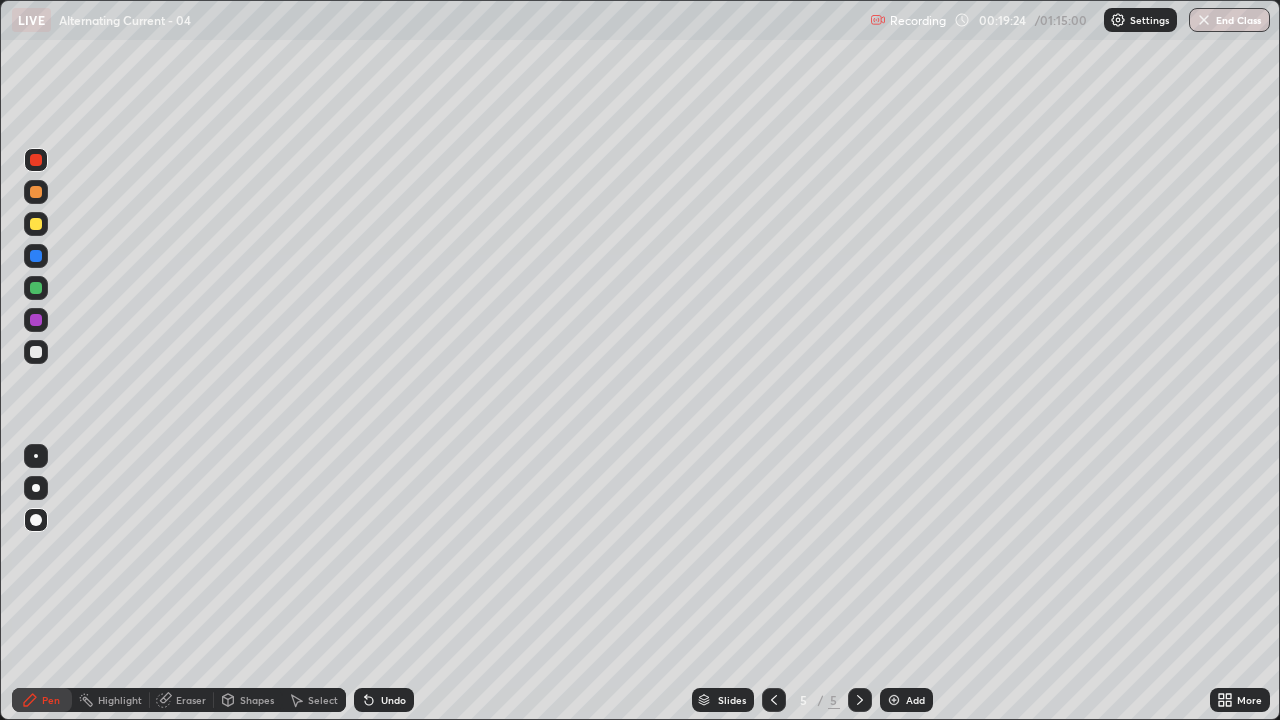 click at bounding box center [36, 288] 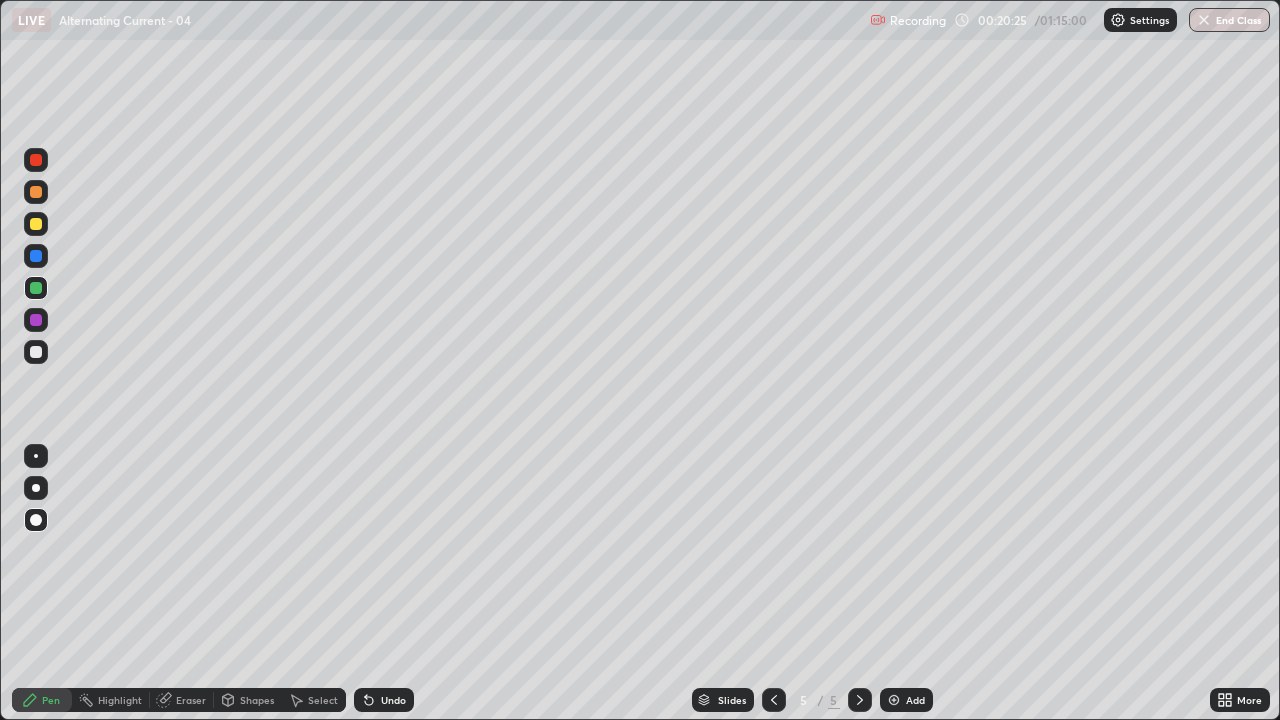 click 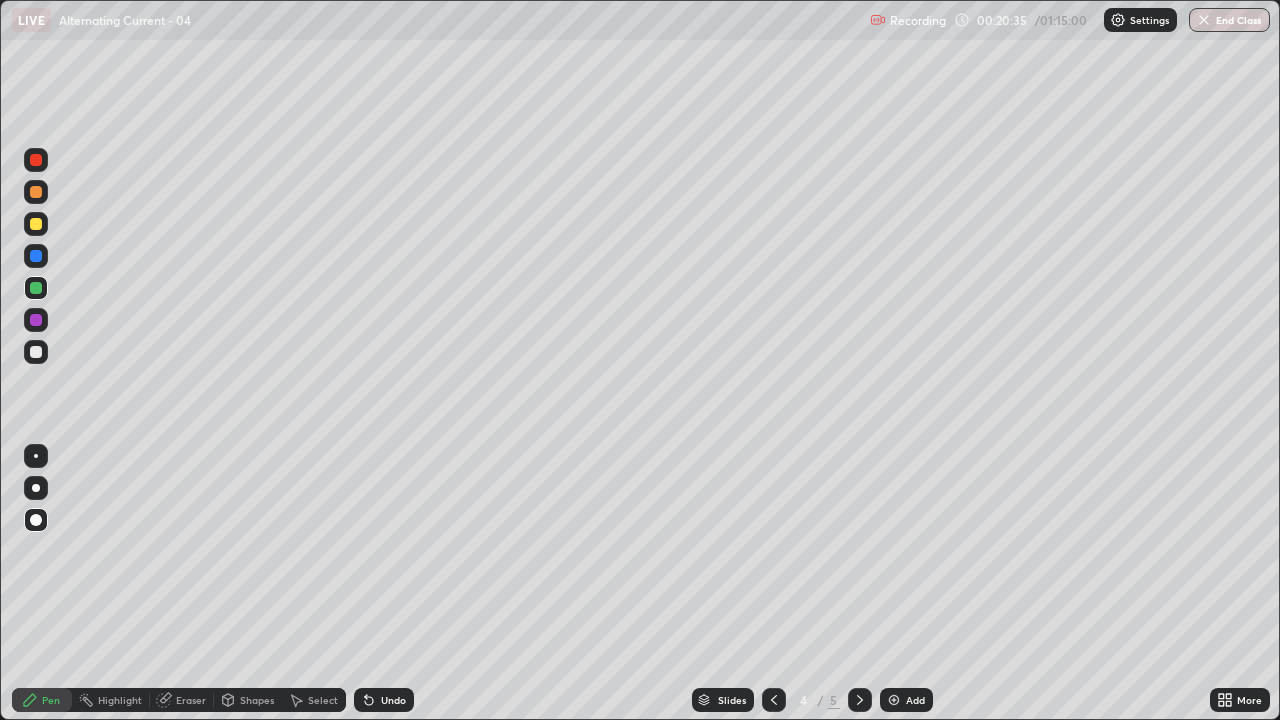 click 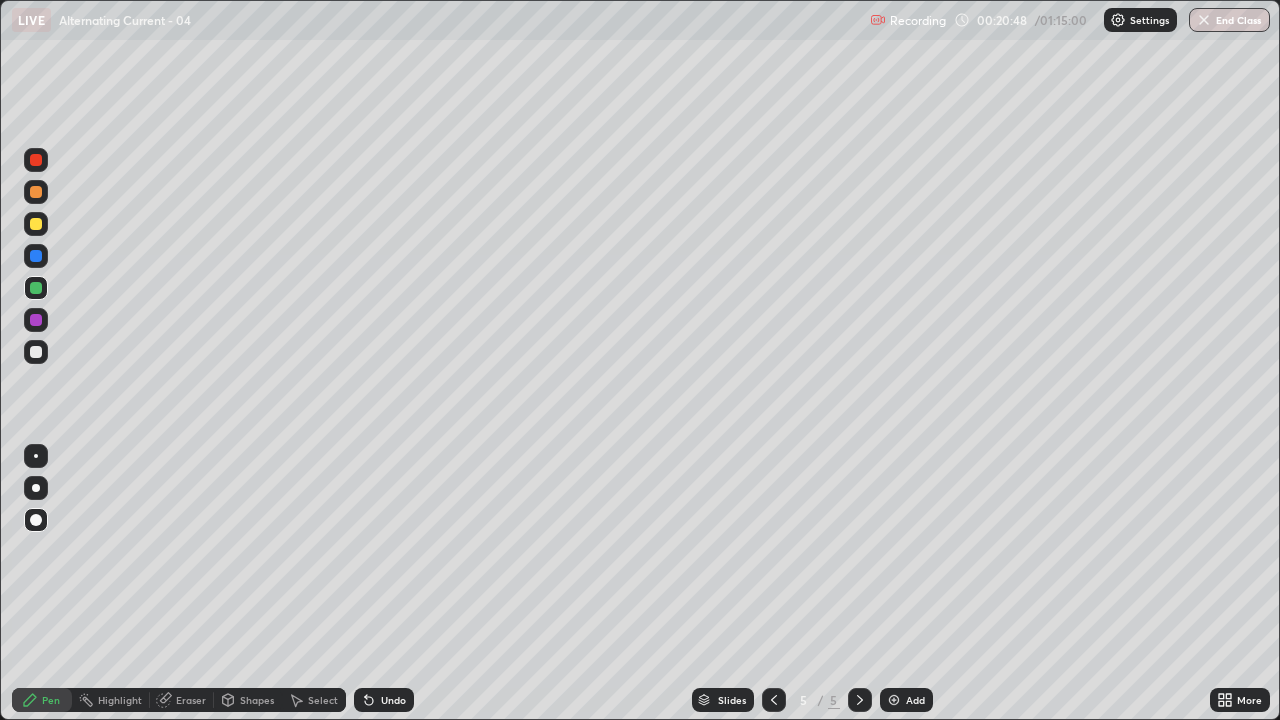 click 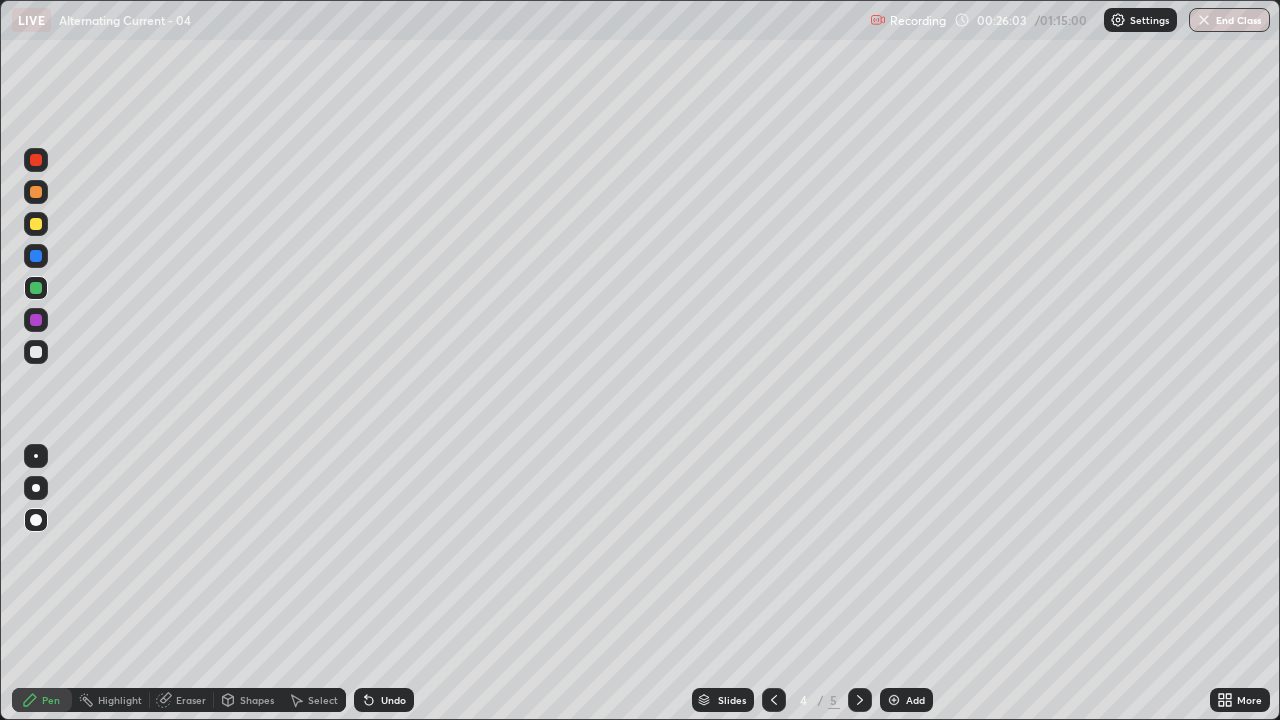 click at bounding box center (860, 700) 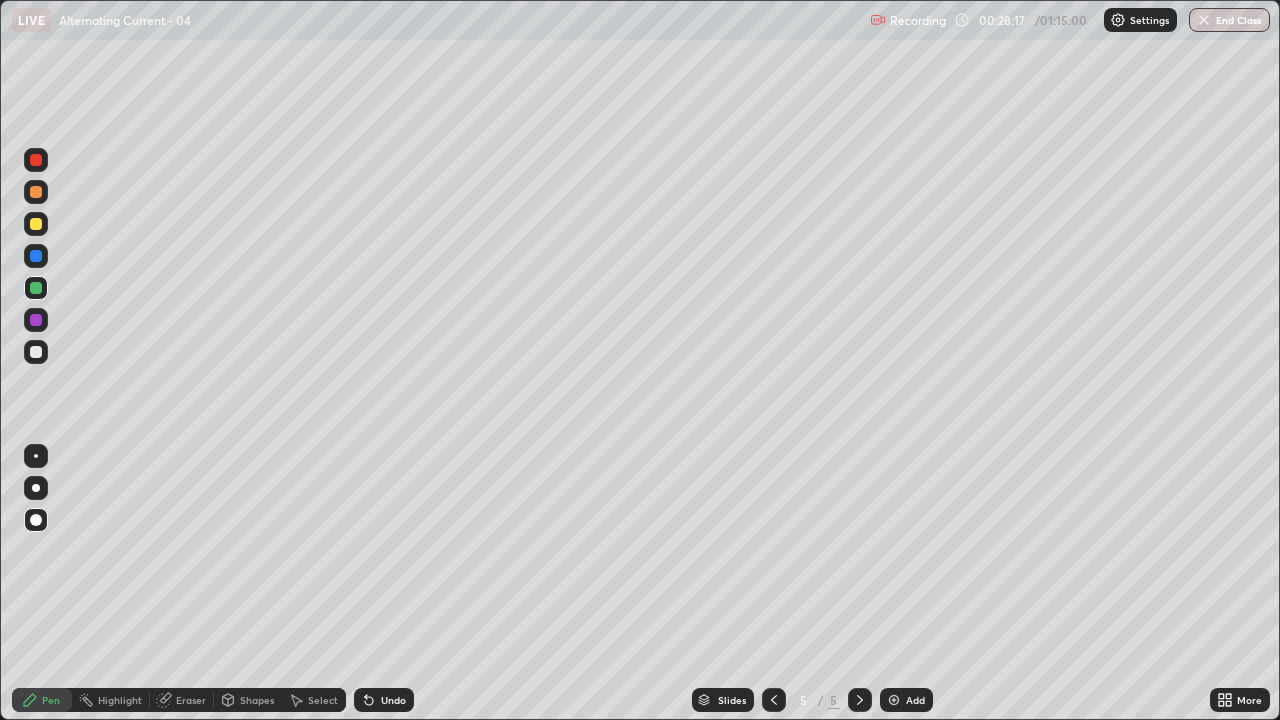 click 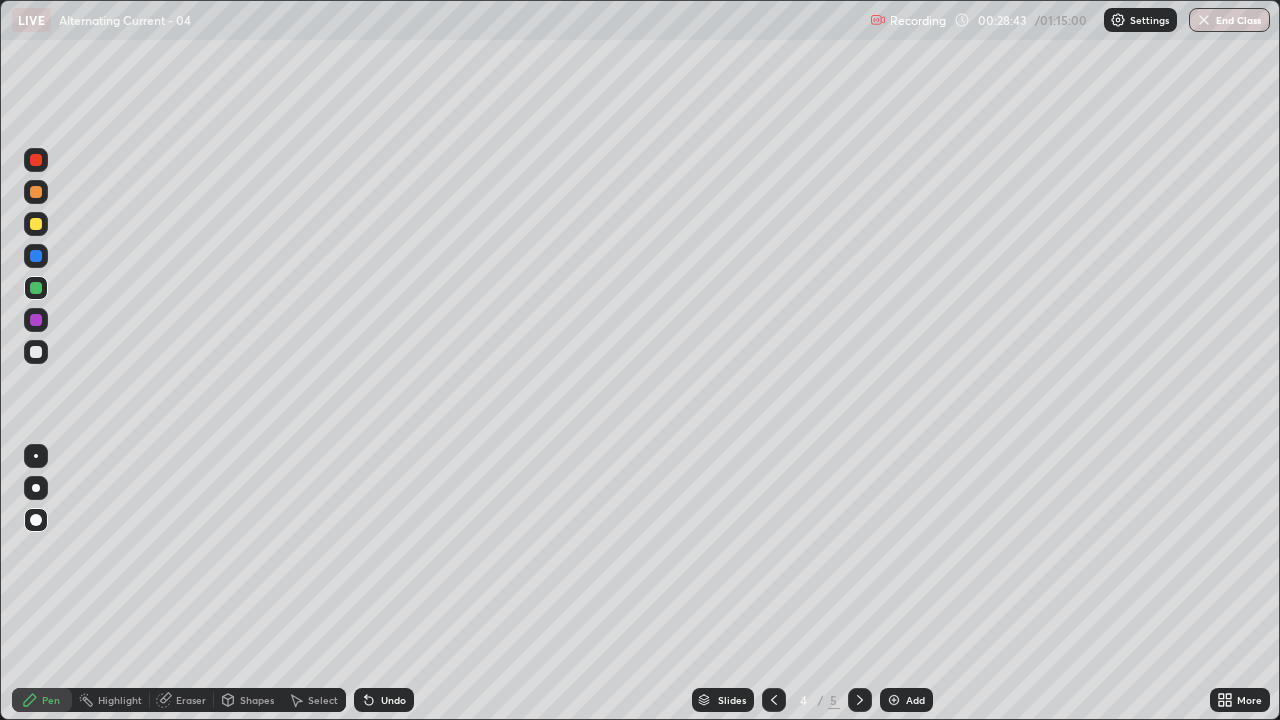 click 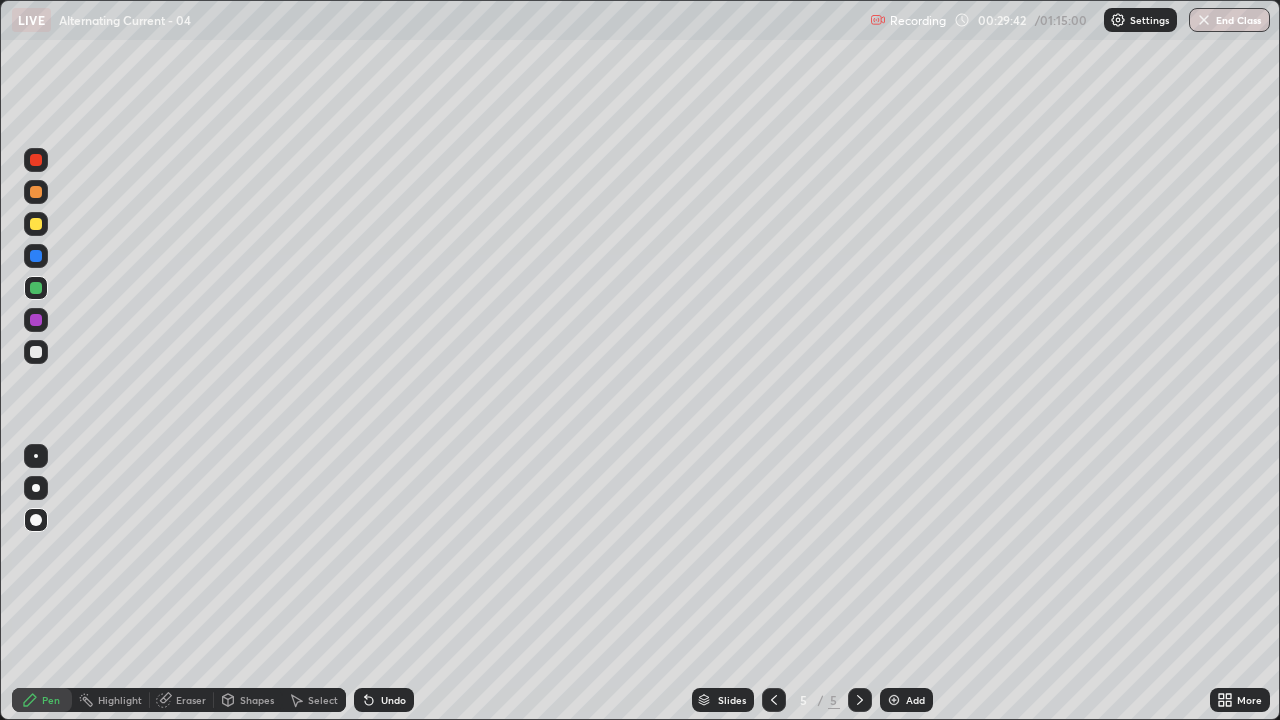 click 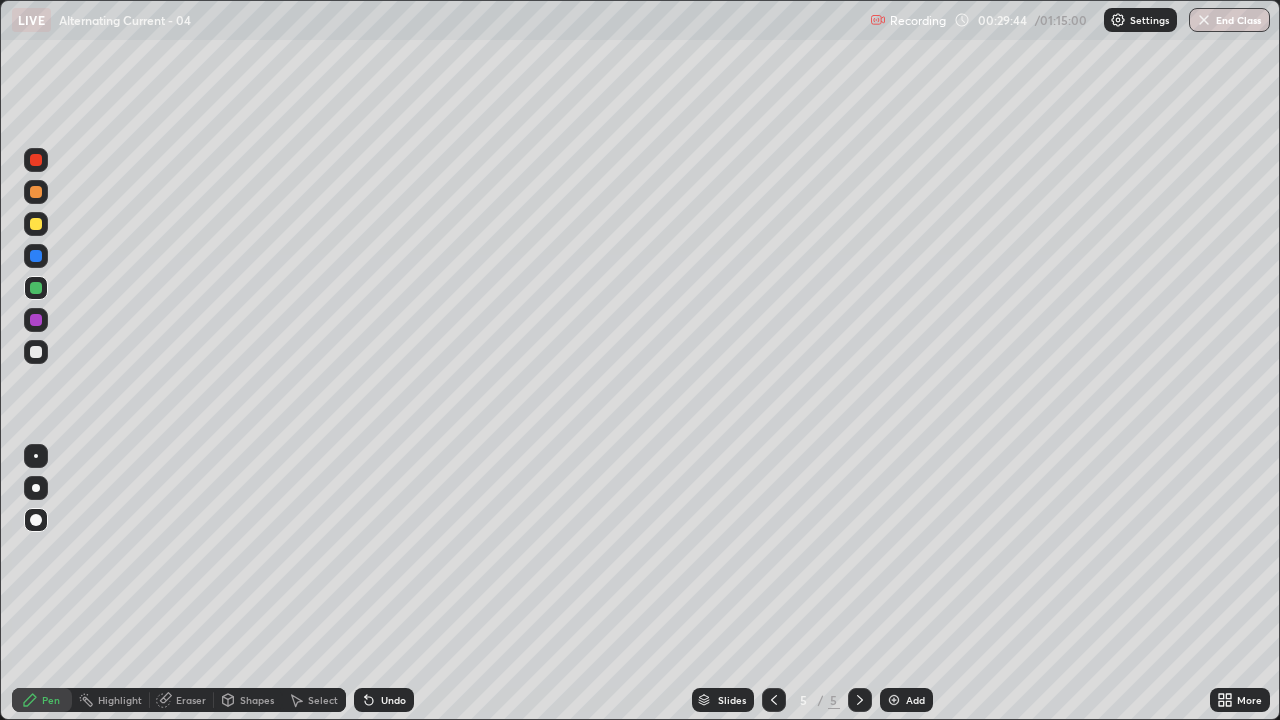 click on "Add" at bounding box center [906, 700] 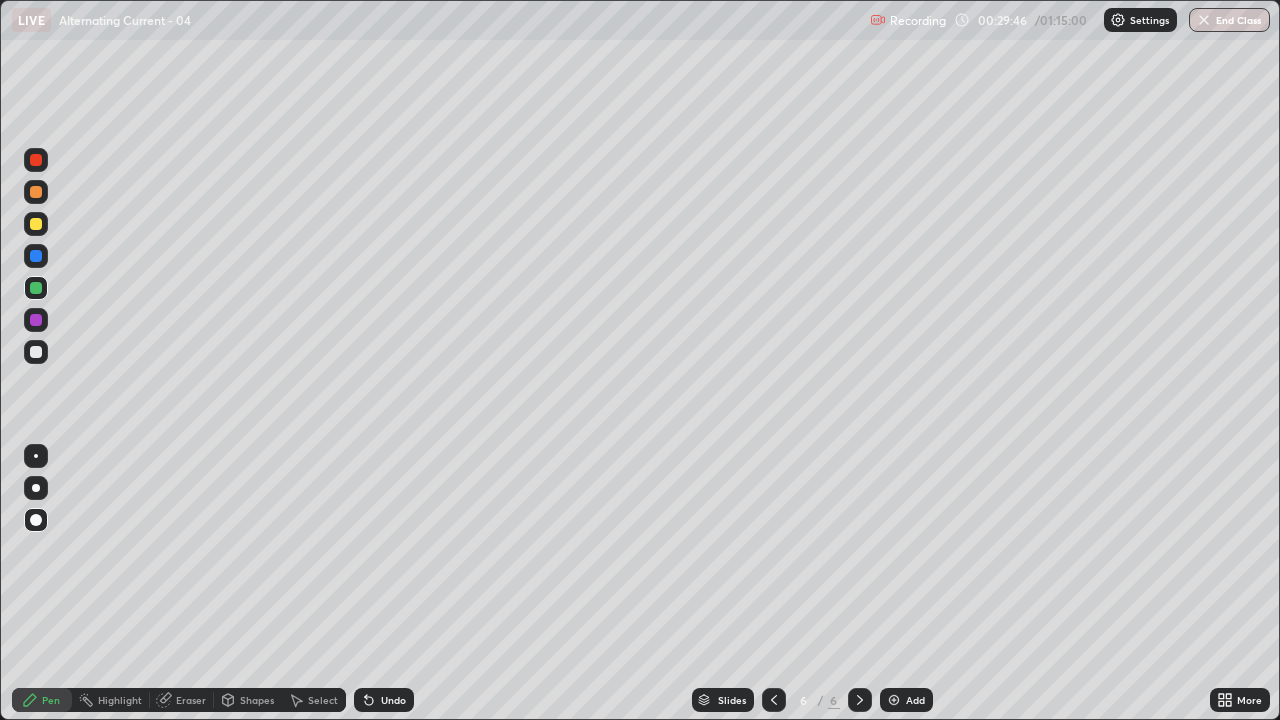 click at bounding box center [36, 352] 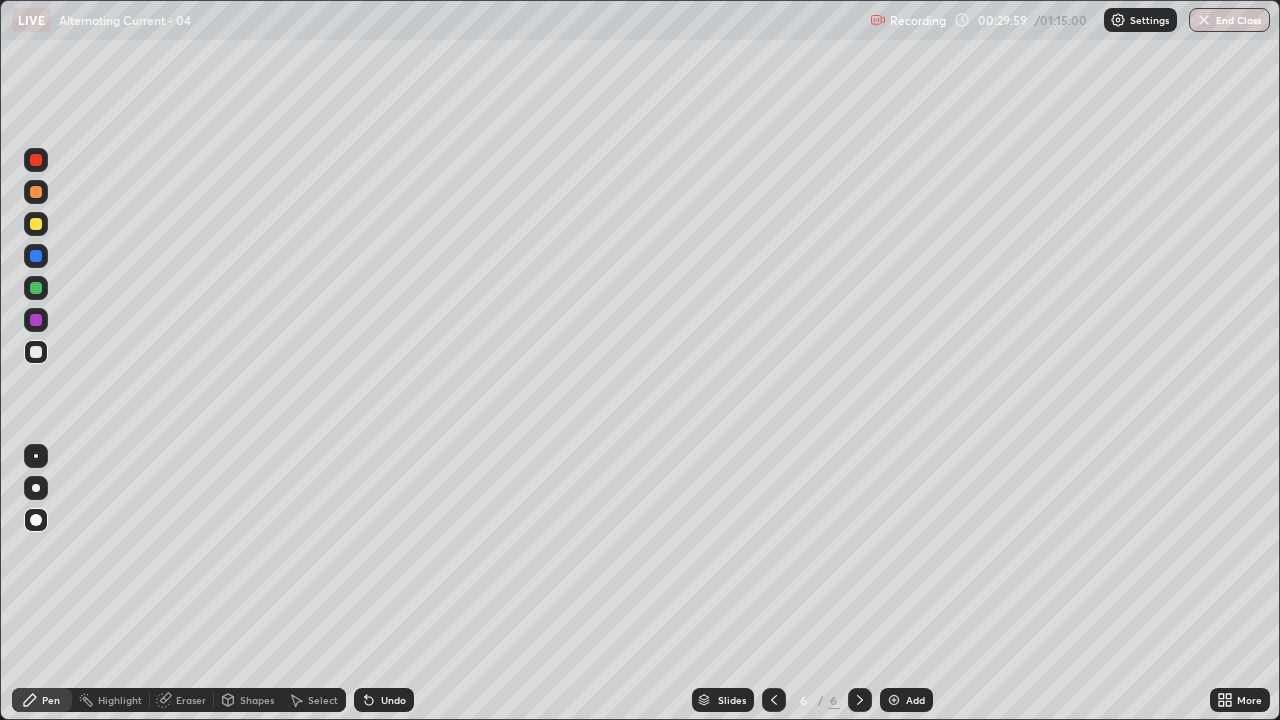click at bounding box center [36, 160] 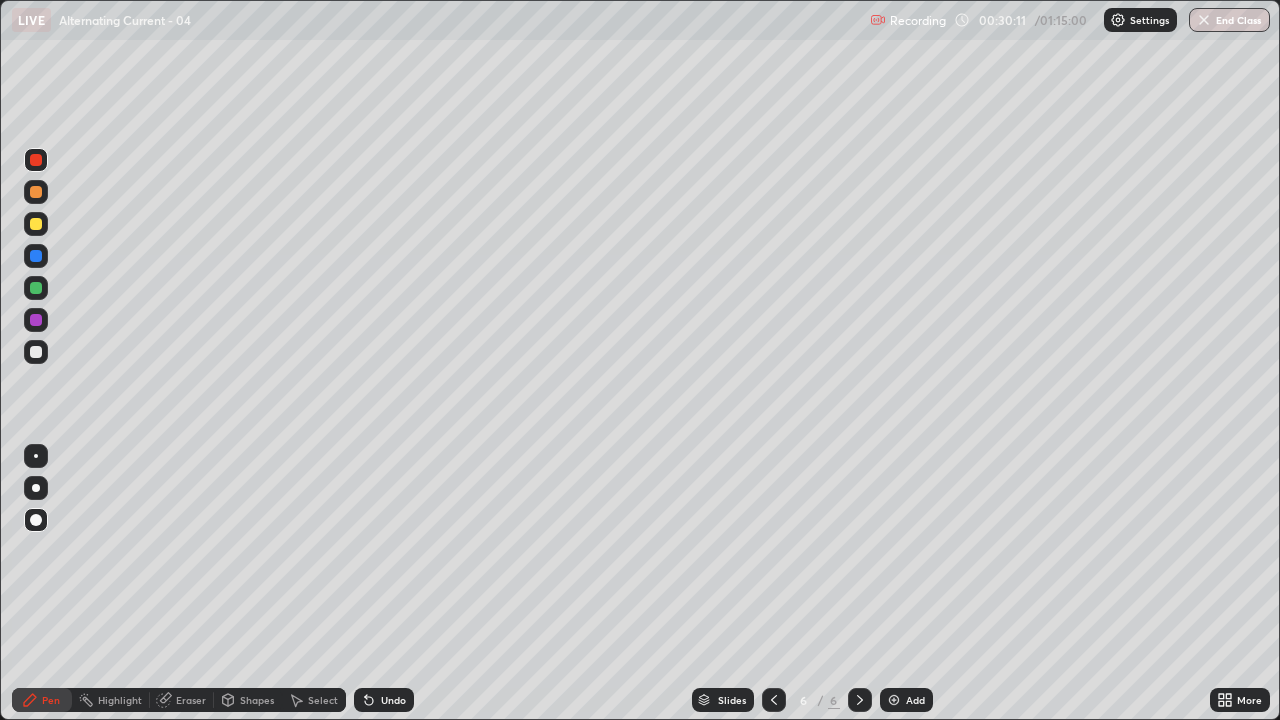 click 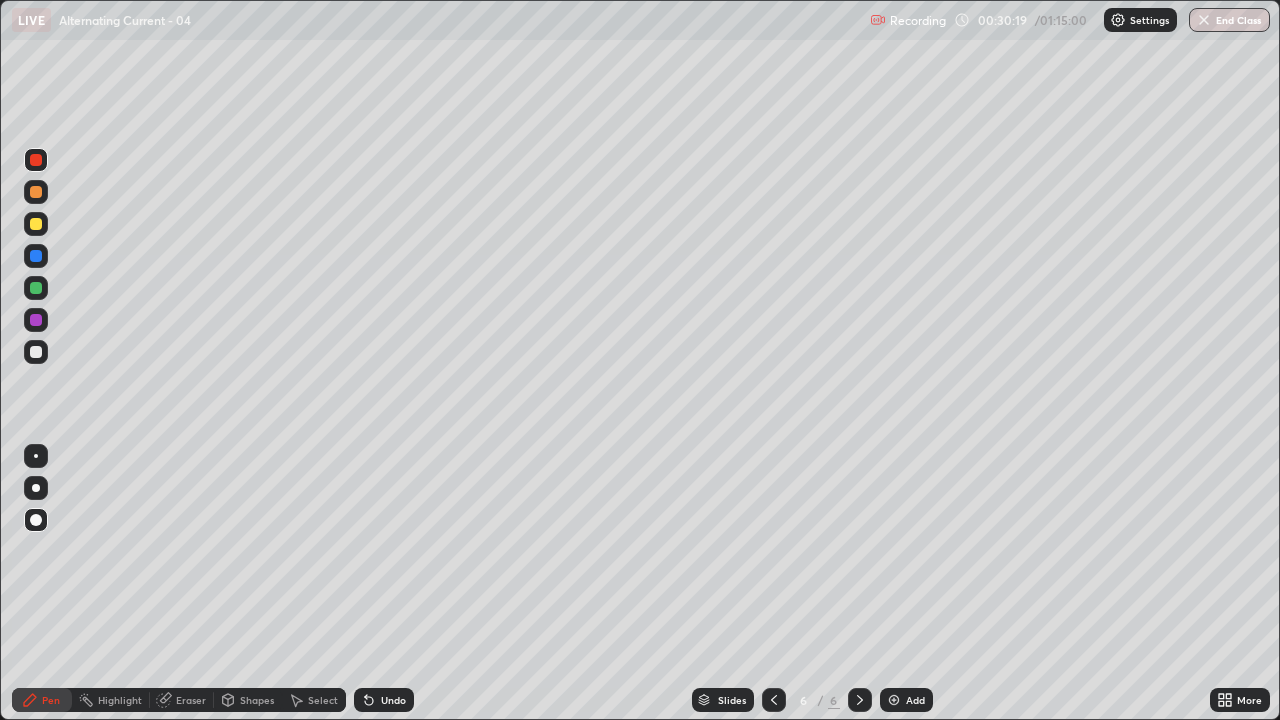 click at bounding box center (36, 288) 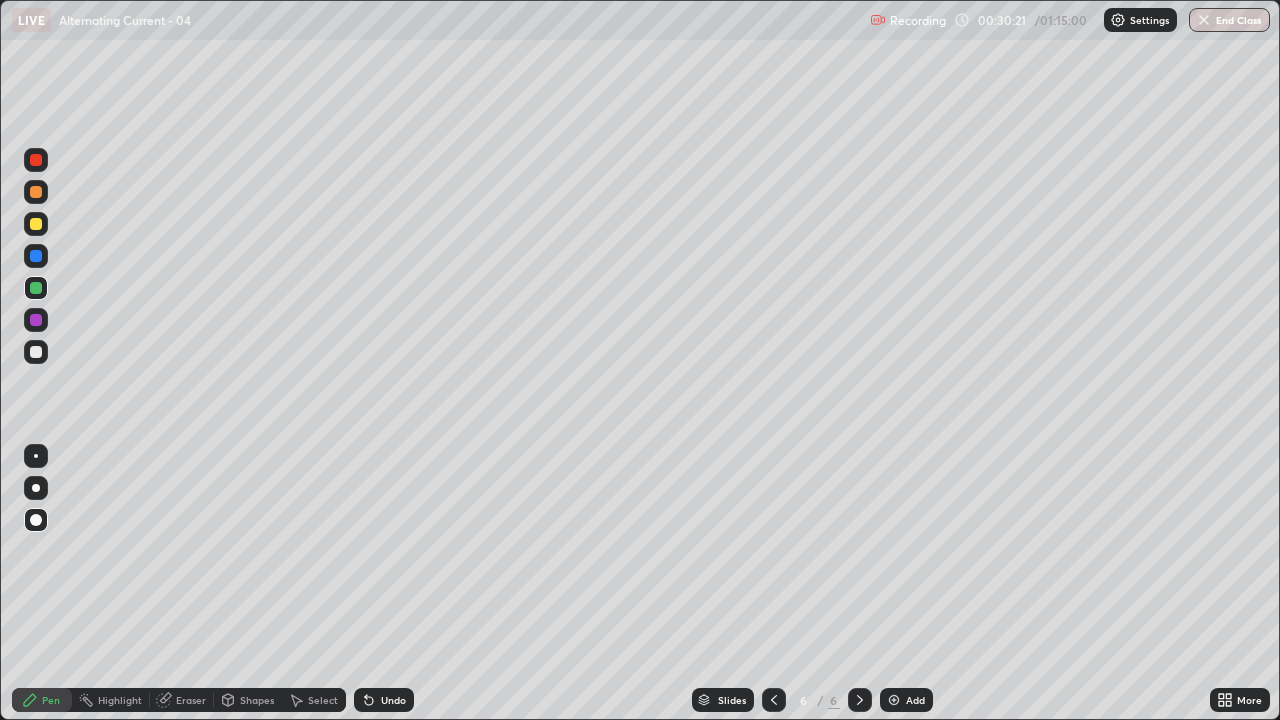 click 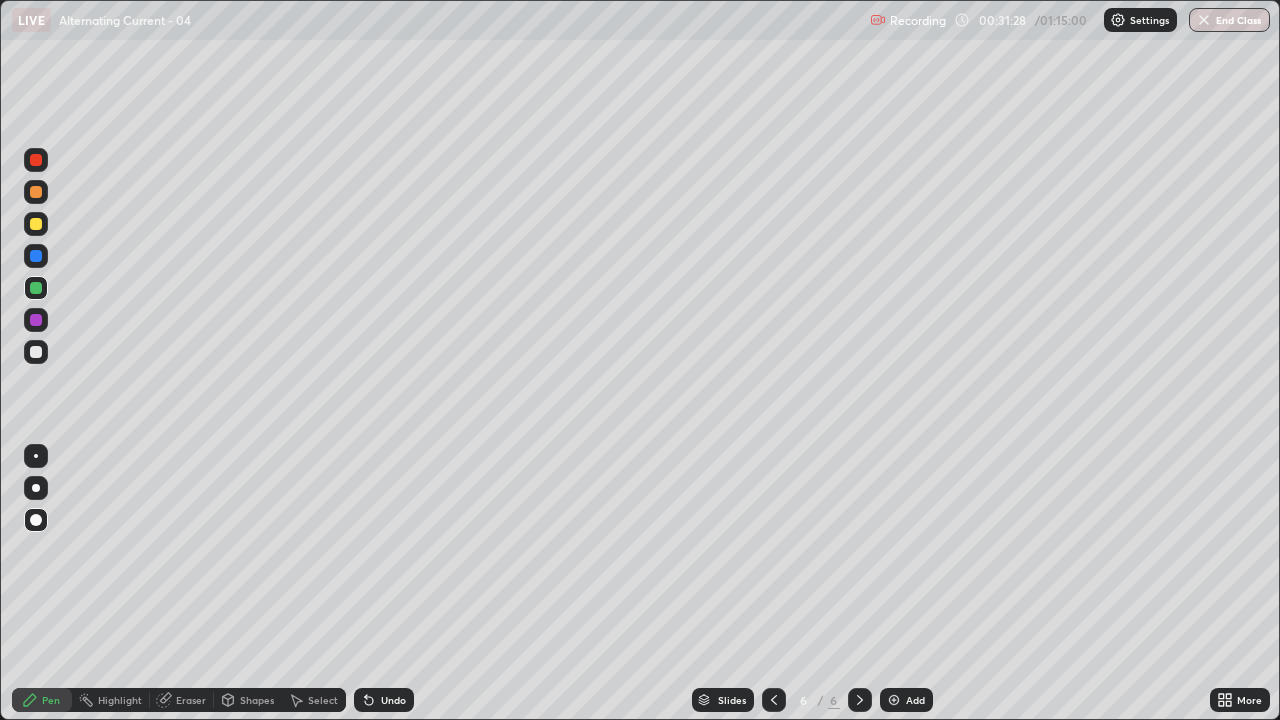 click on "Undo" at bounding box center (384, 700) 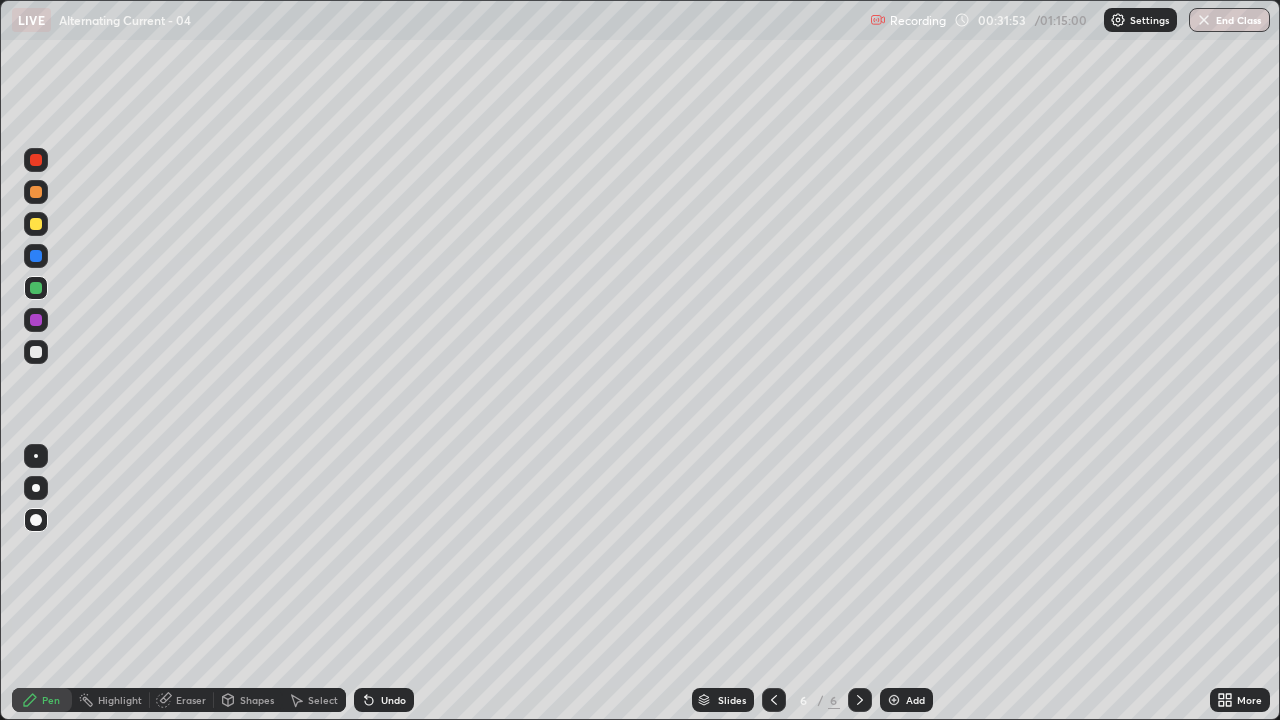 click at bounding box center (36, 352) 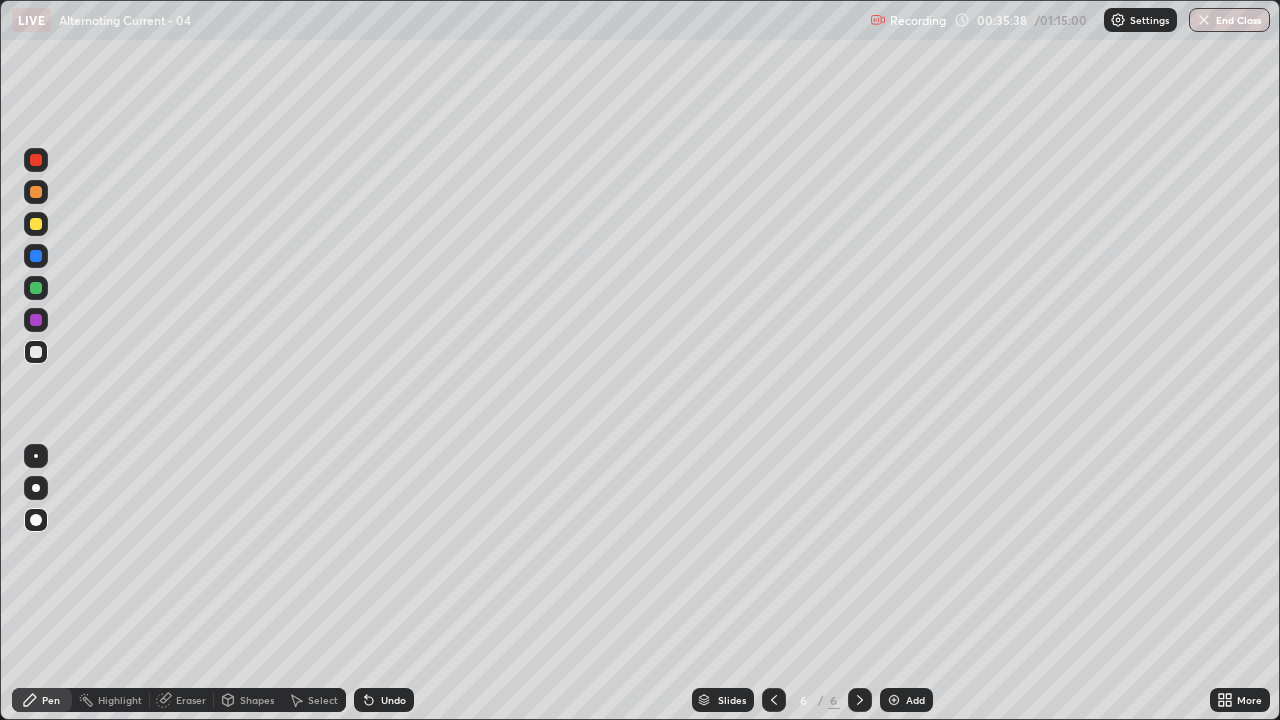 click on "Add" at bounding box center (915, 700) 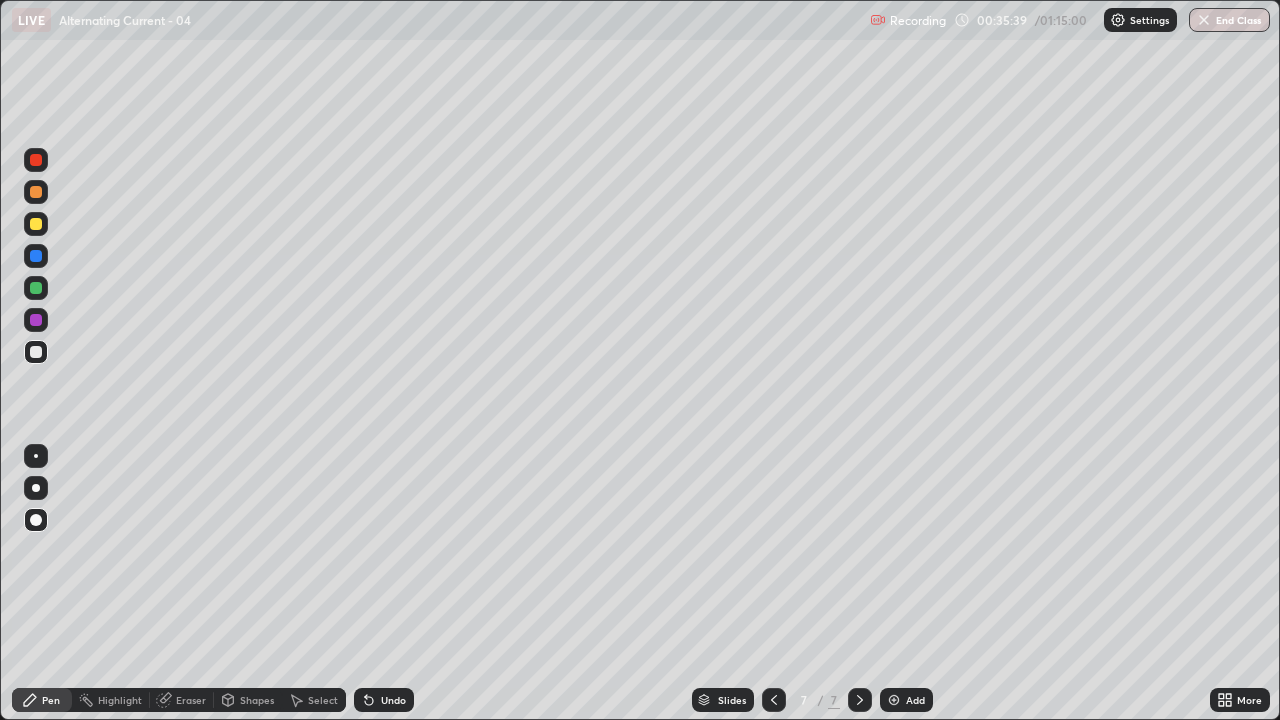 click at bounding box center (36, 352) 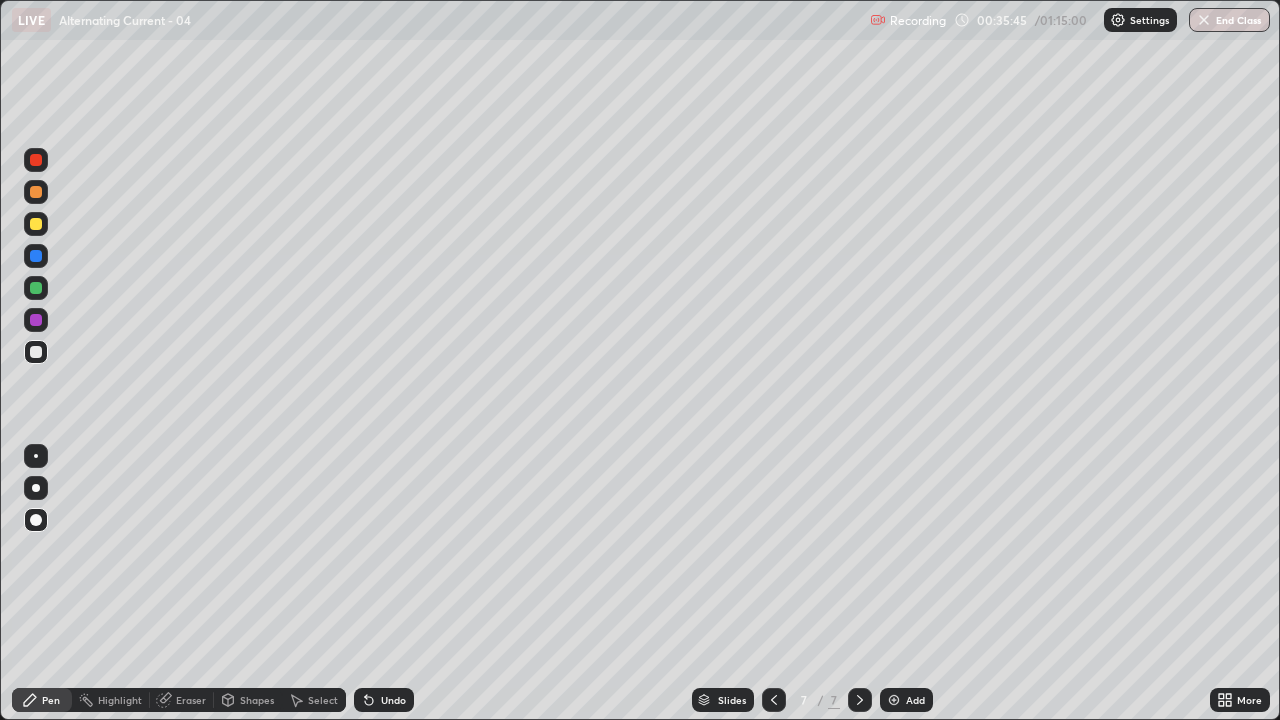 click on "Undo" at bounding box center (393, 700) 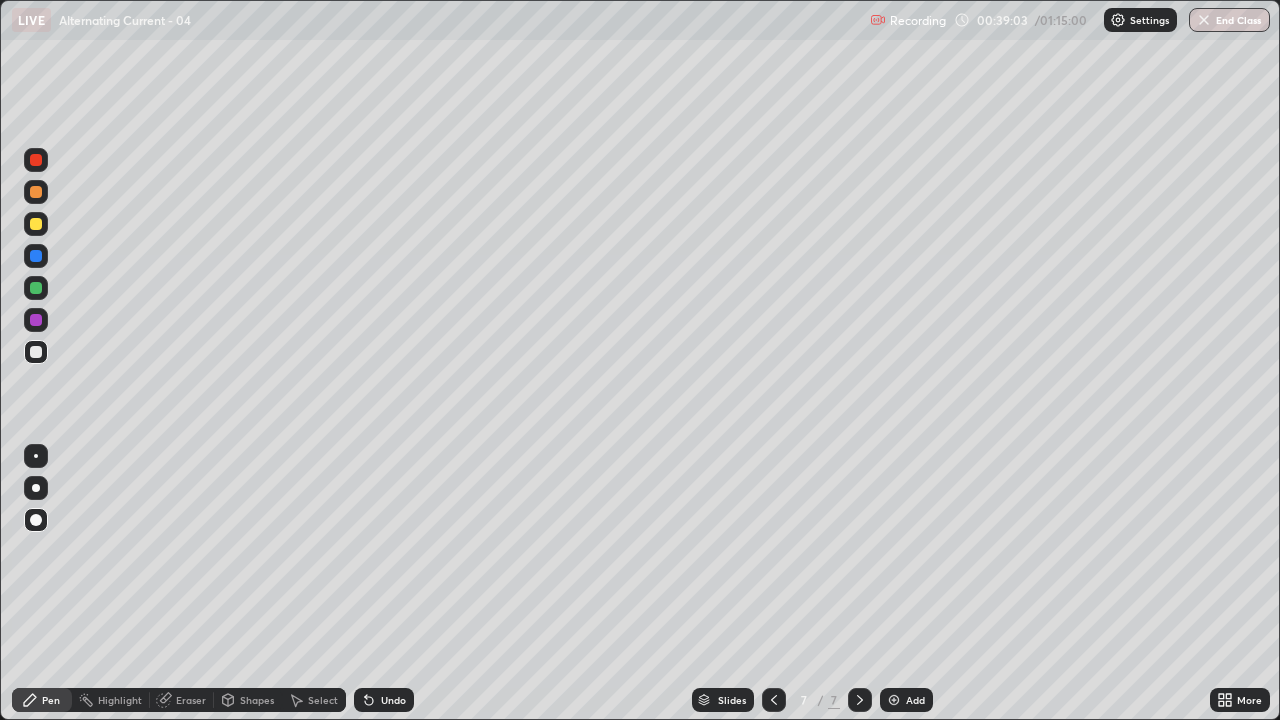 click at bounding box center (894, 700) 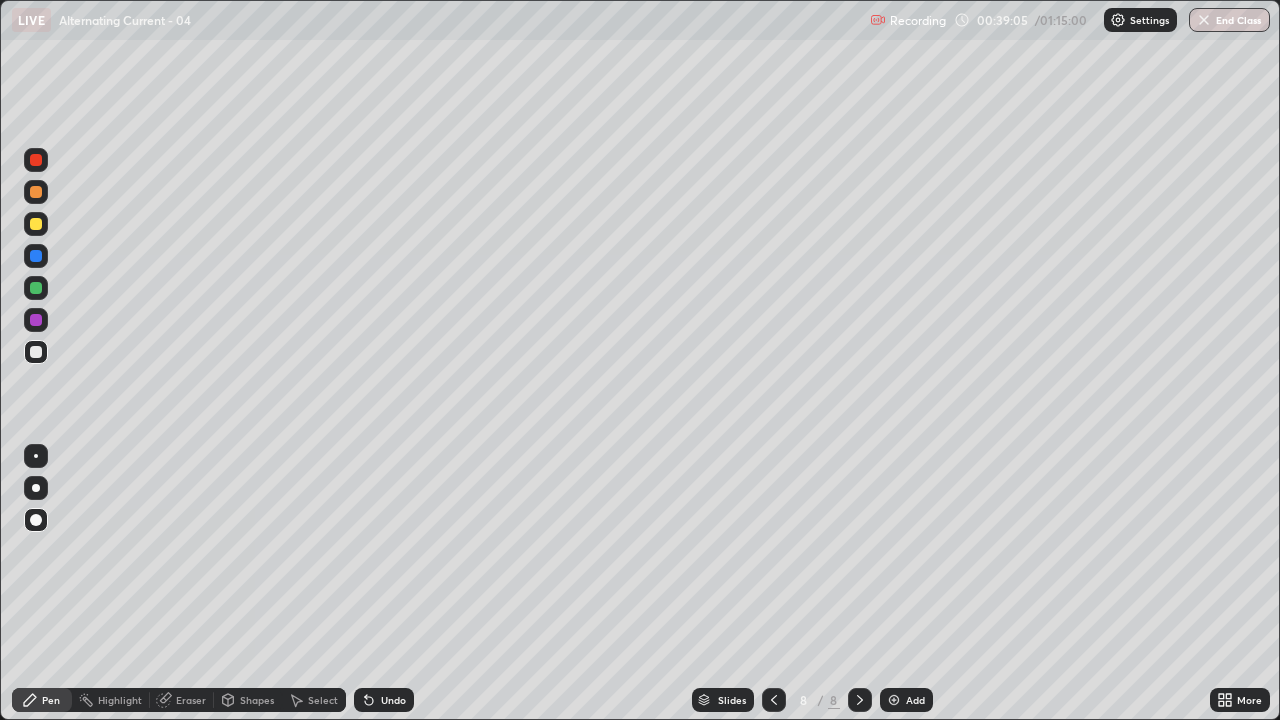 click at bounding box center [36, 352] 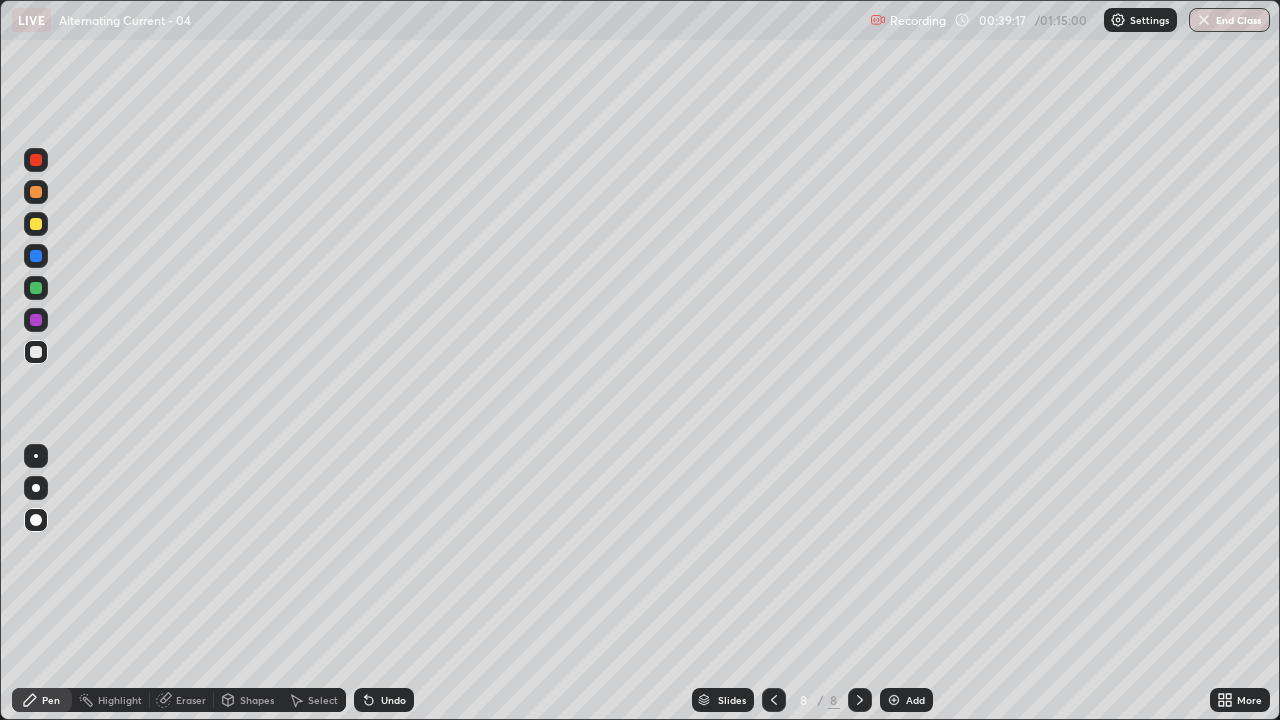 click at bounding box center (36, 160) 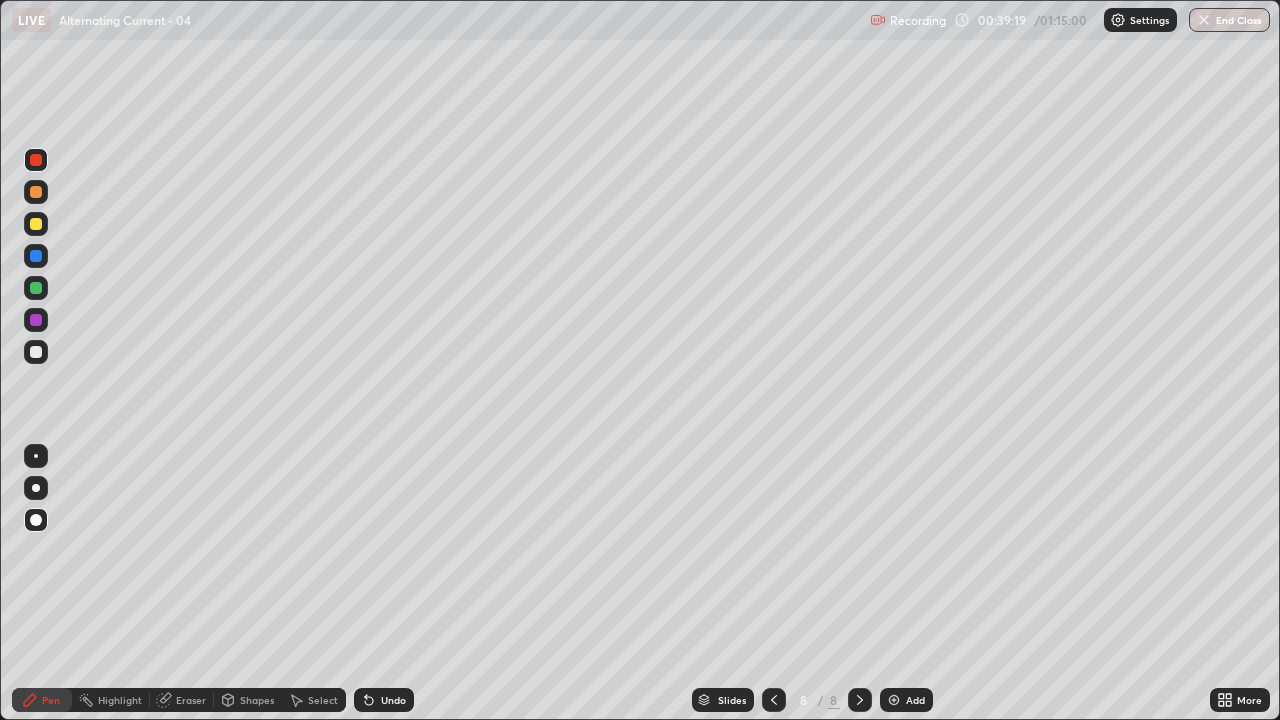 click at bounding box center (774, 700) 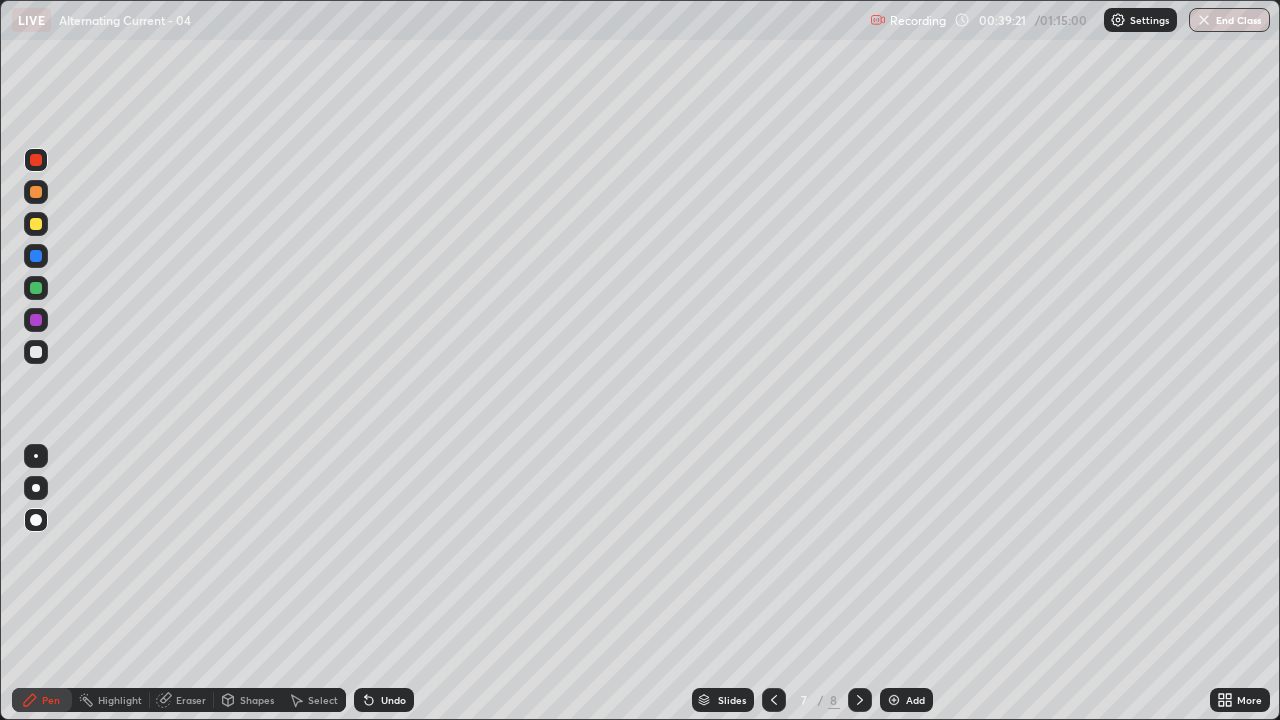 click 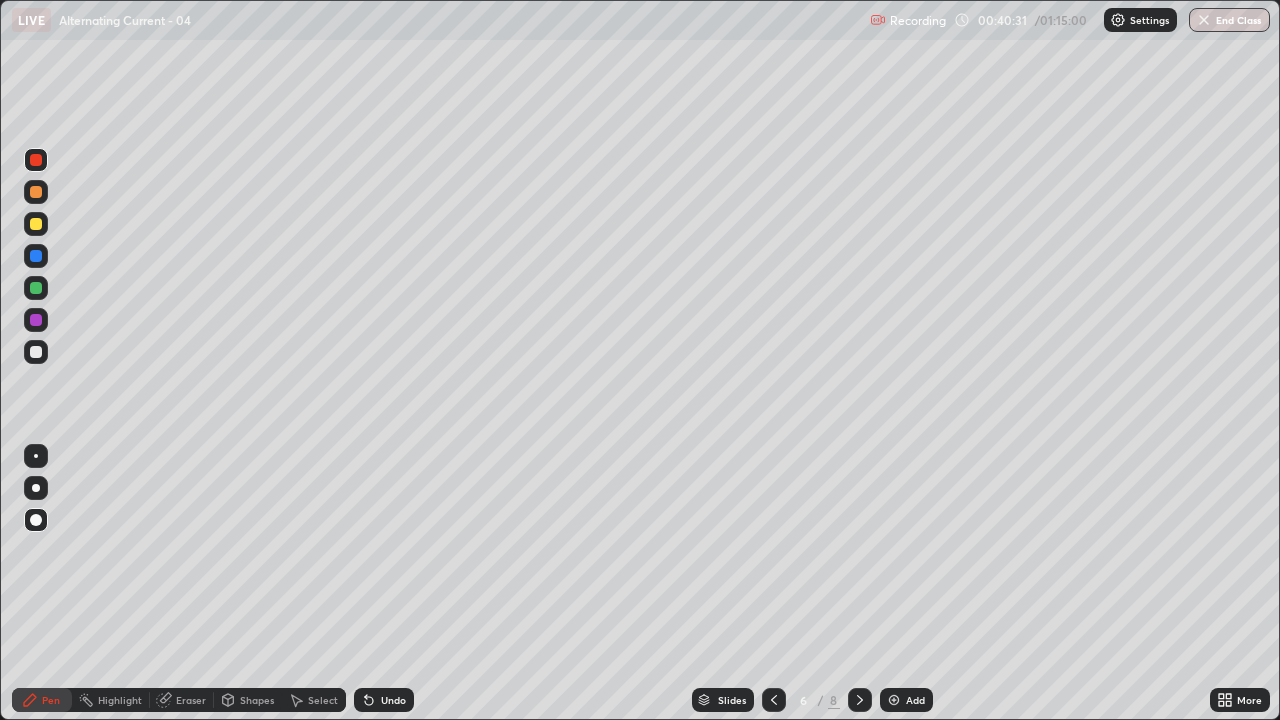 click 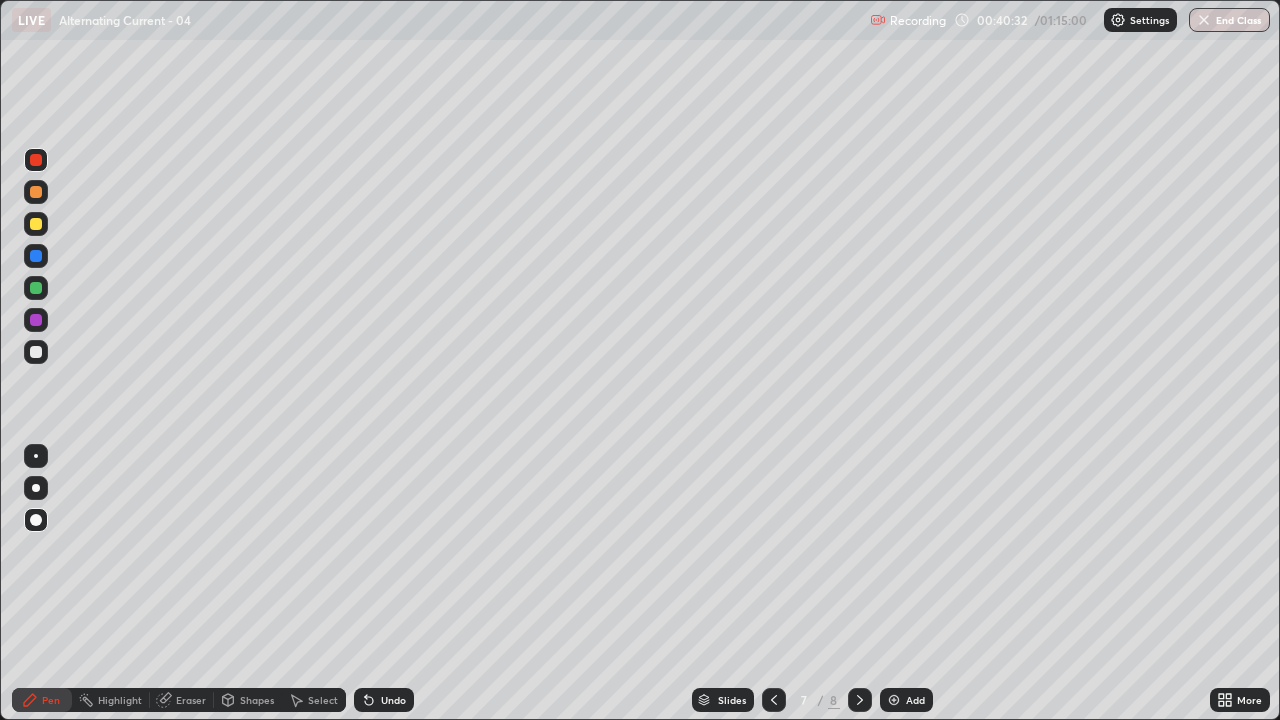 click 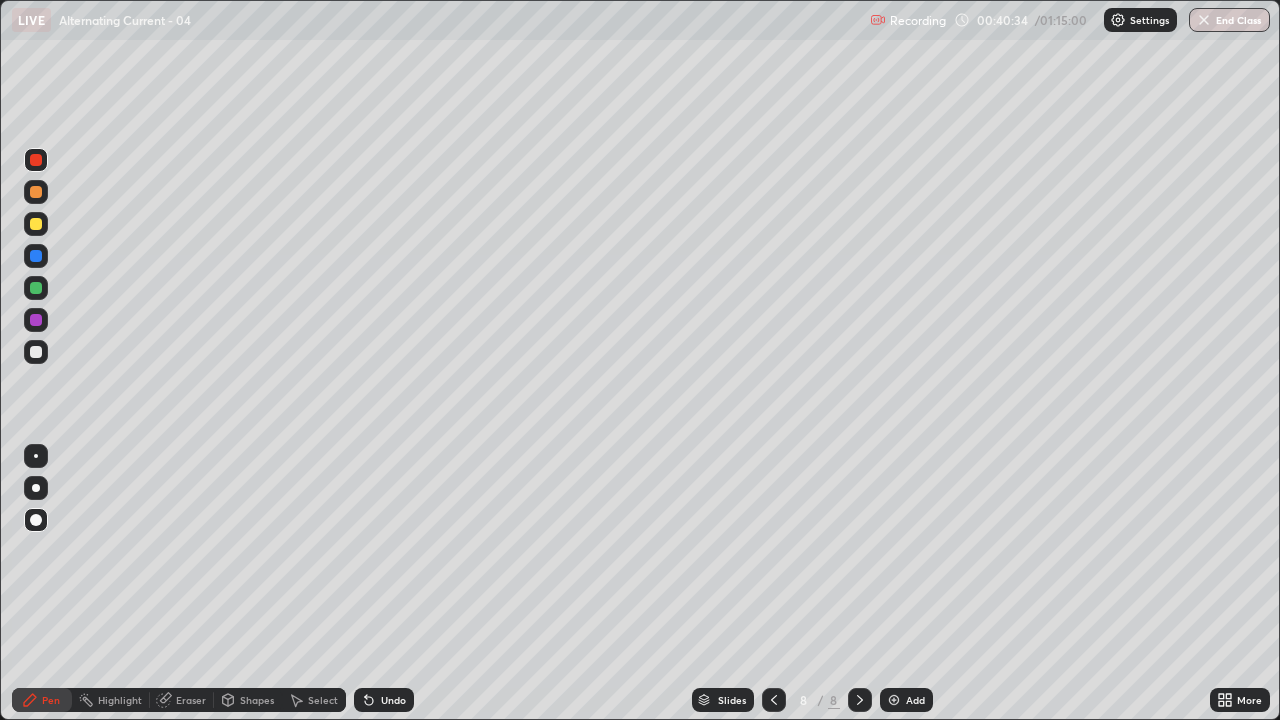 click at bounding box center (36, 224) 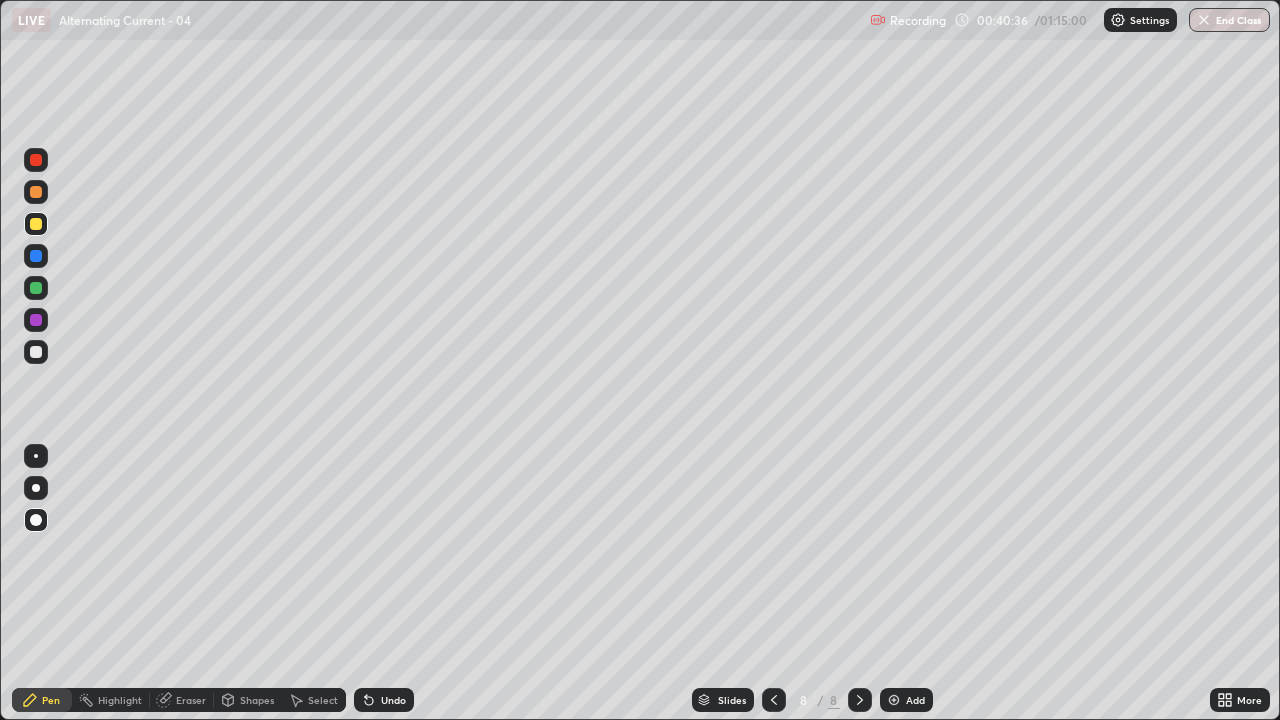 click at bounding box center (36, 352) 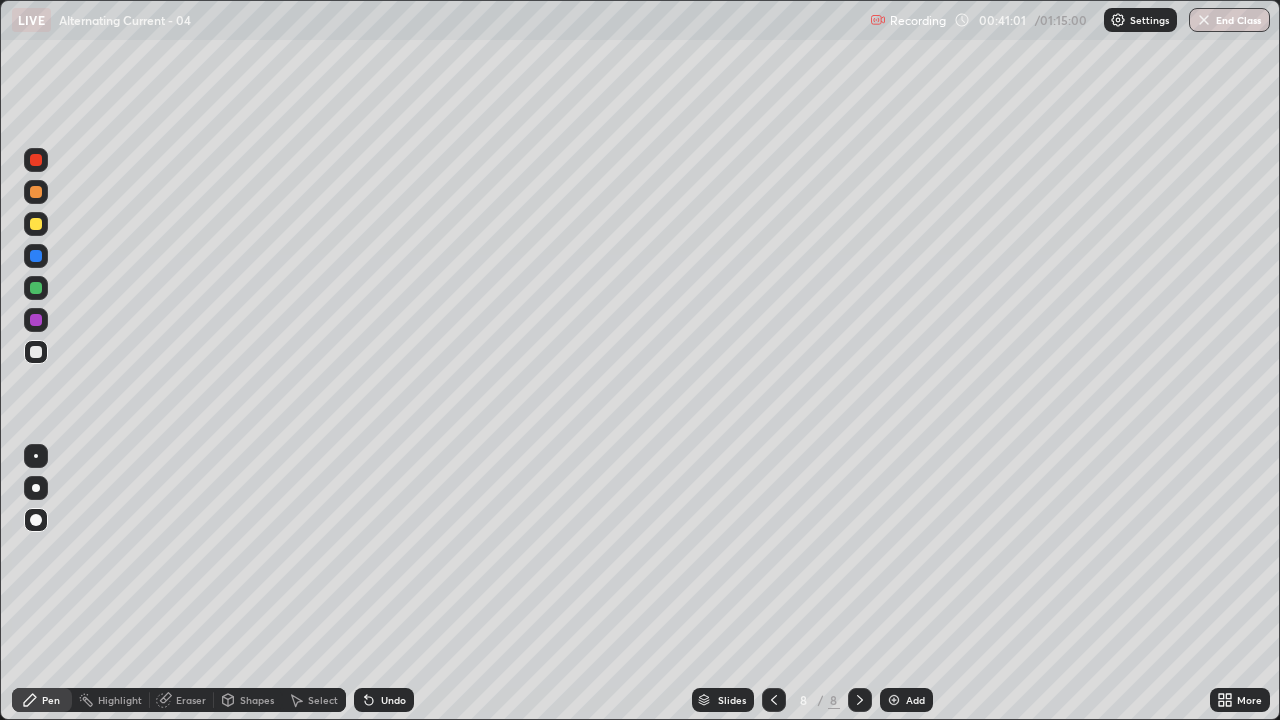 click at bounding box center (36, 288) 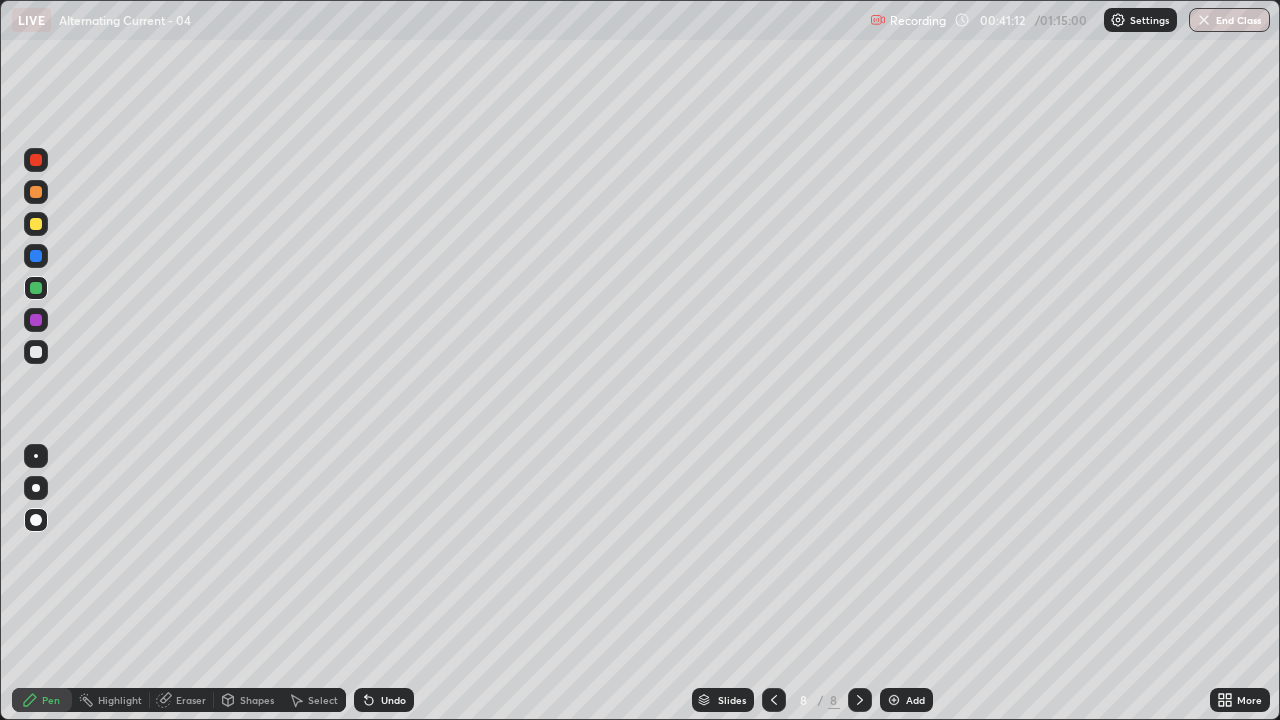 click 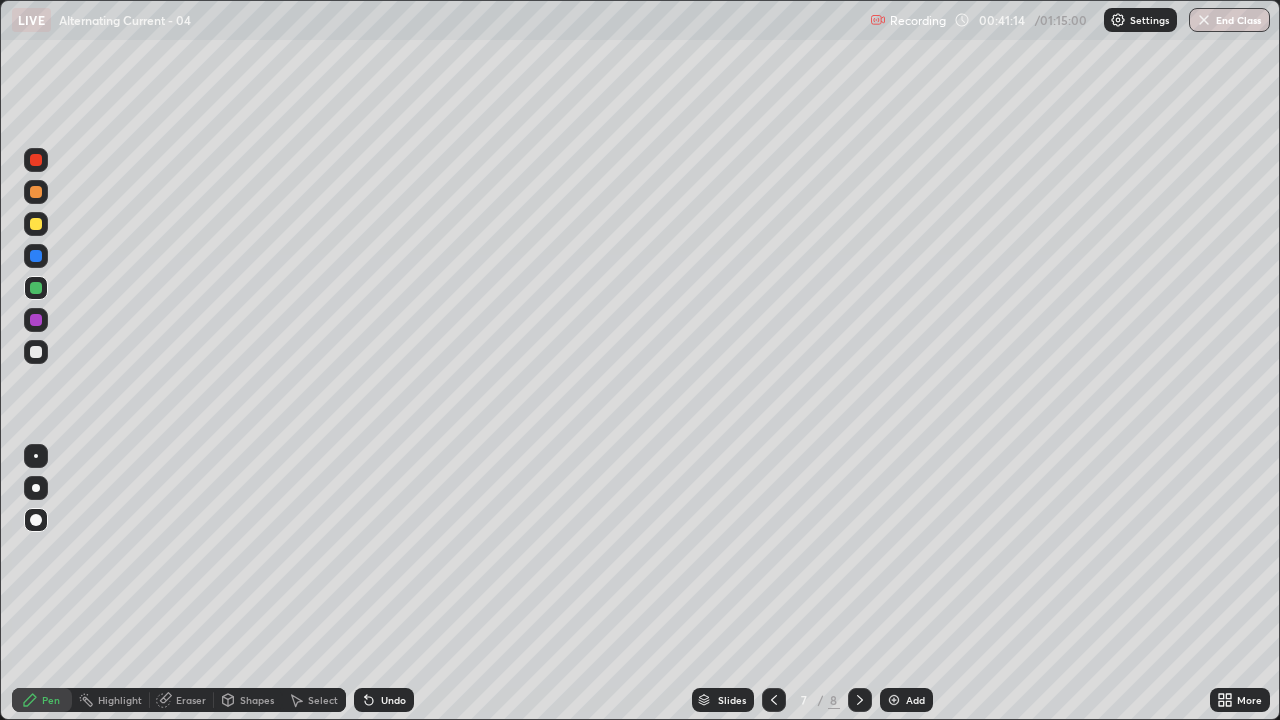 click at bounding box center [894, 700] 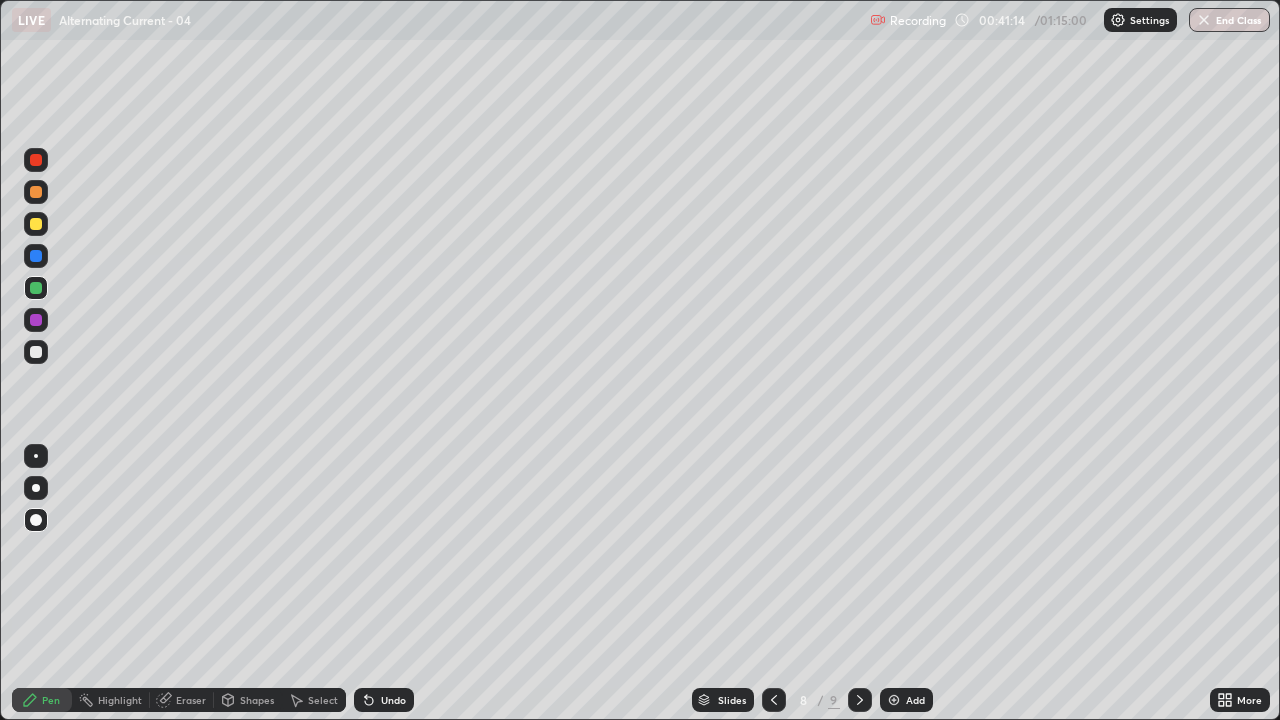 click 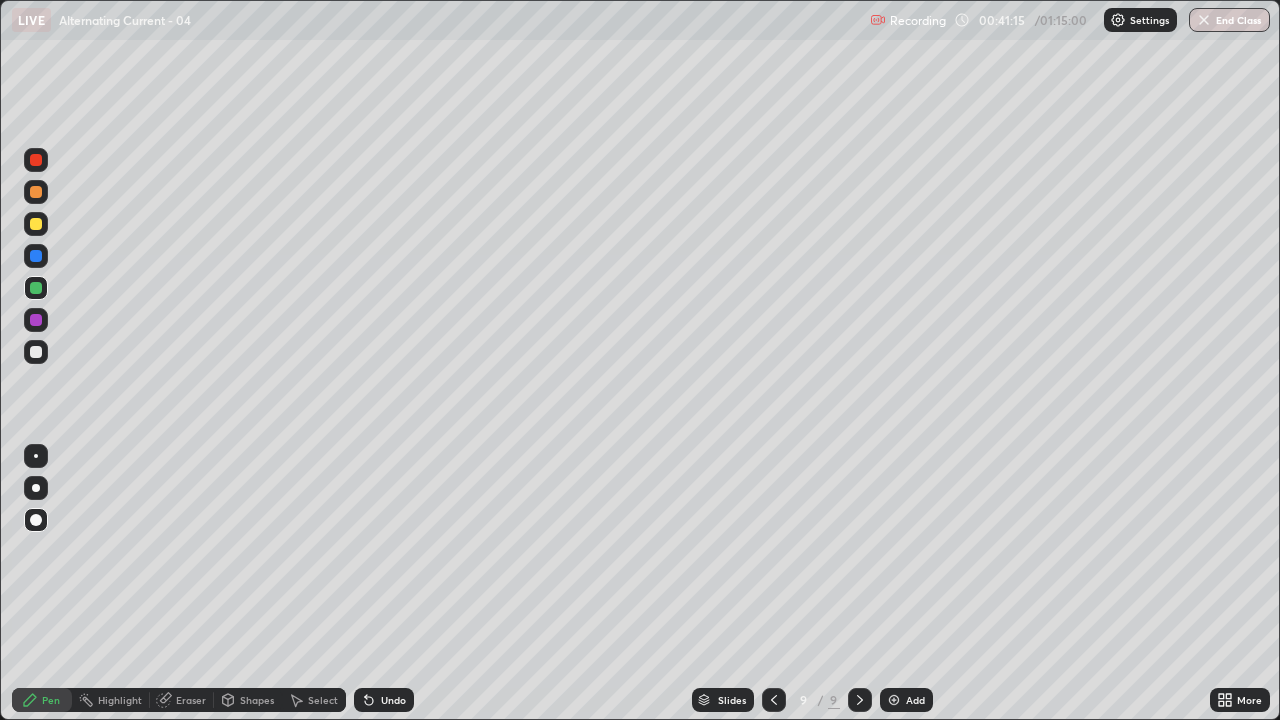 click at bounding box center (774, 700) 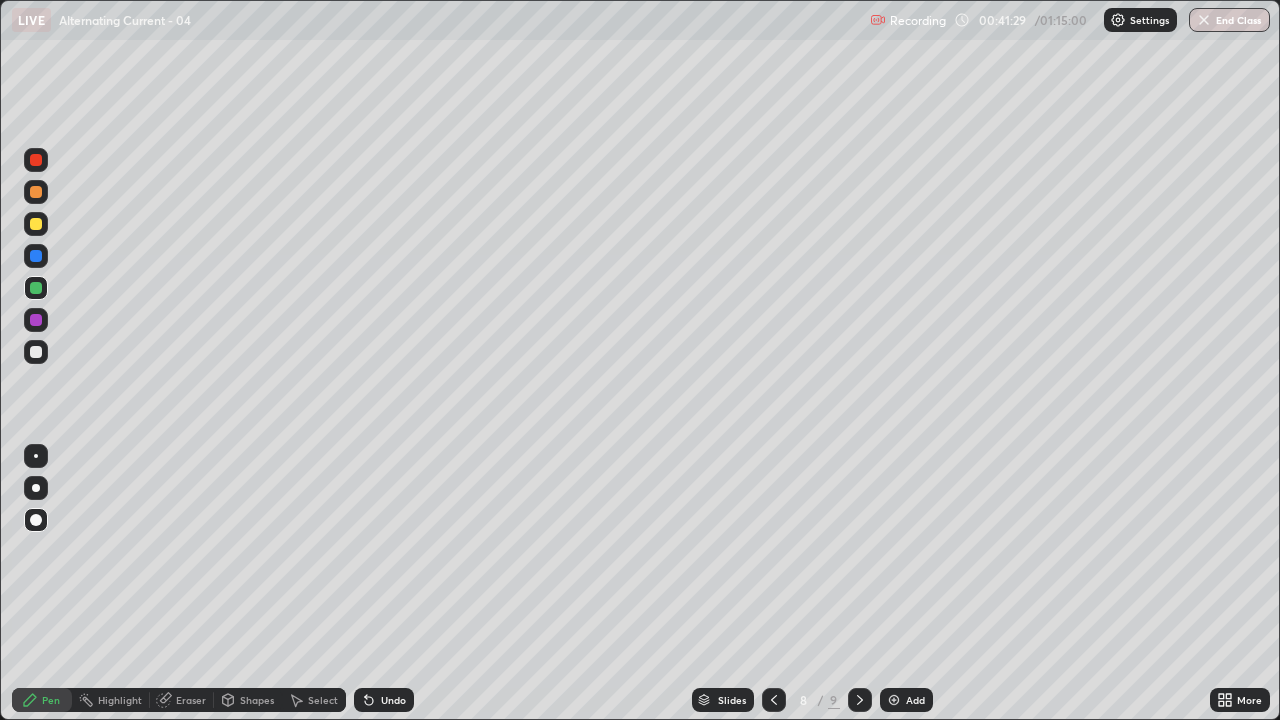 click at bounding box center [36, 256] 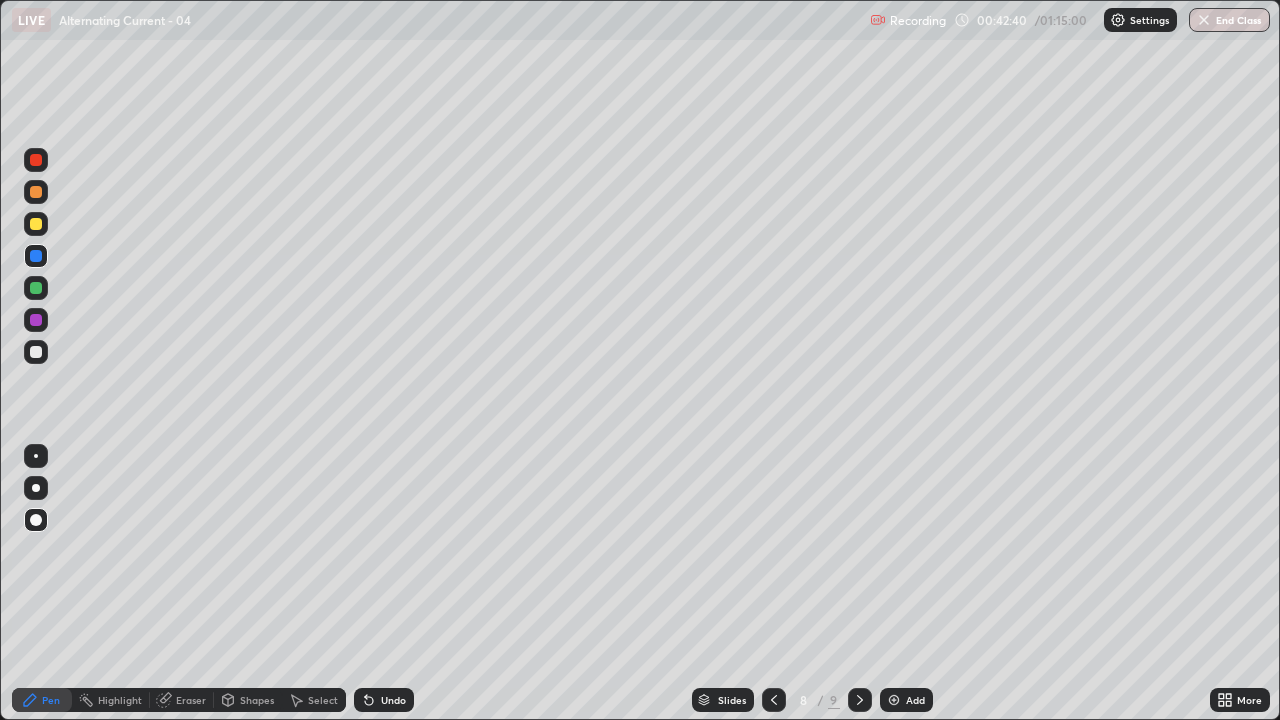 click at bounding box center (36, 352) 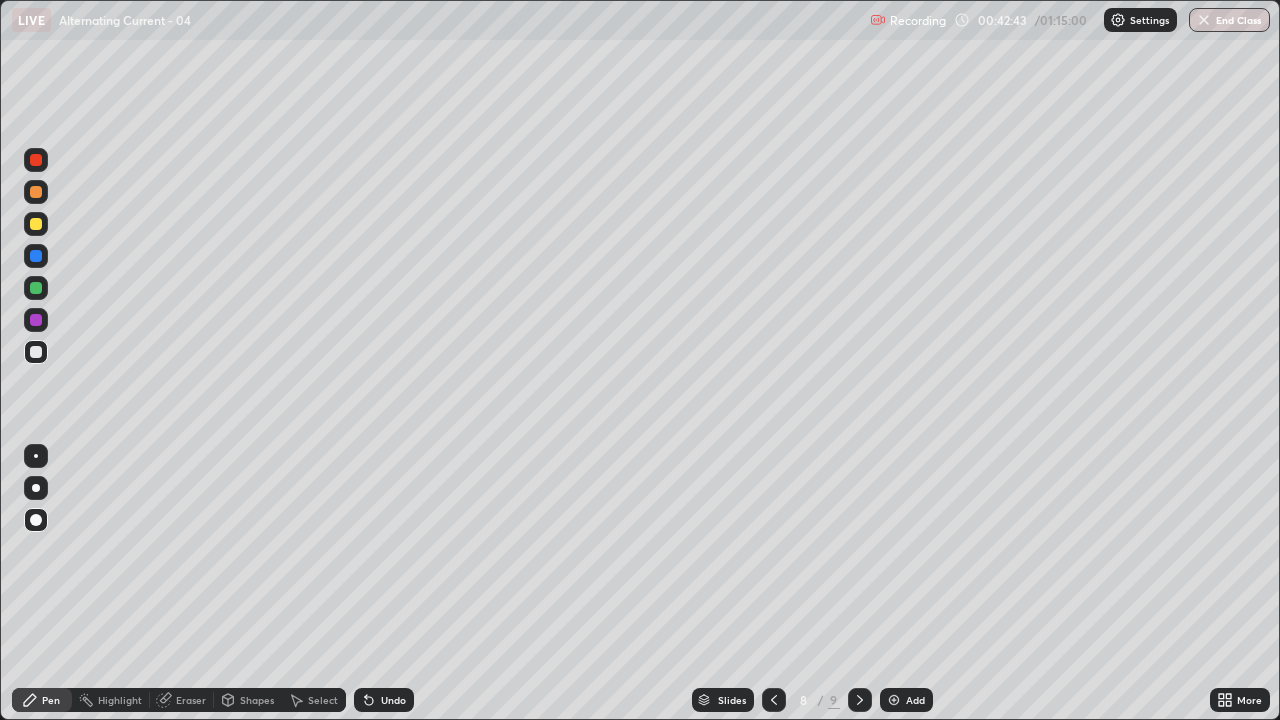 click 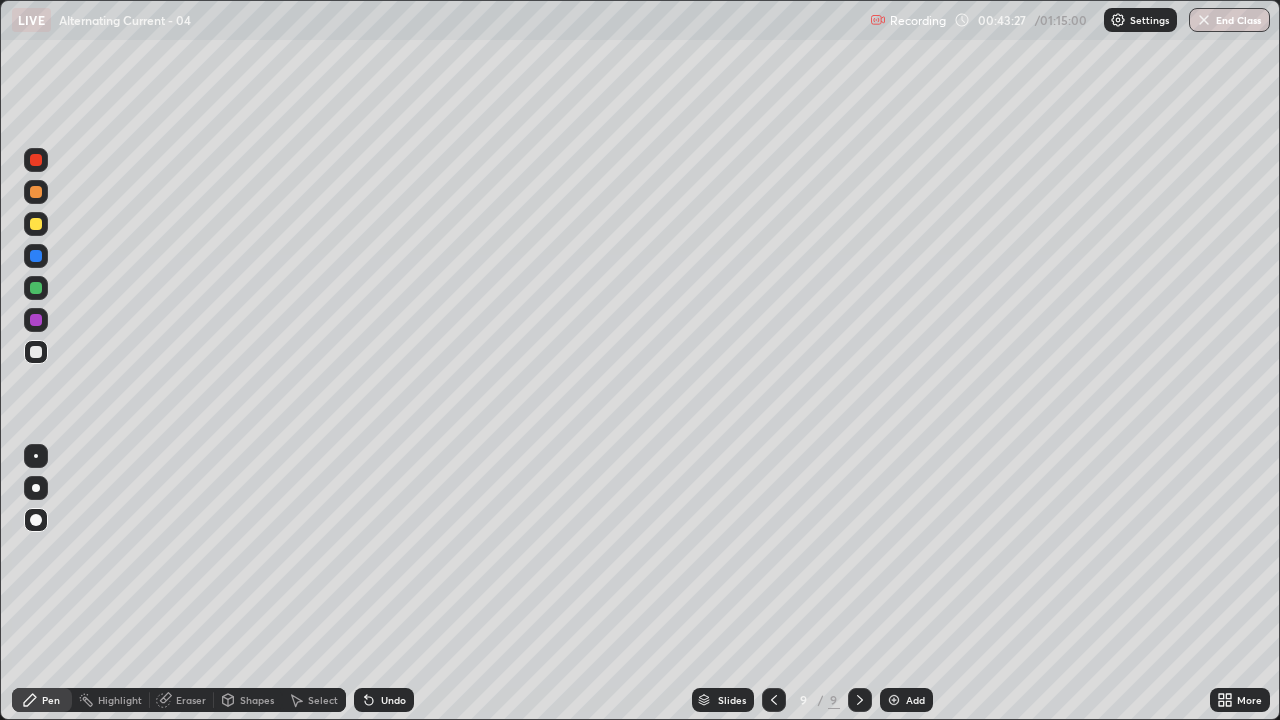 click 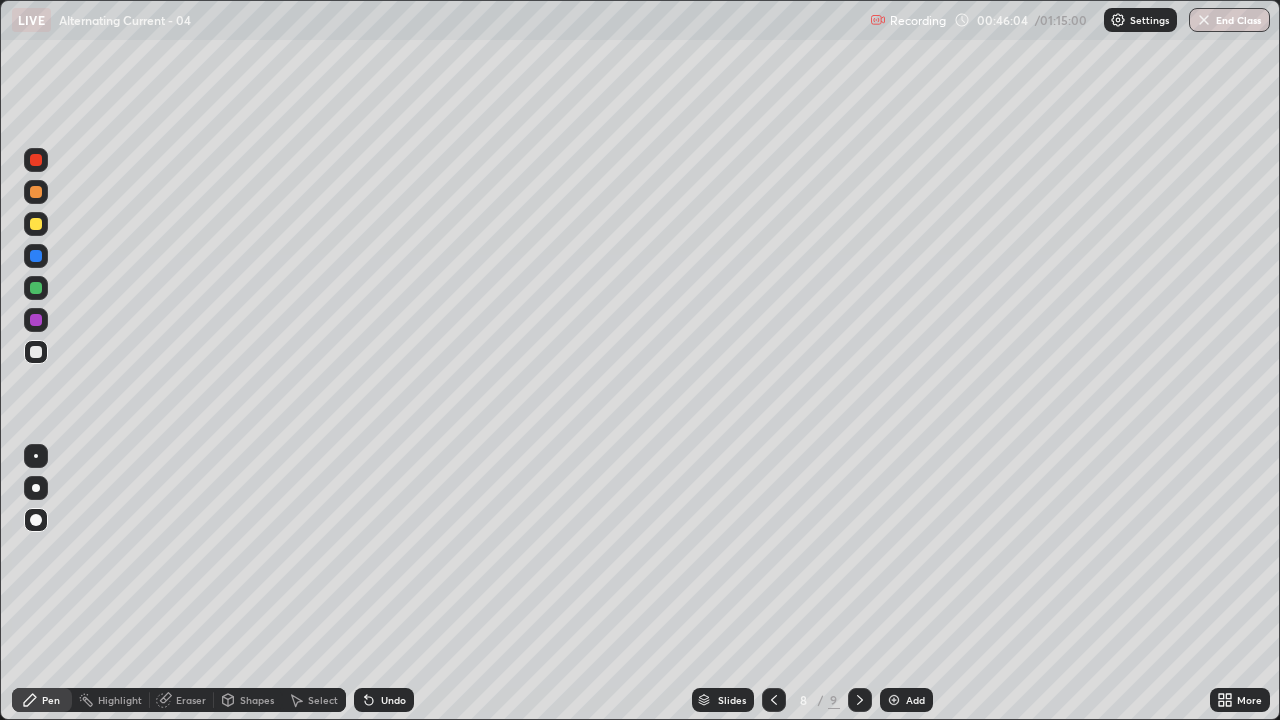 click 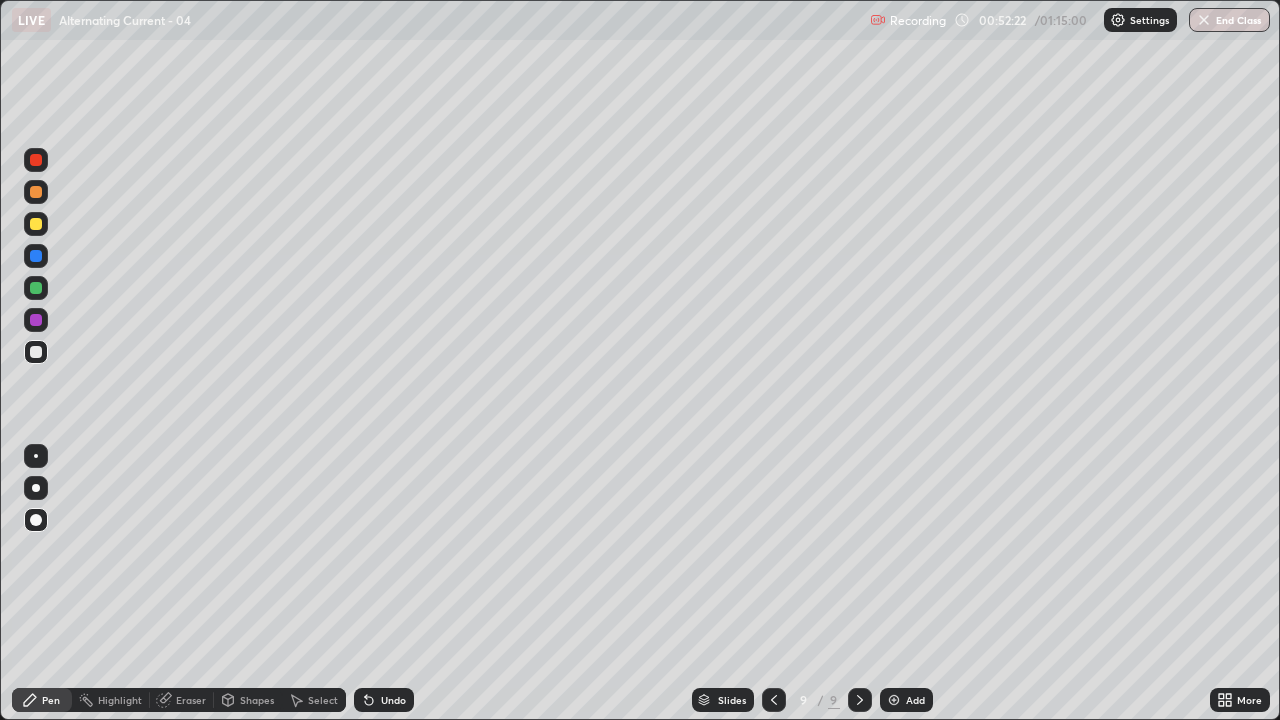 click at bounding box center (860, 700) 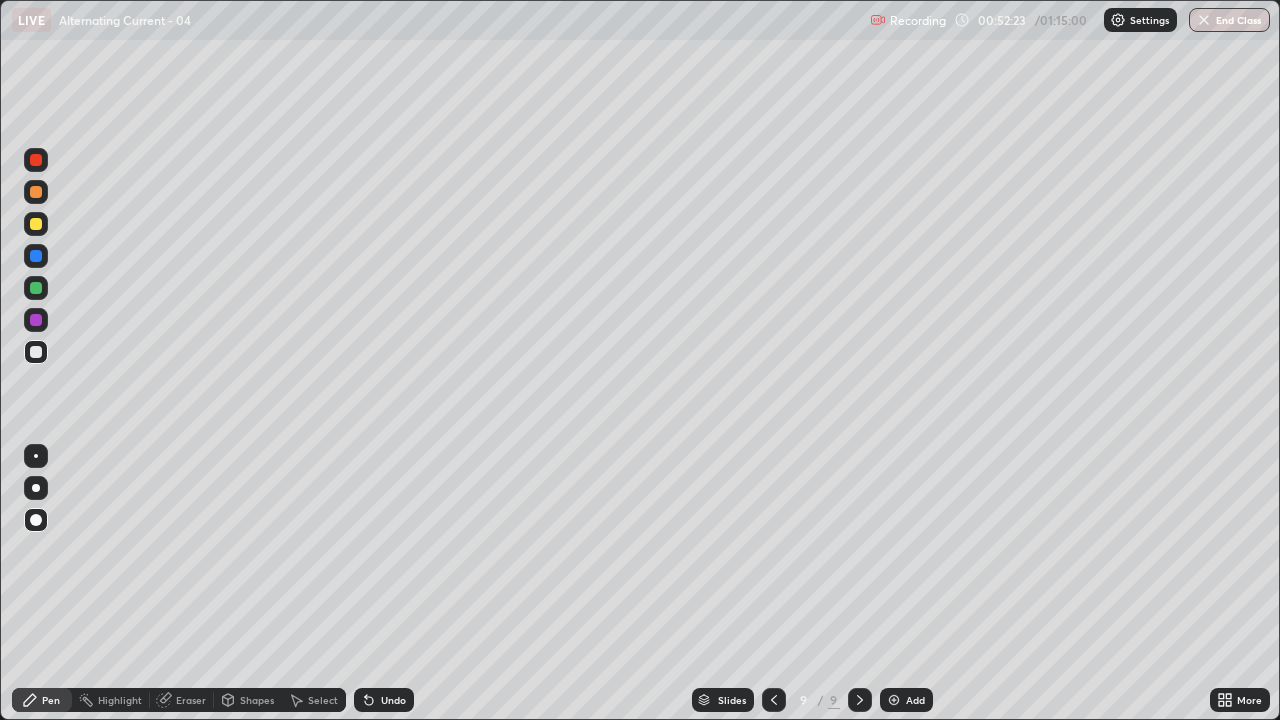 click on "Add" at bounding box center (915, 700) 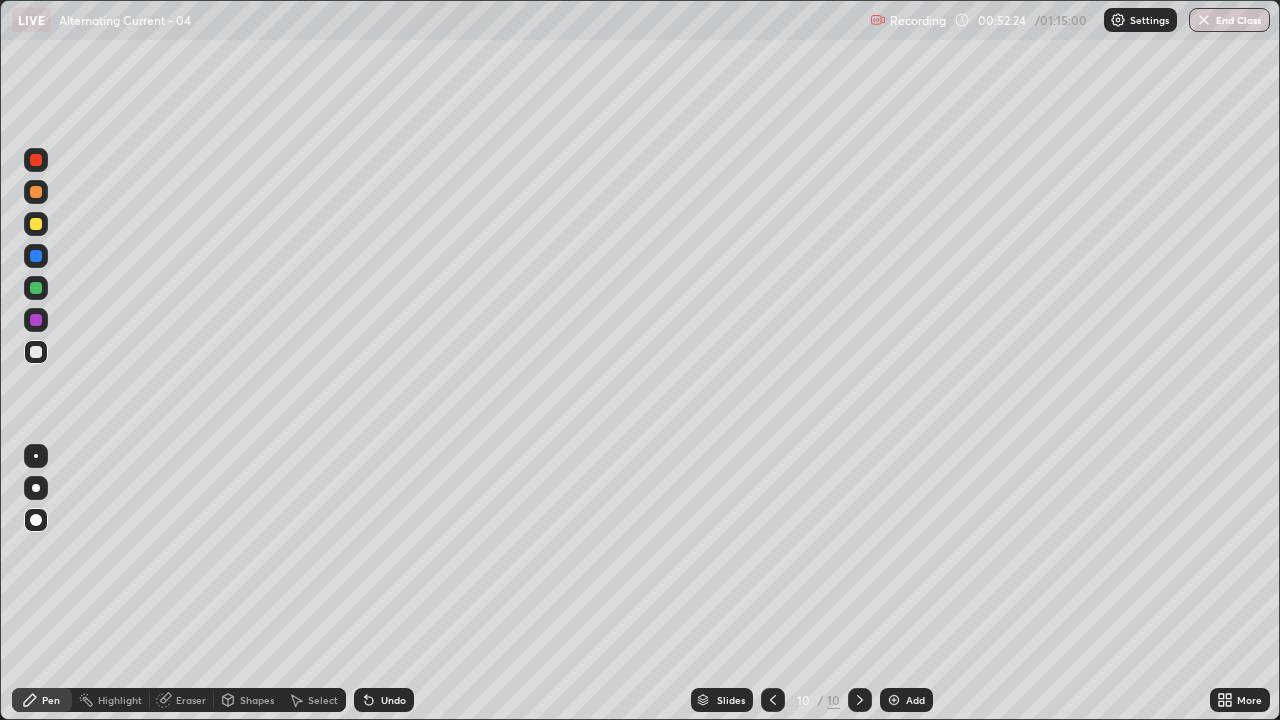 click at bounding box center [36, 352] 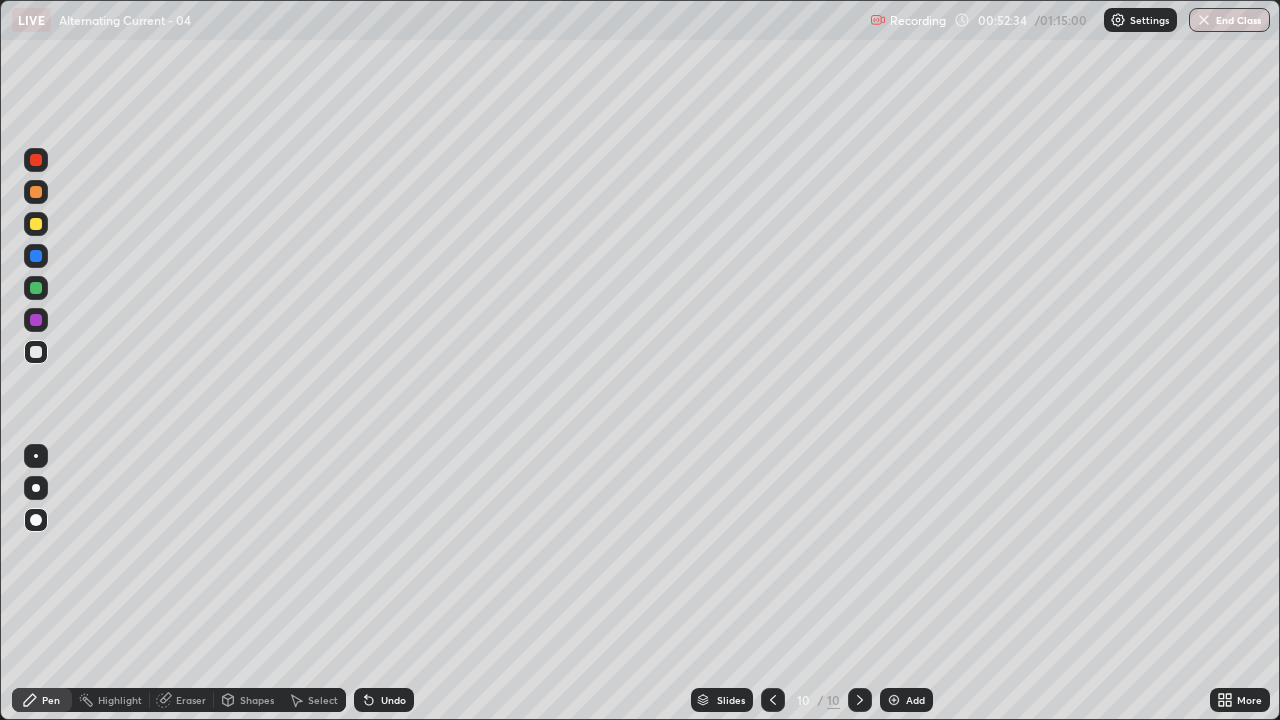 click at bounding box center (36, 160) 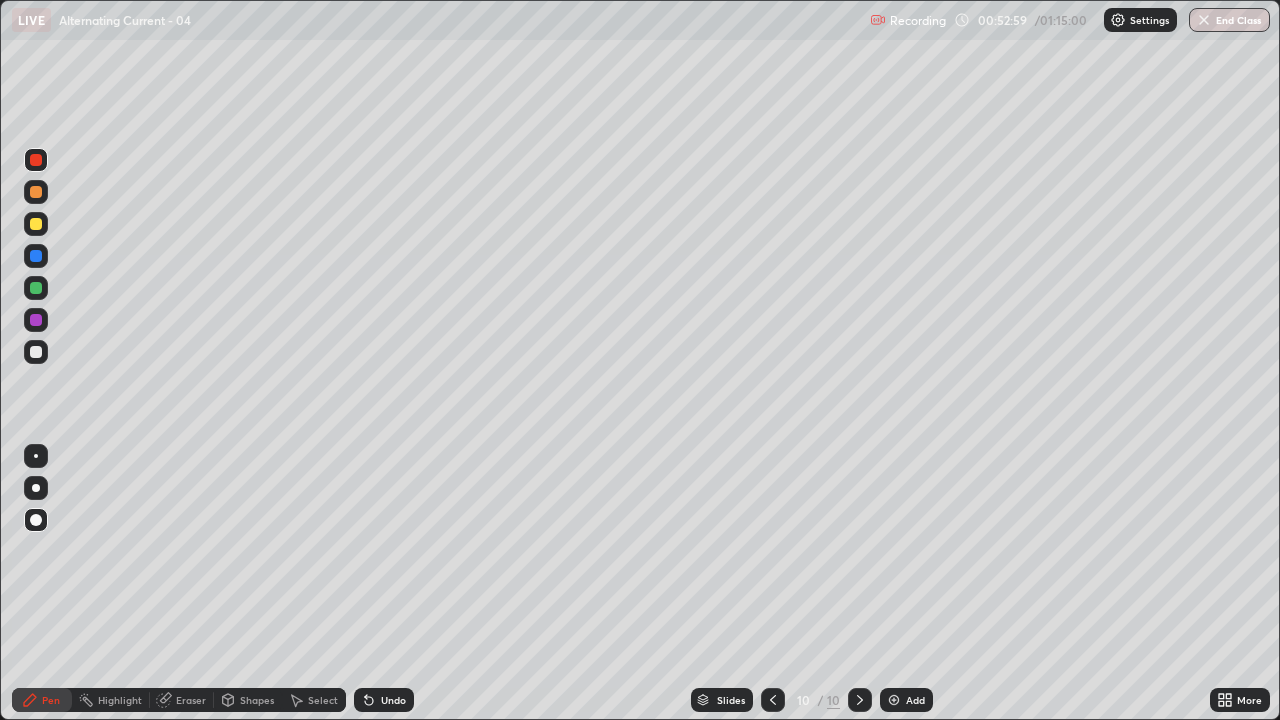 click at bounding box center (36, 224) 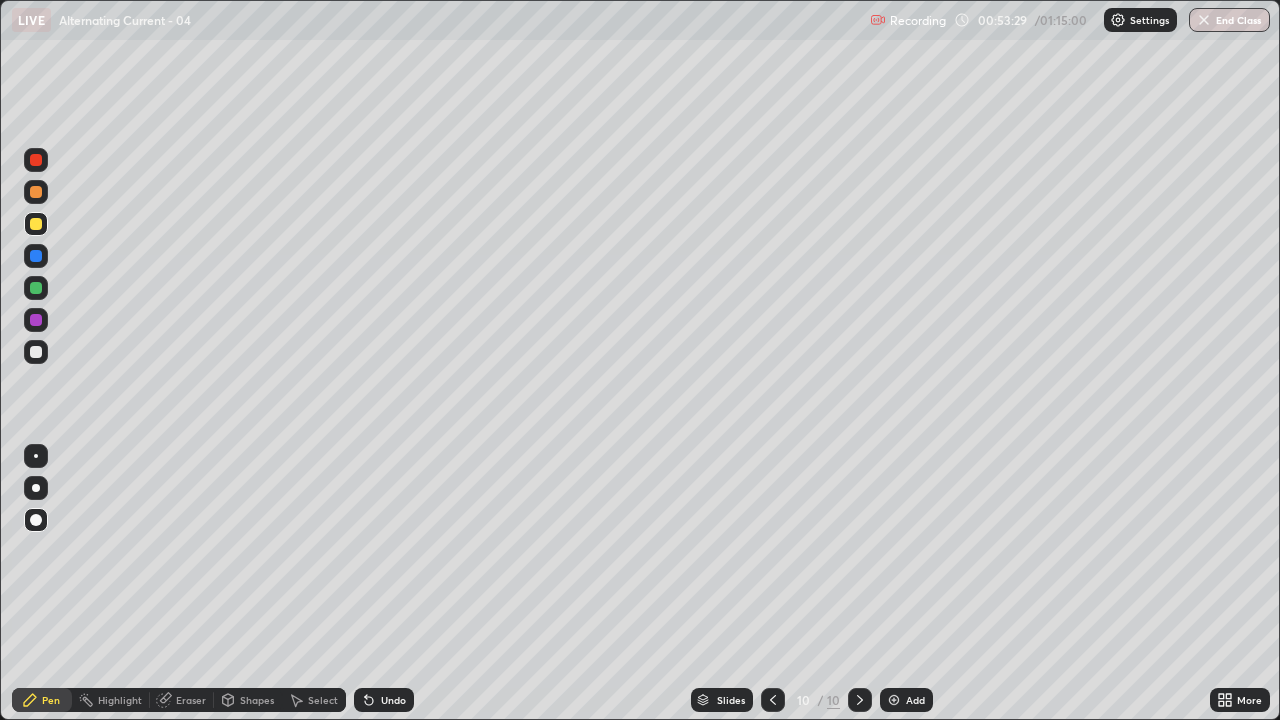 click at bounding box center [36, 160] 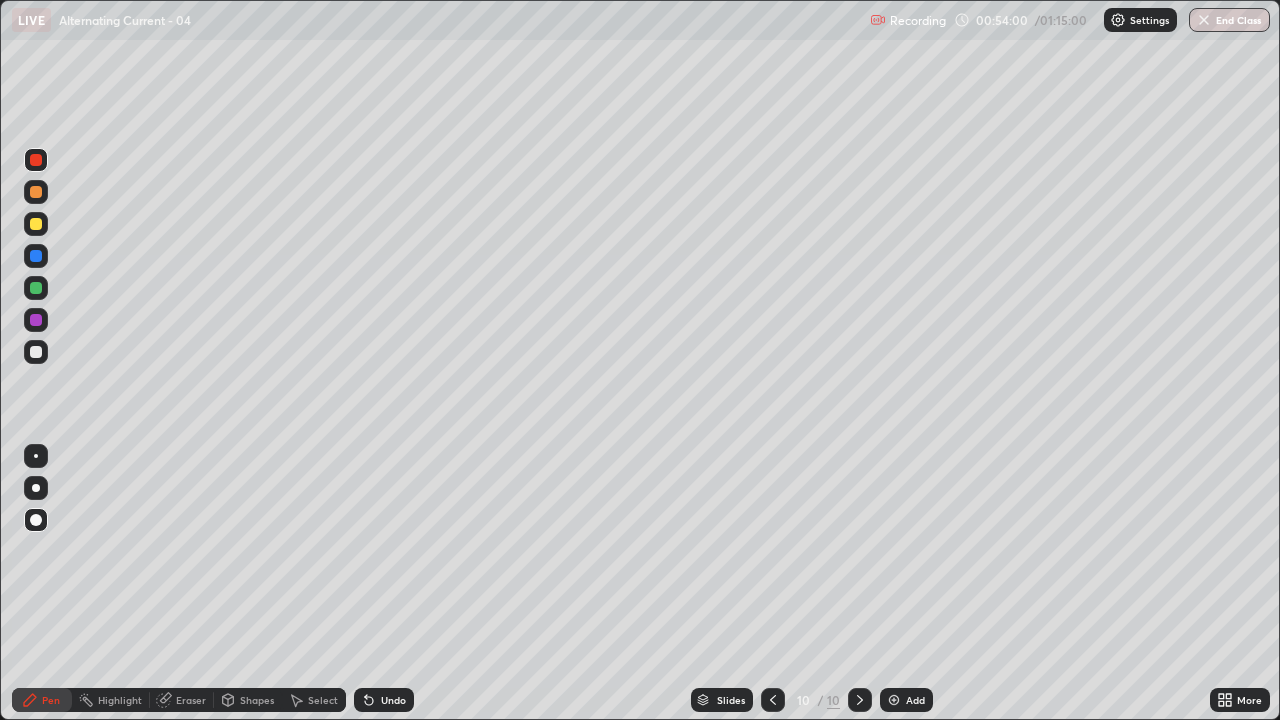 click on "Undo" at bounding box center [380, 700] 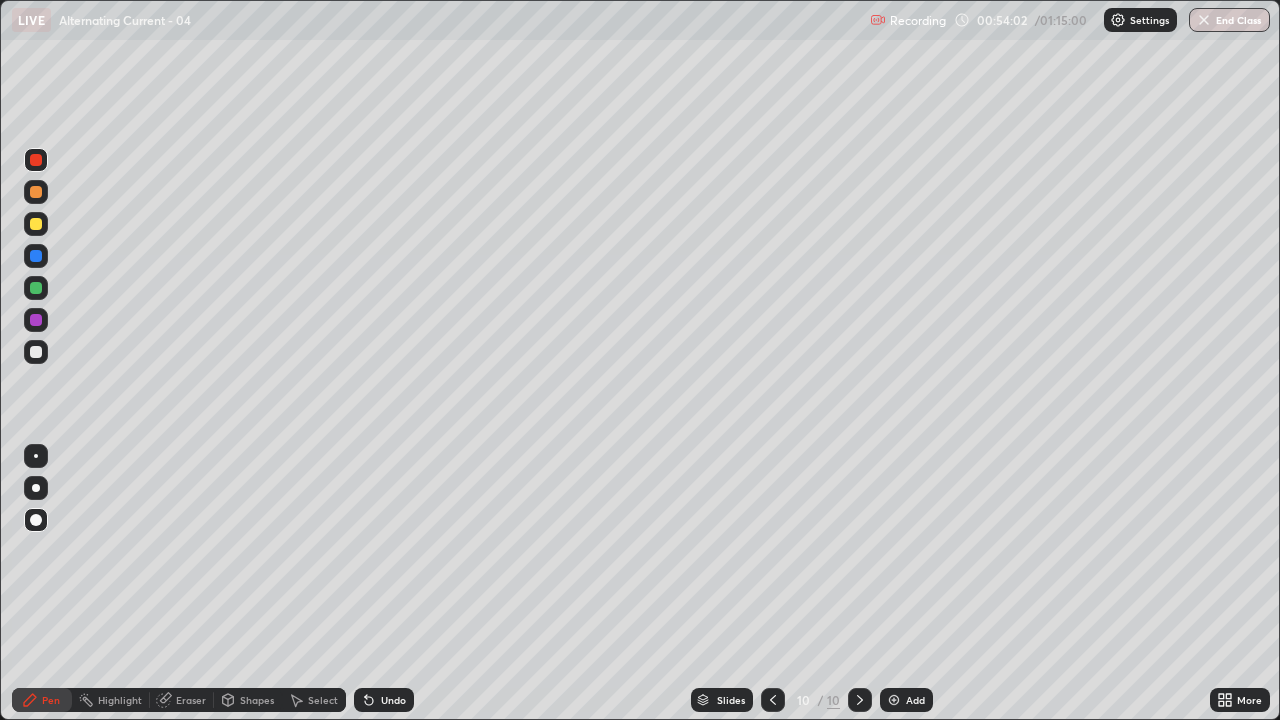 click on "Undo" at bounding box center (380, 700) 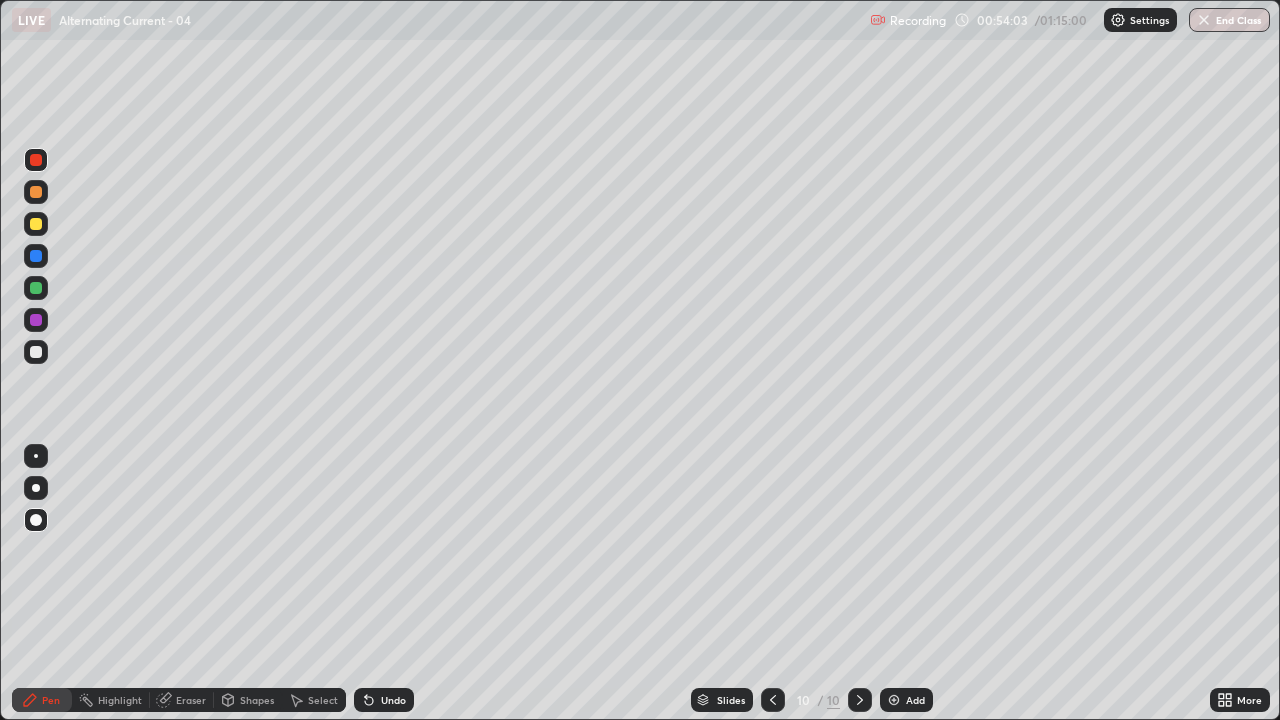 click on "Undo" at bounding box center (393, 700) 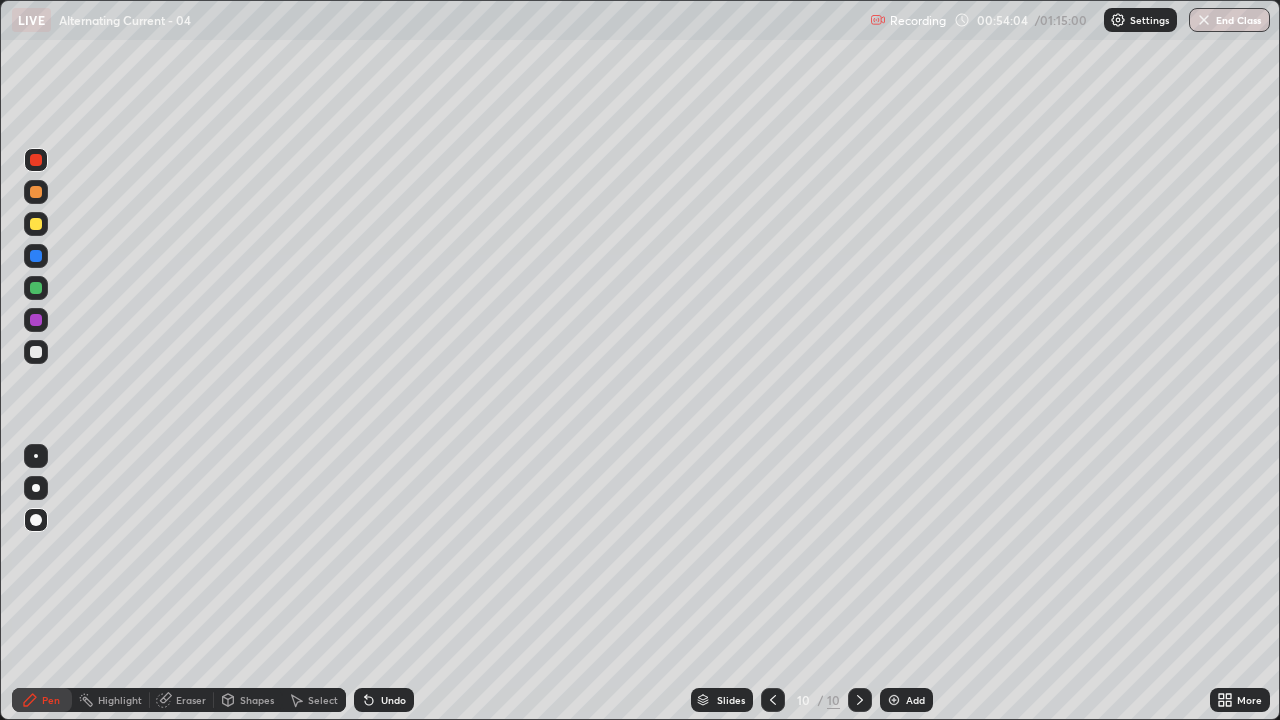 click on "Undo" at bounding box center [393, 700] 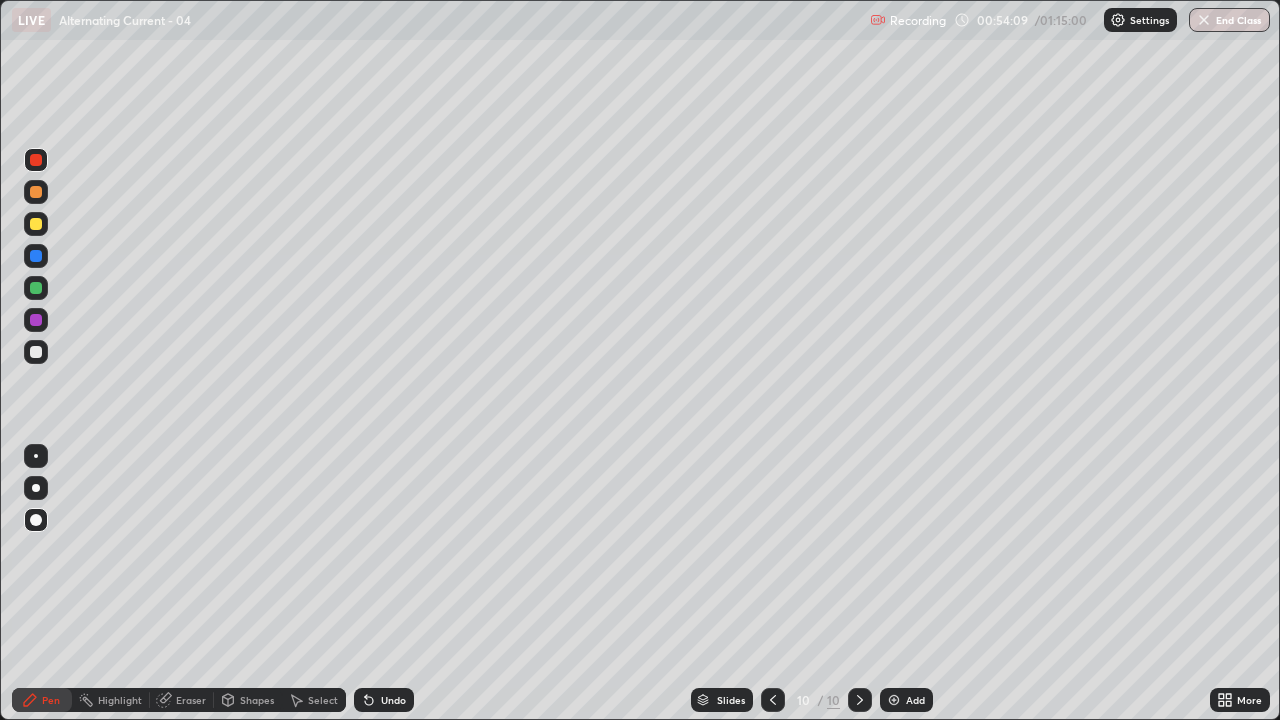 click on "Slides 10 / 10 Add" at bounding box center [812, 700] 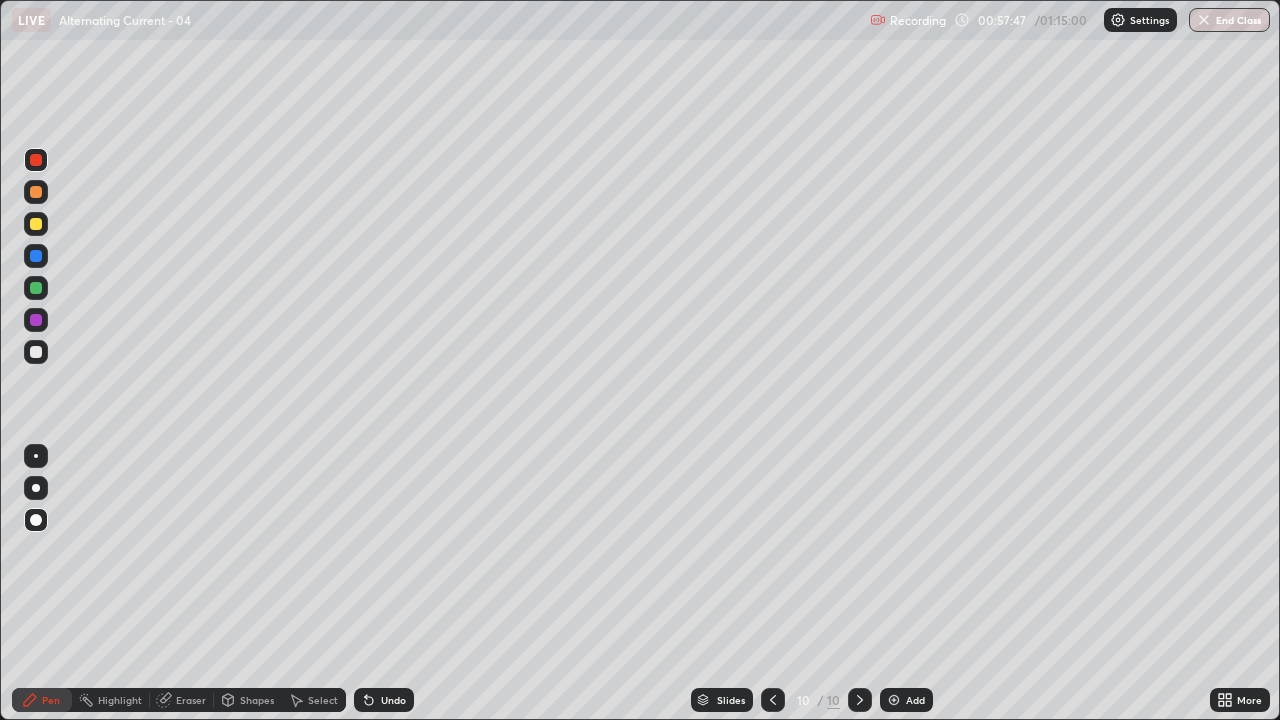 click on "Add" at bounding box center [915, 700] 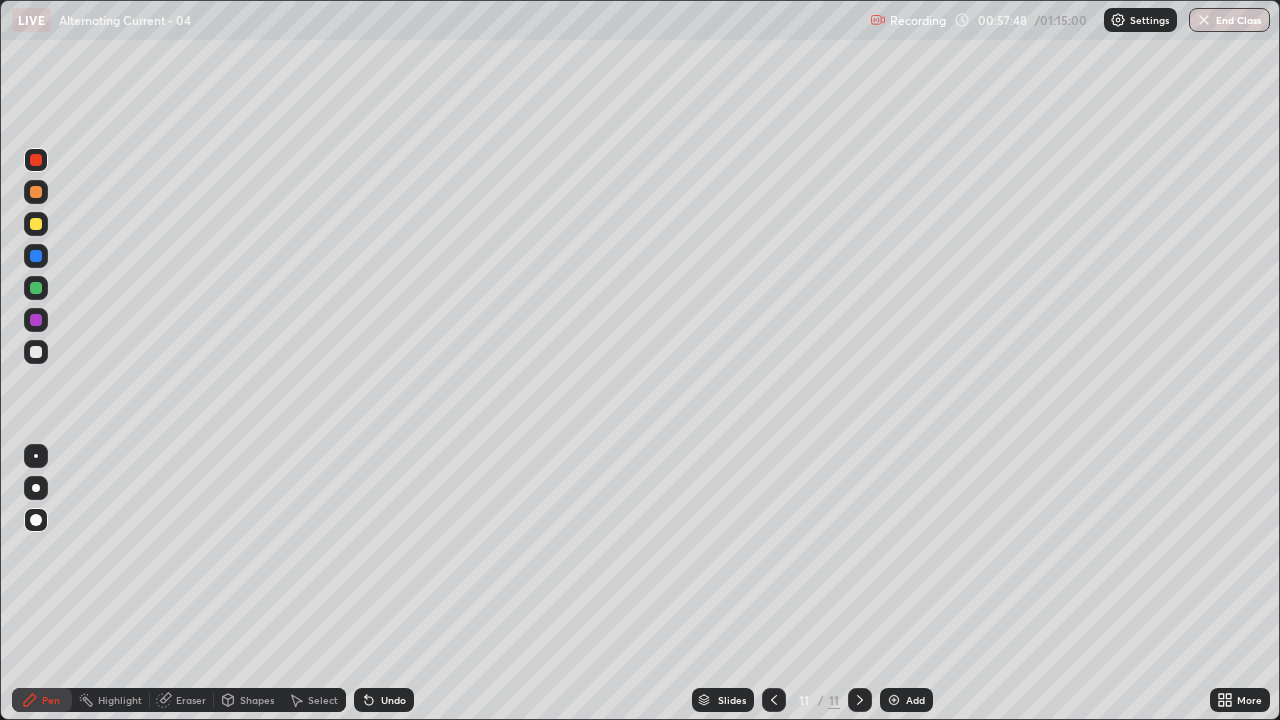 click at bounding box center [36, 352] 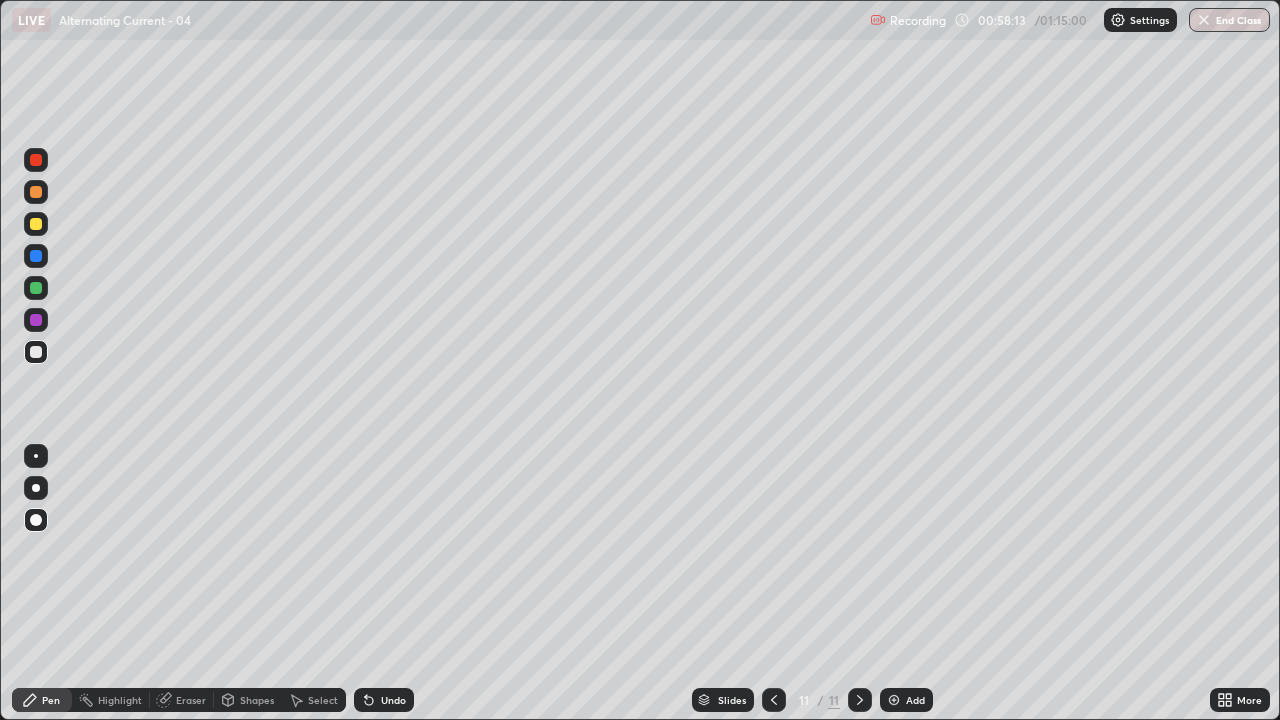 click on "Eraser" at bounding box center [182, 700] 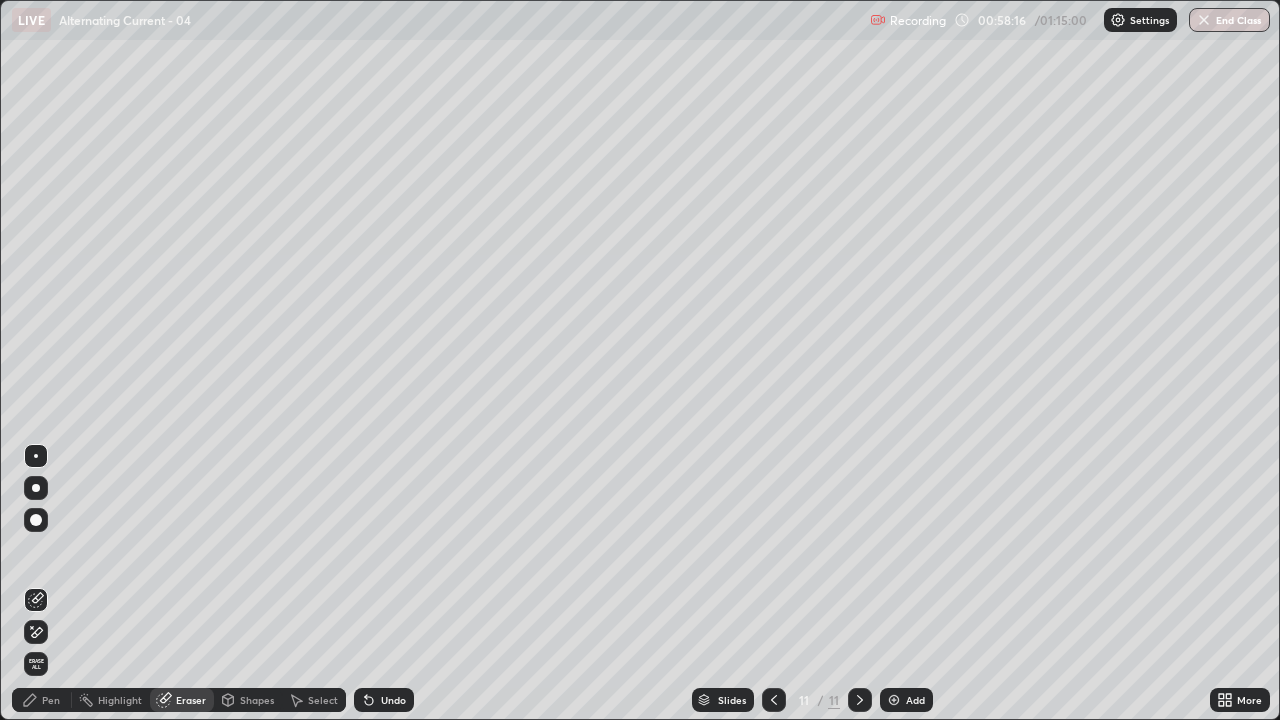 click 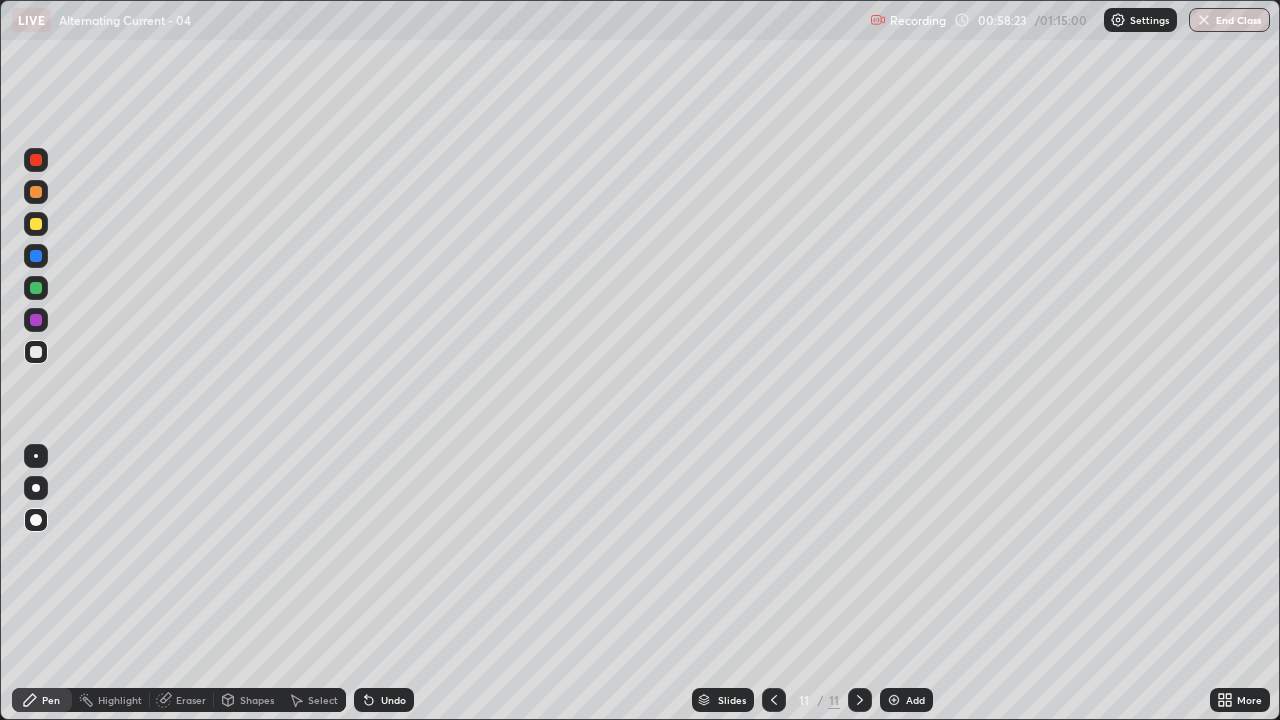 click 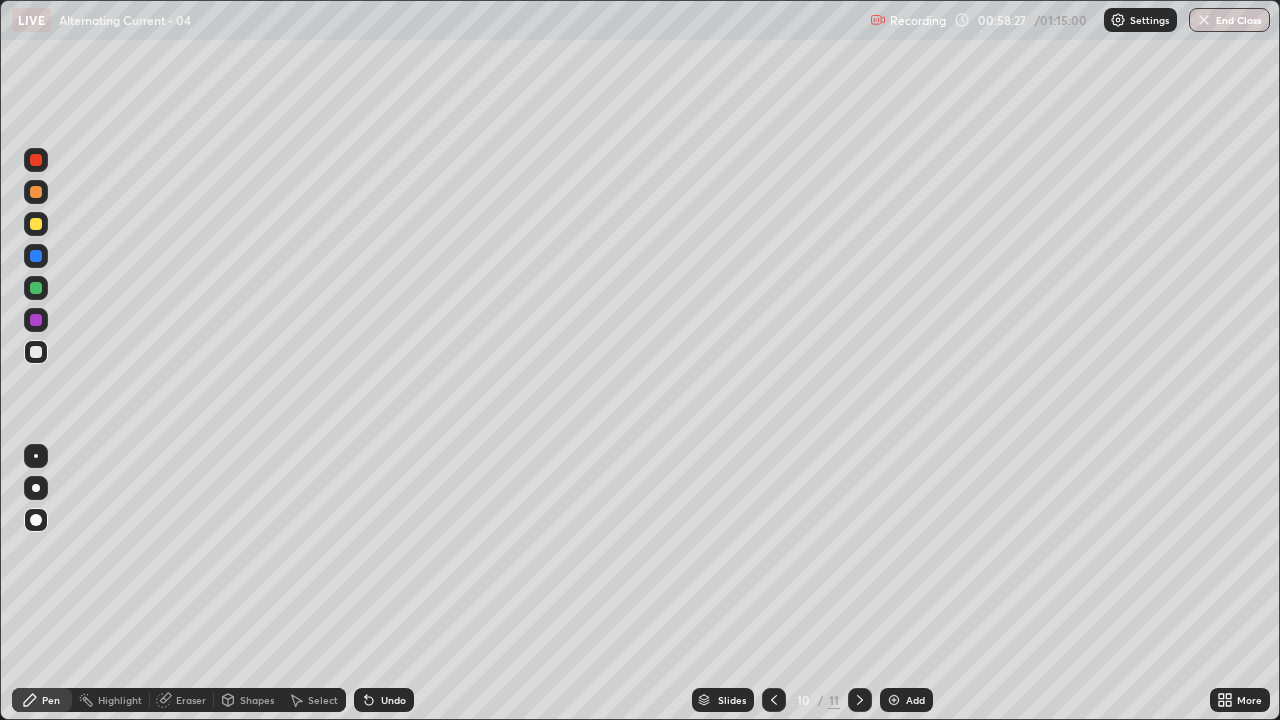 click on "Undo" at bounding box center (393, 700) 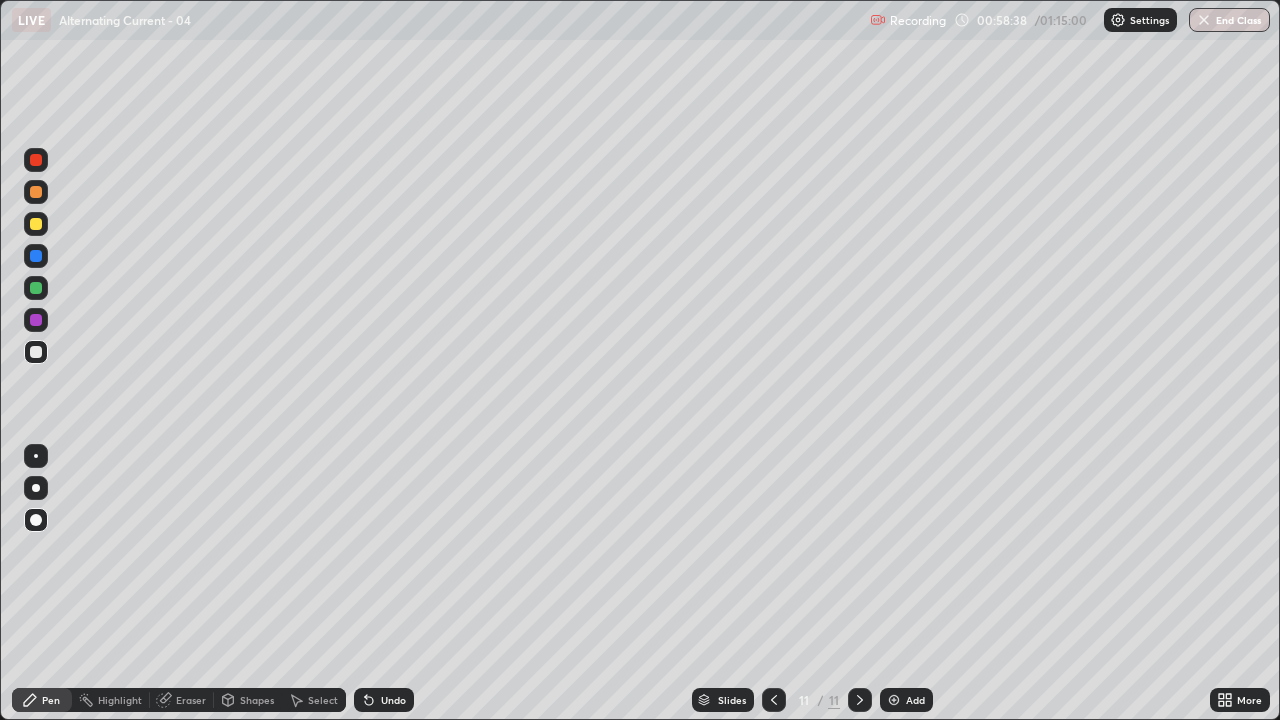 click on "Undo" at bounding box center (384, 700) 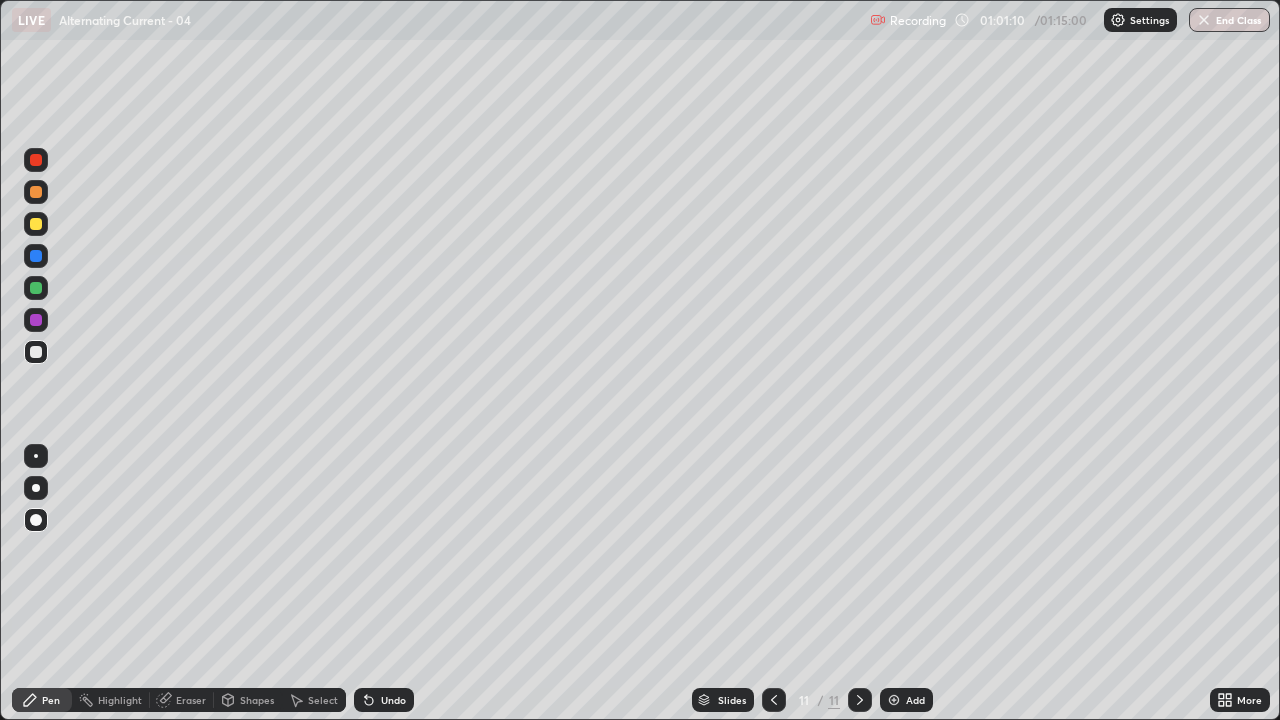 click on "Add" at bounding box center (915, 700) 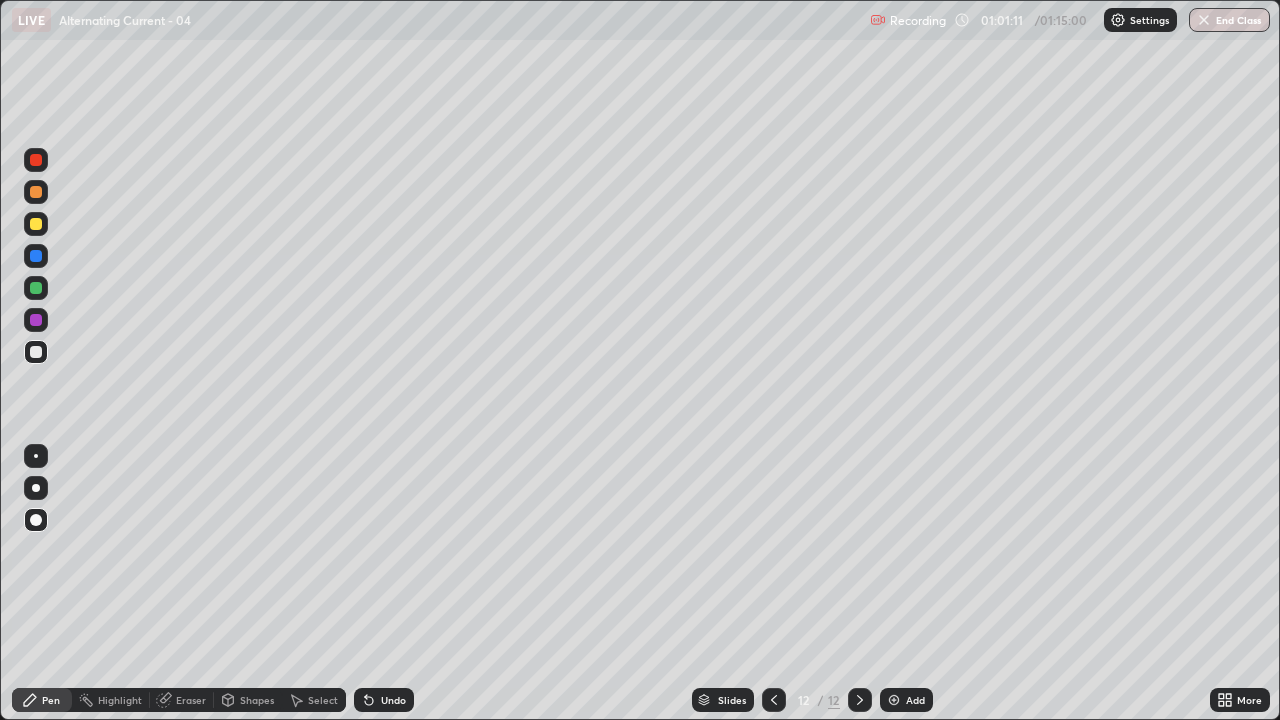 click at bounding box center (36, 352) 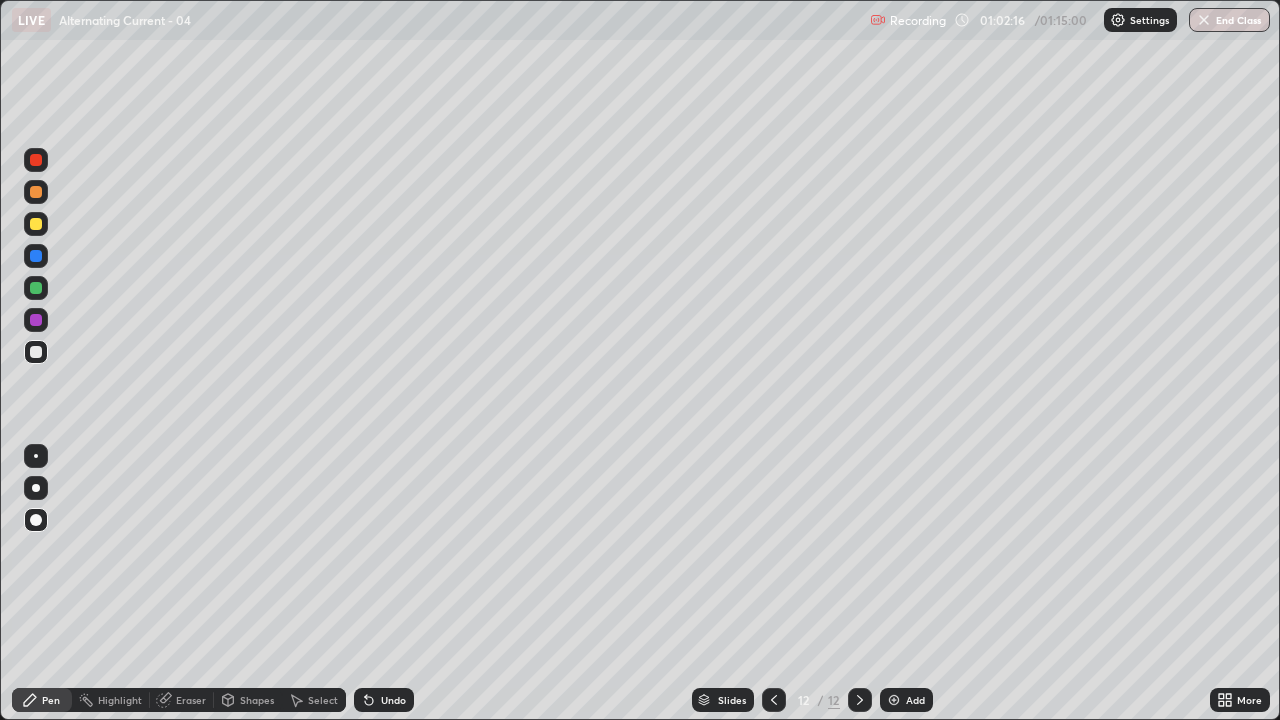 click at bounding box center [36, 224] 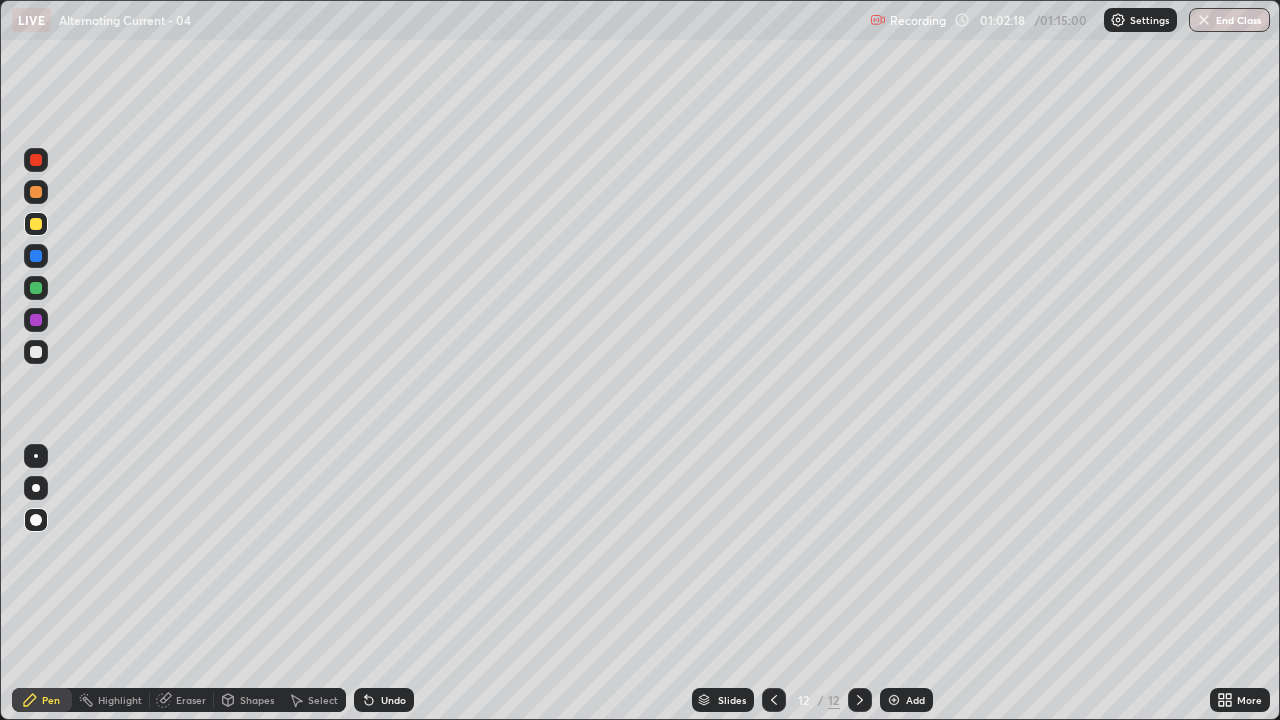 click at bounding box center [36, 352] 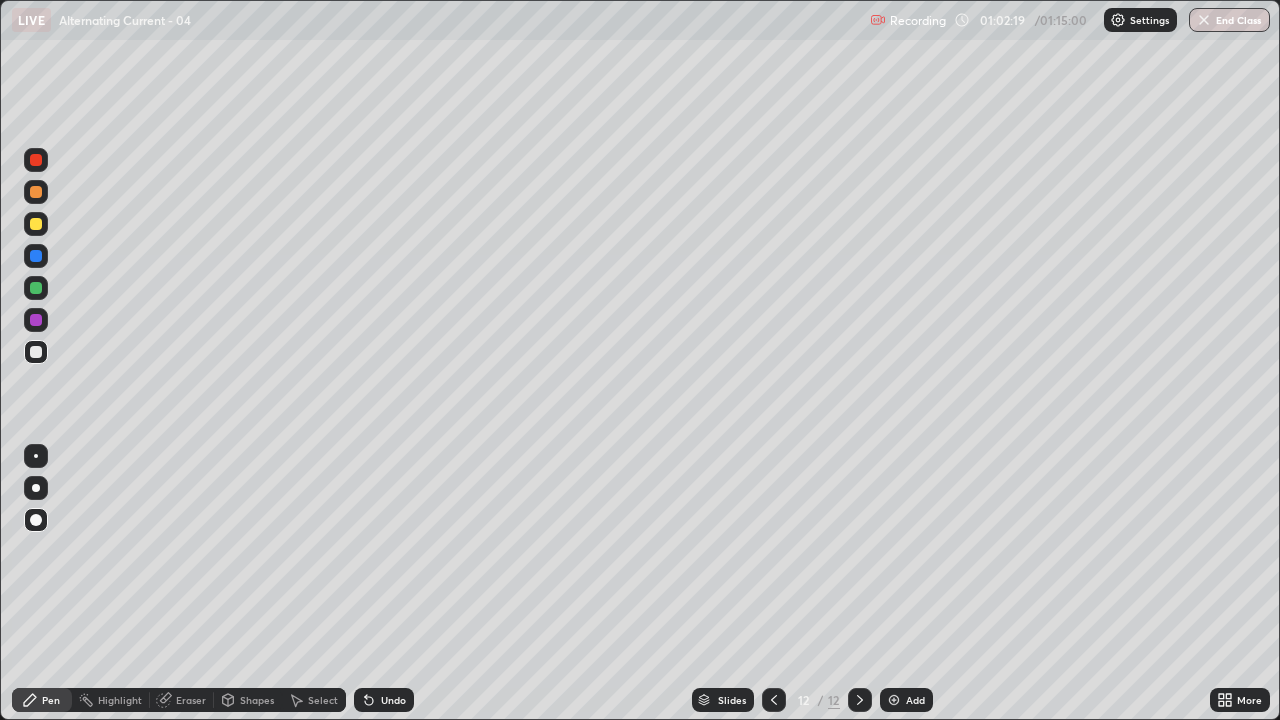 click at bounding box center [36, 224] 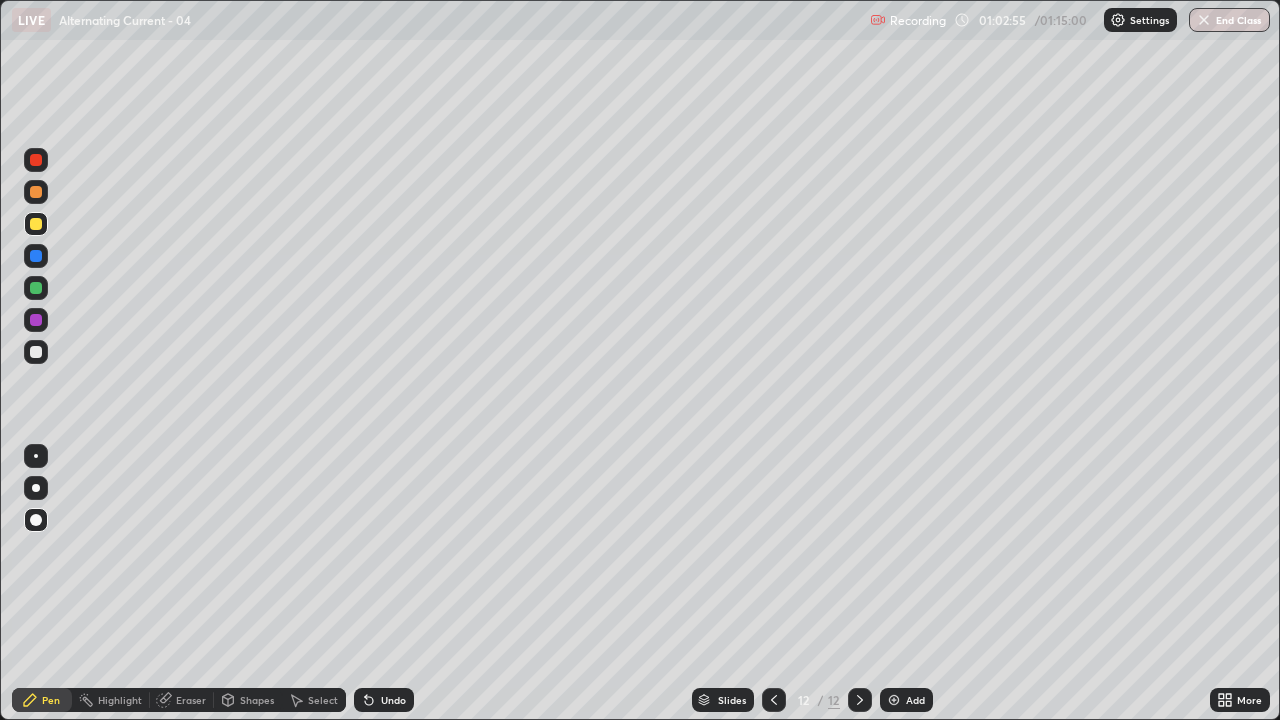 click at bounding box center (36, 320) 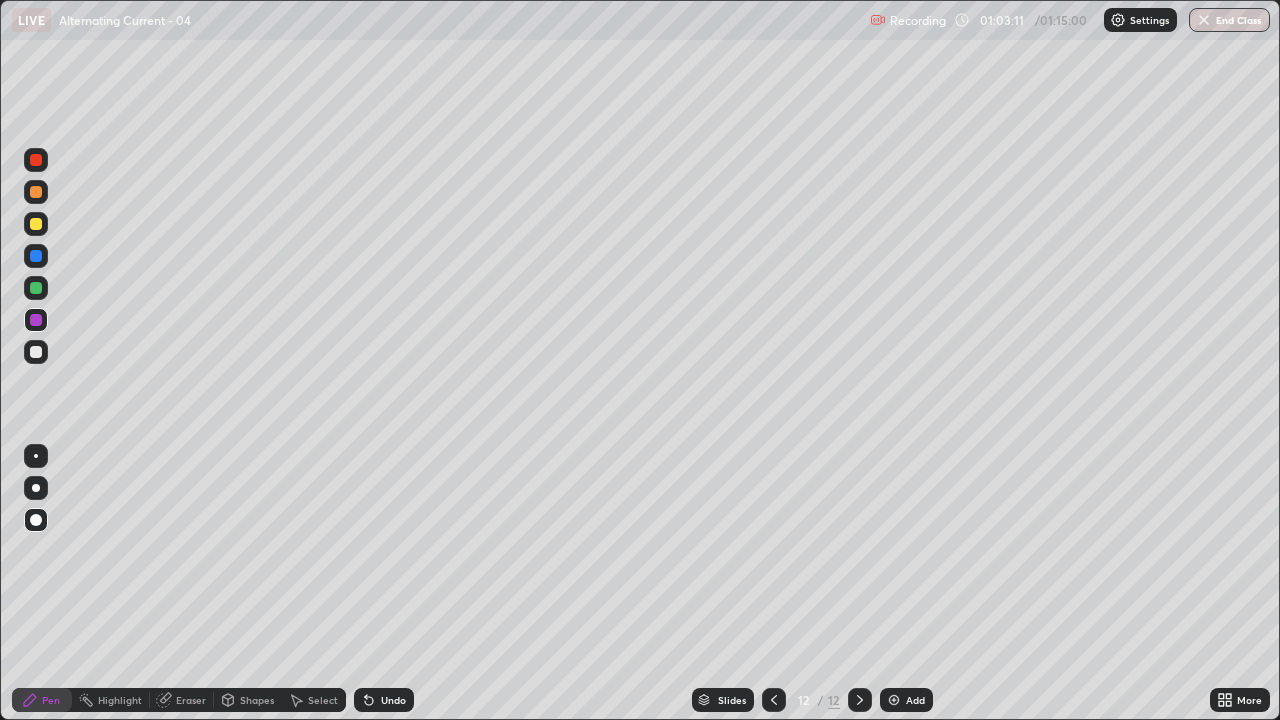 click on "Undo" at bounding box center [393, 700] 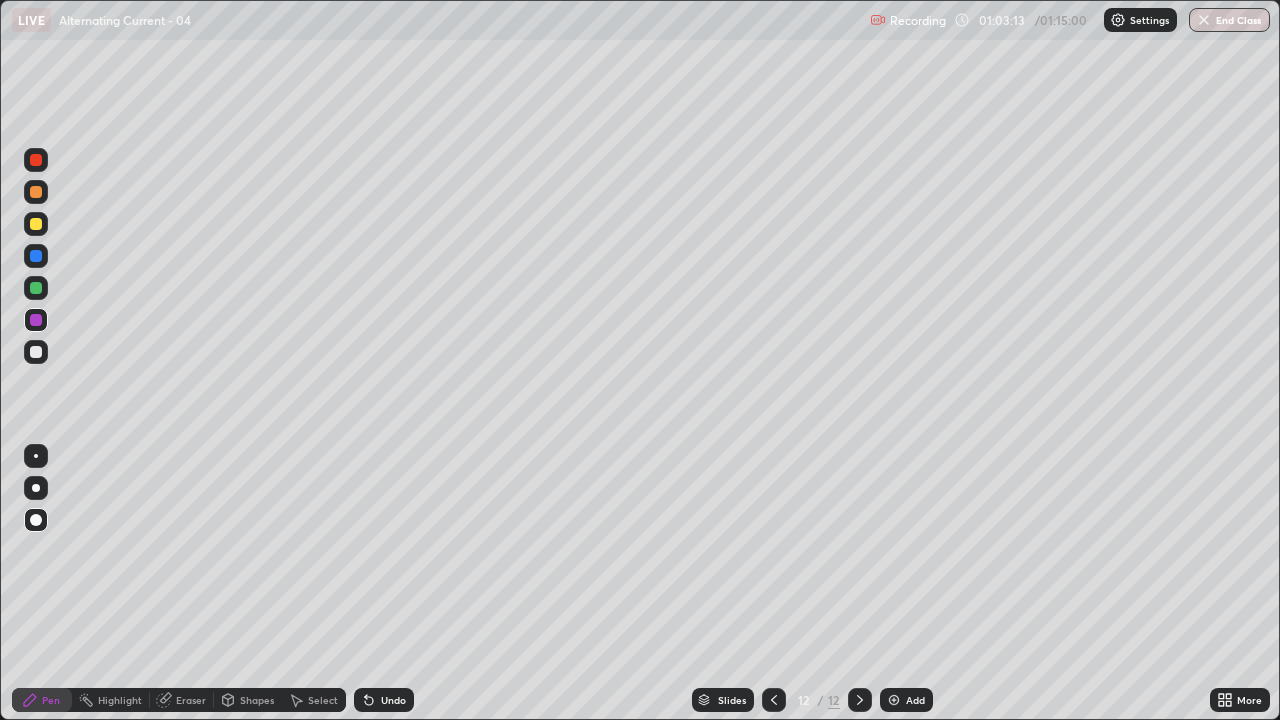 click at bounding box center [36, 288] 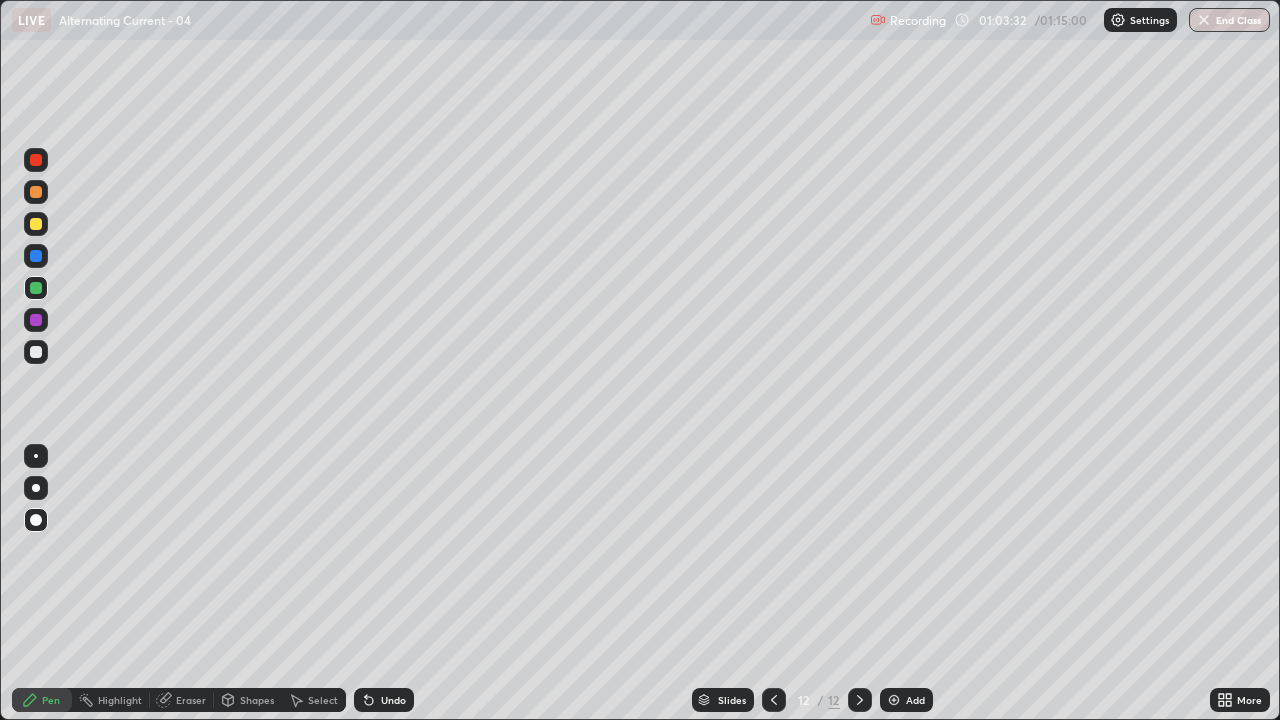 click on "Eraser" at bounding box center [182, 700] 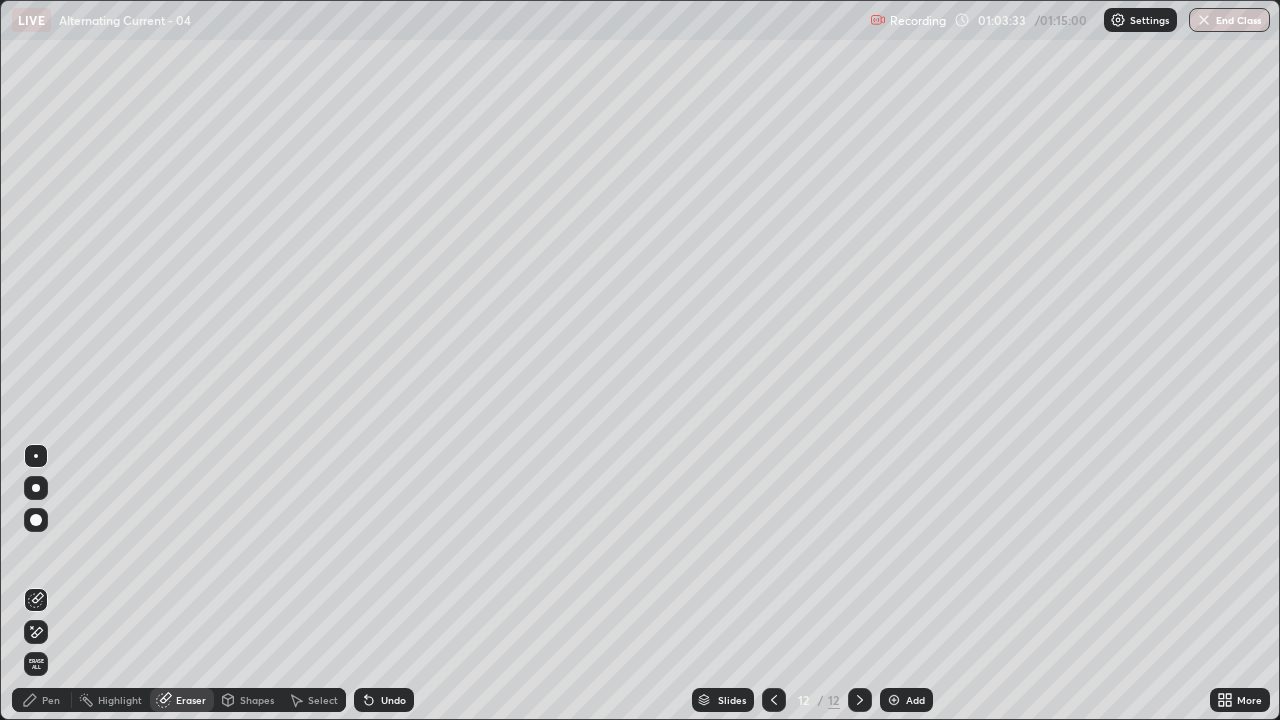 click on "Pen" at bounding box center (51, 700) 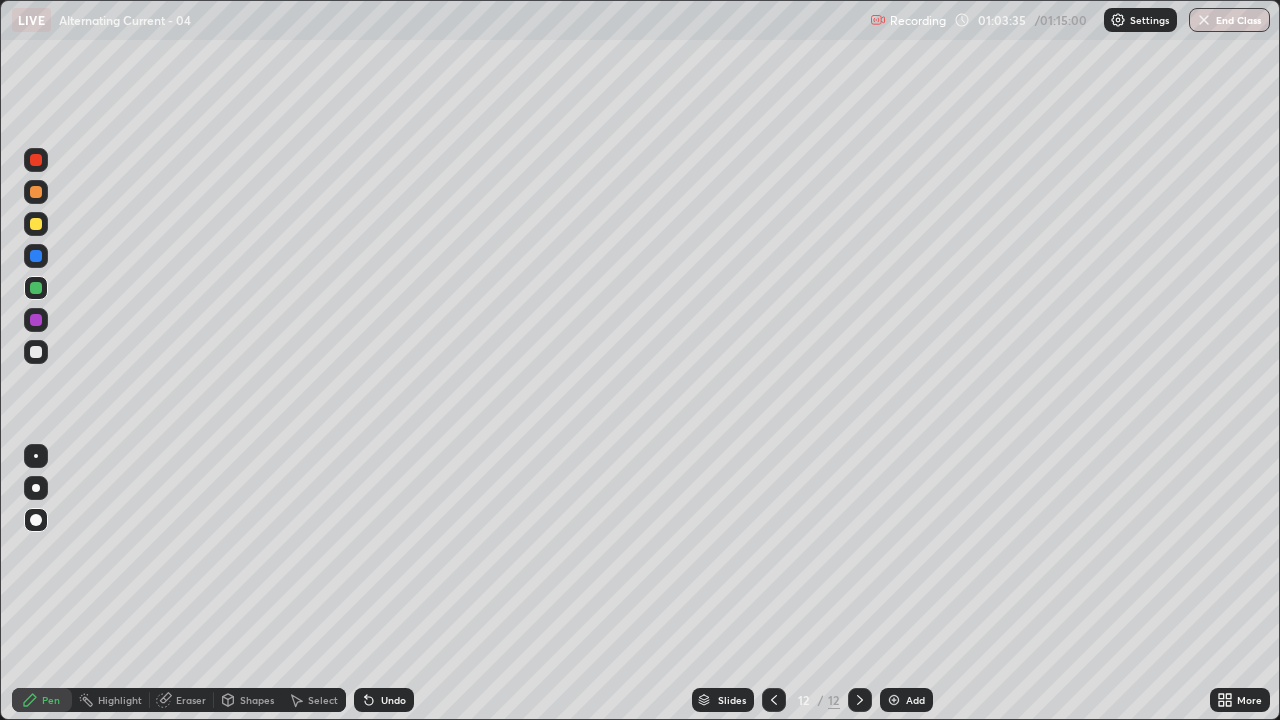 click at bounding box center (36, 288) 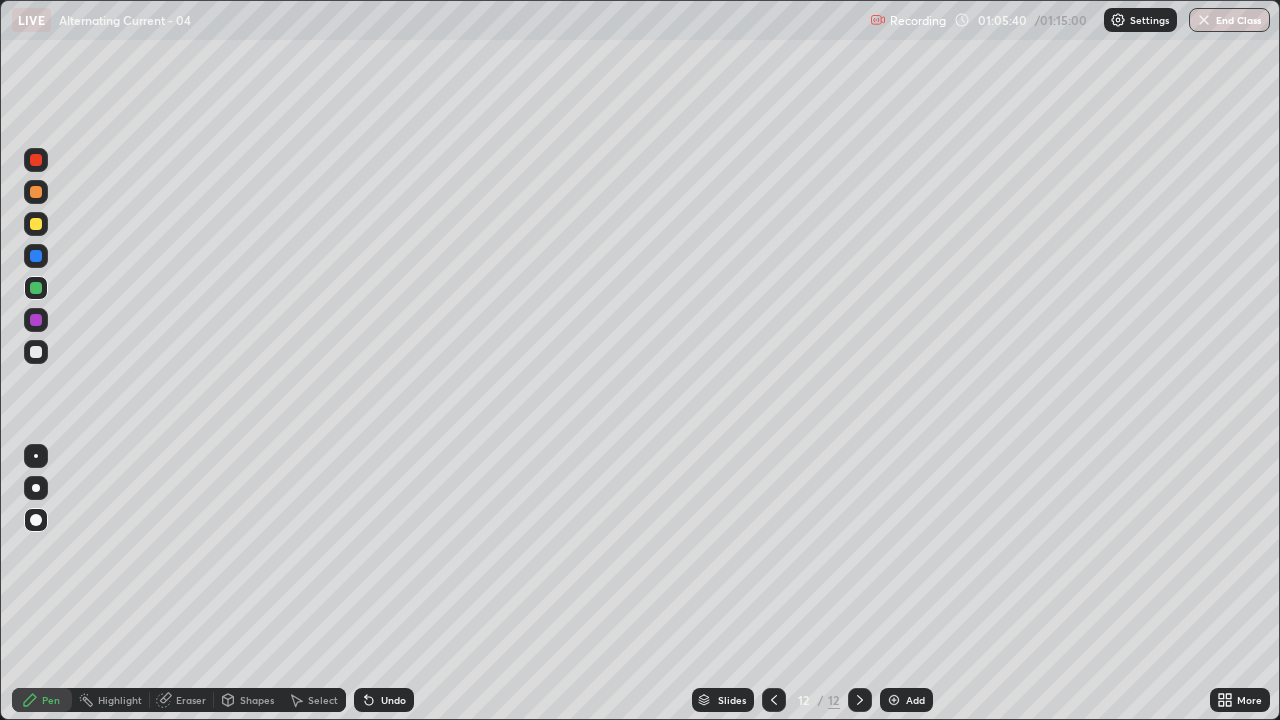 click 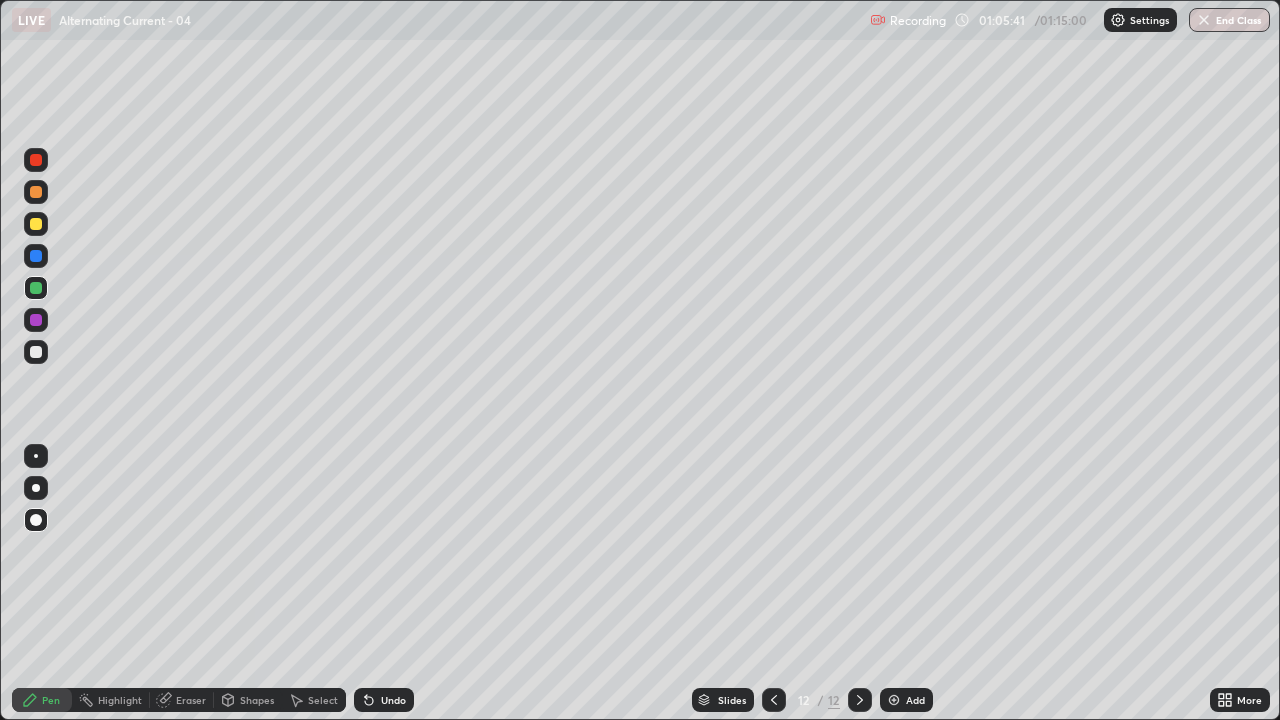 click on "Add" at bounding box center (906, 700) 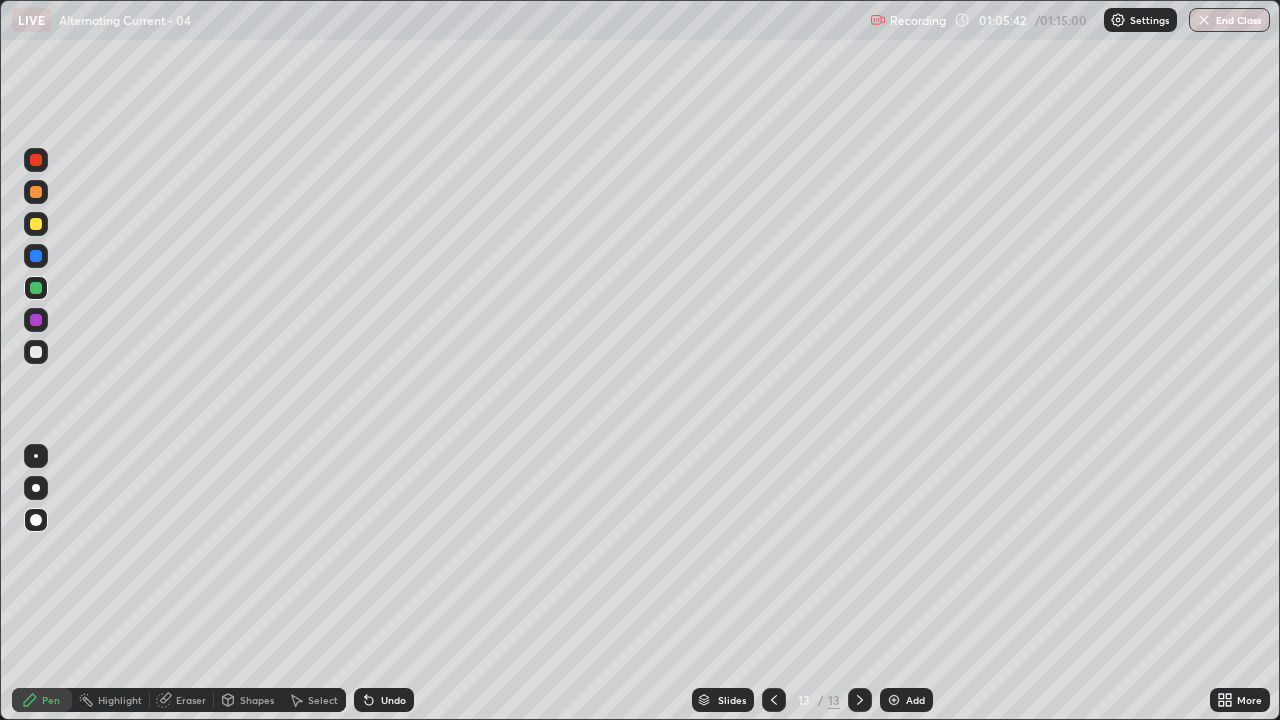 click at bounding box center (36, 352) 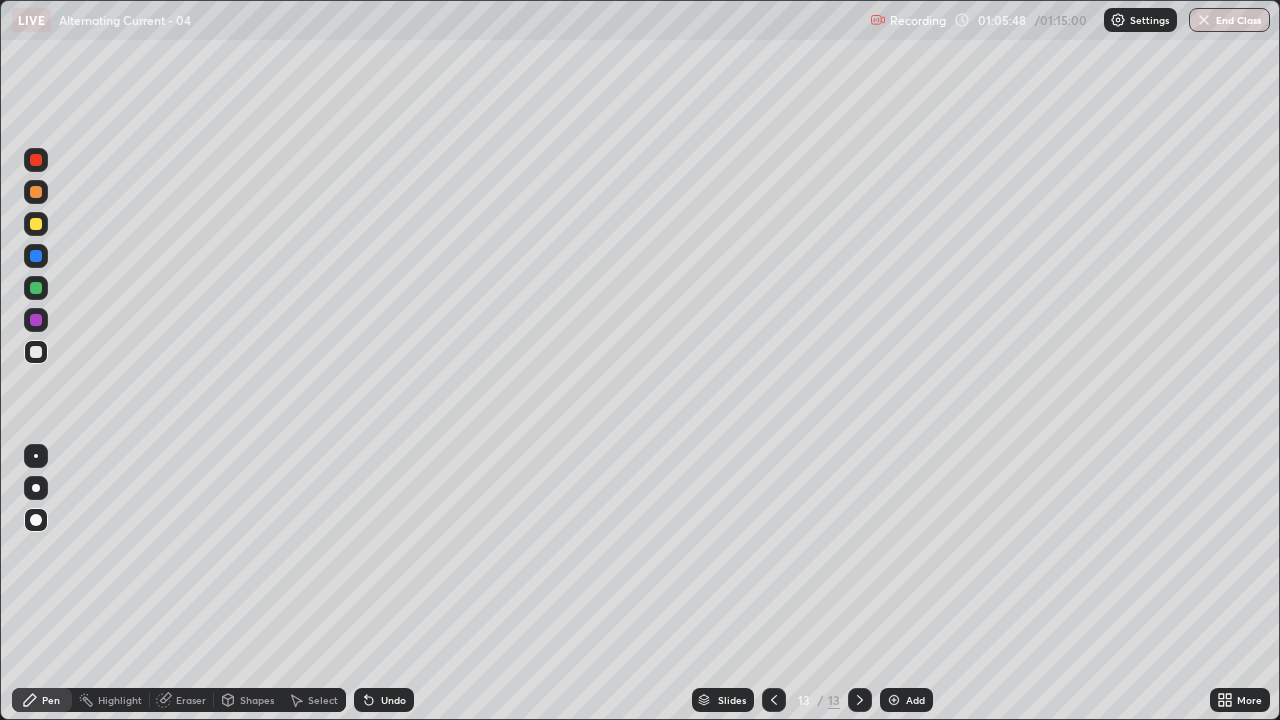 click on "Erase all" at bounding box center (36, 360) 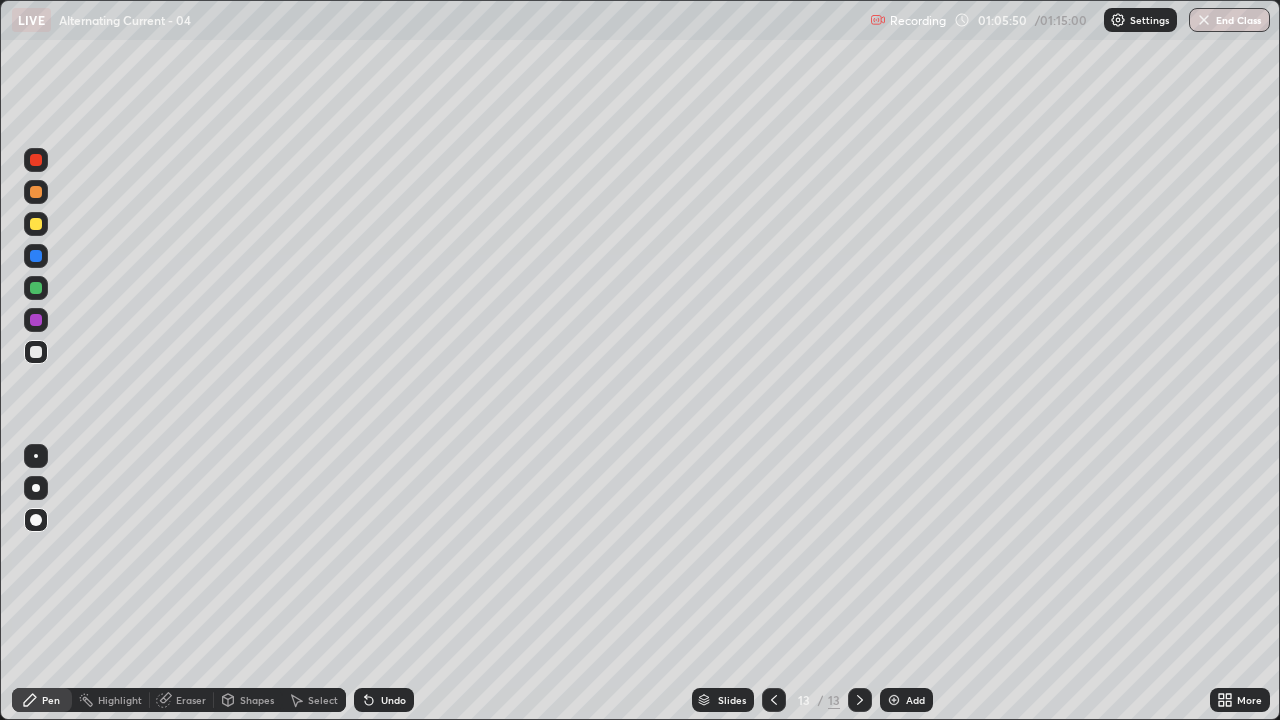click at bounding box center (36, 192) 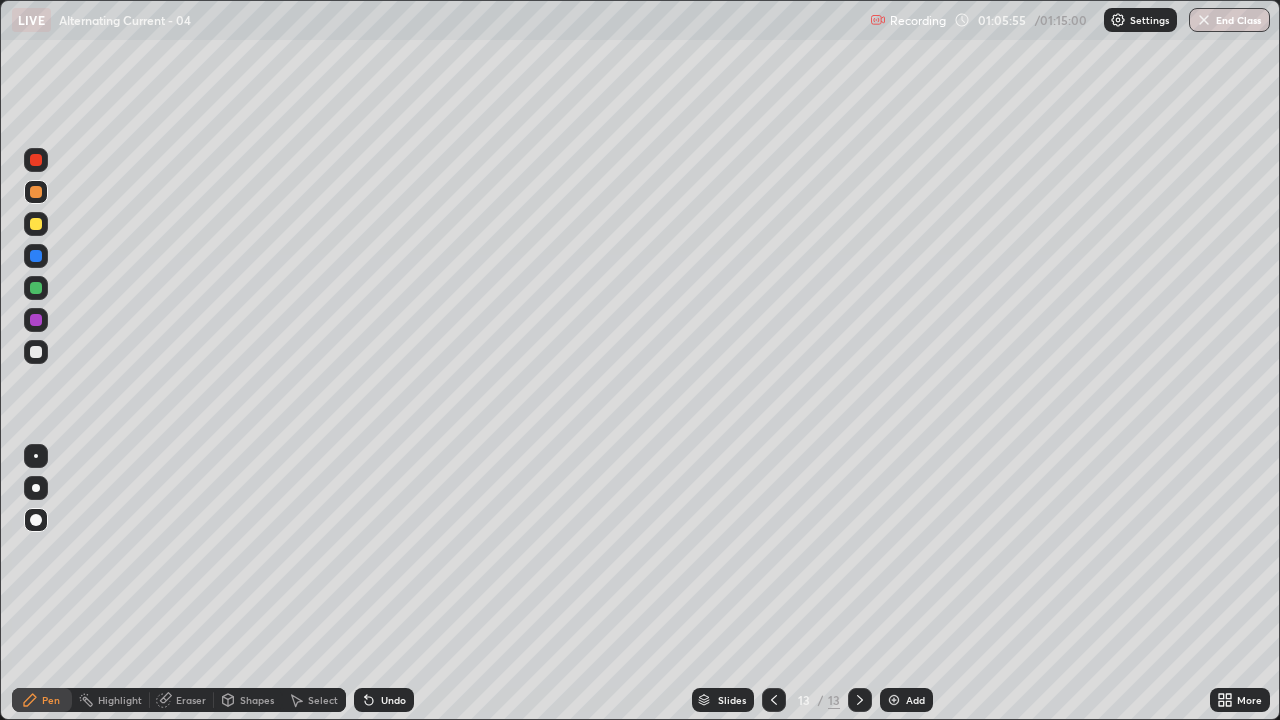 click at bounding box center (36, 224) 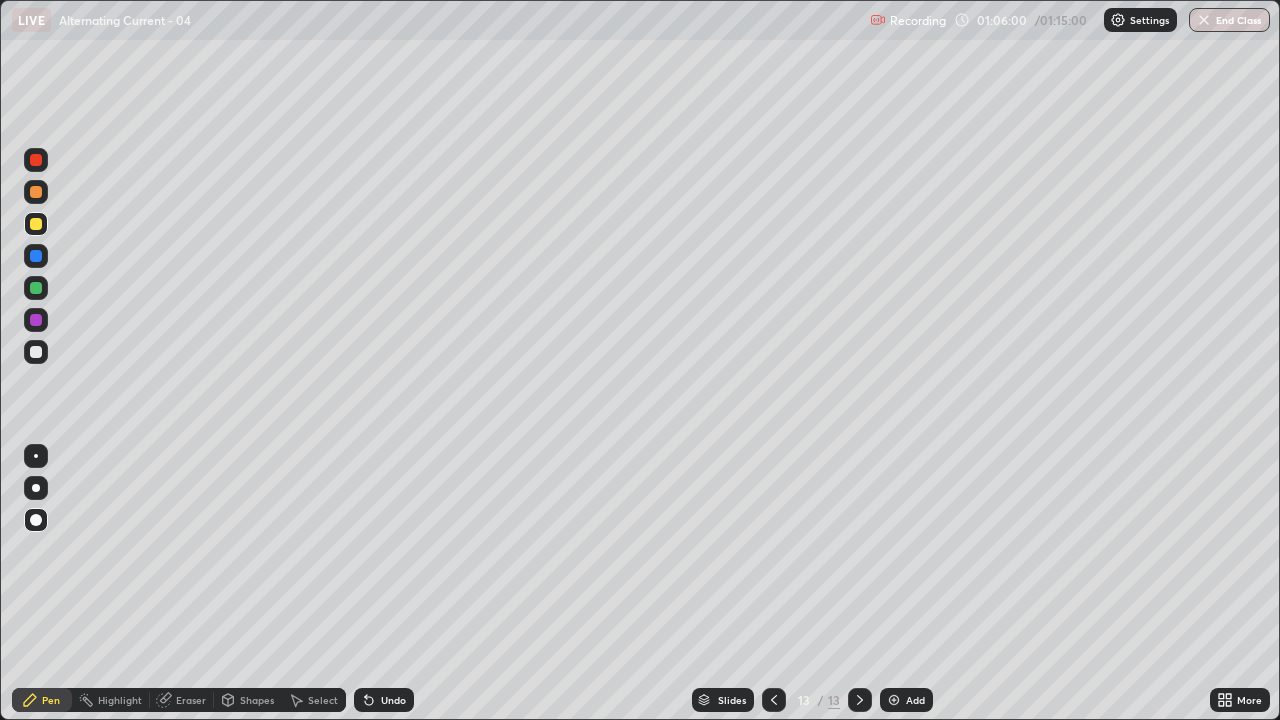 click at bounding box center [774, 700] 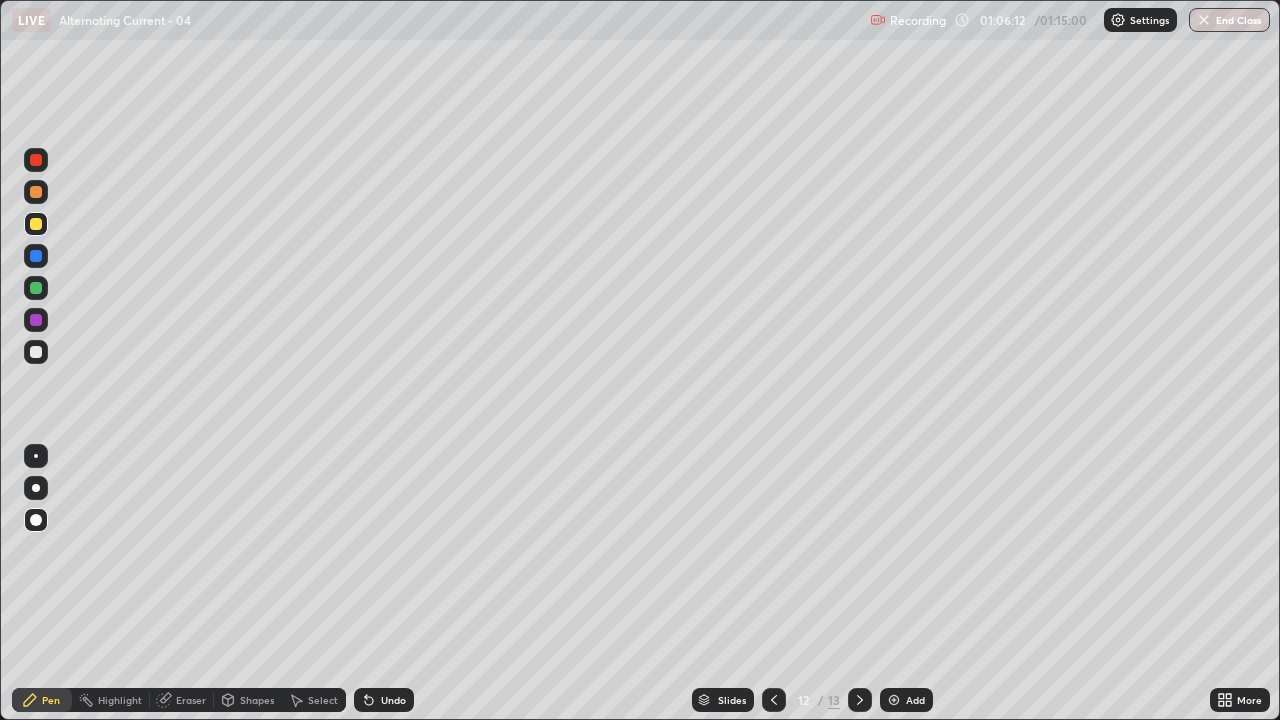 click 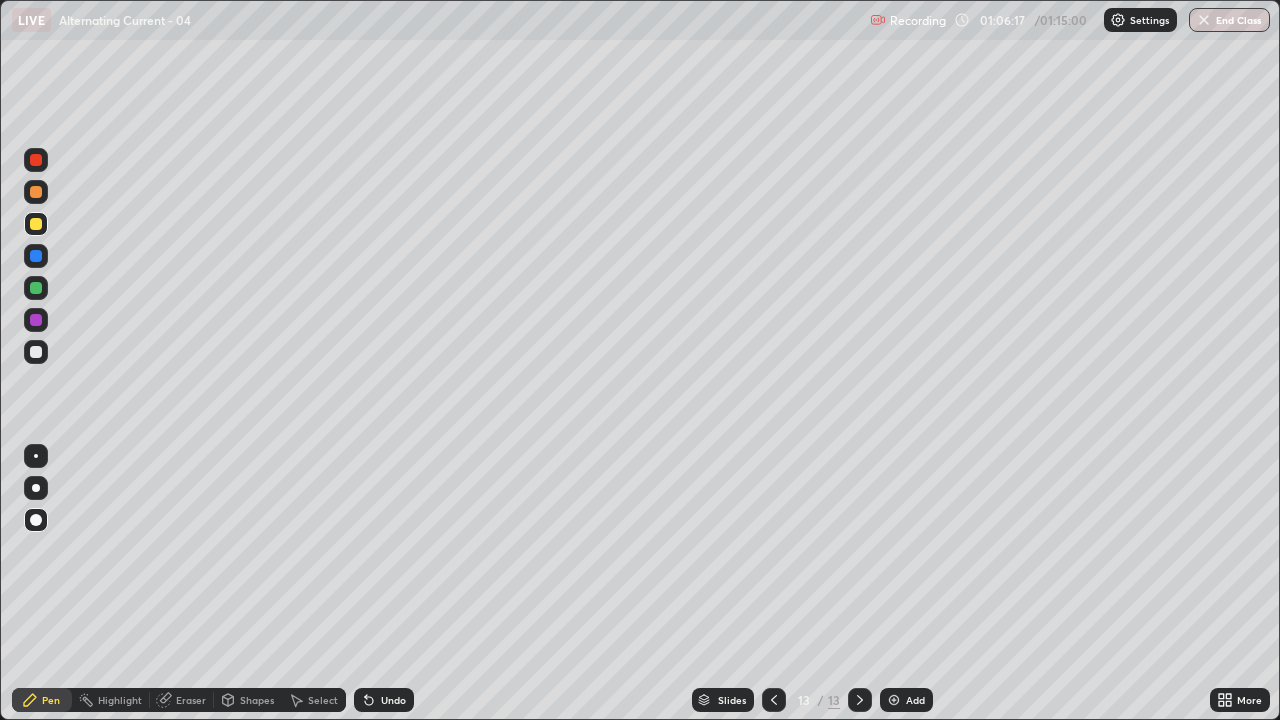 click on "Undo" at bounding box center (393, 700) 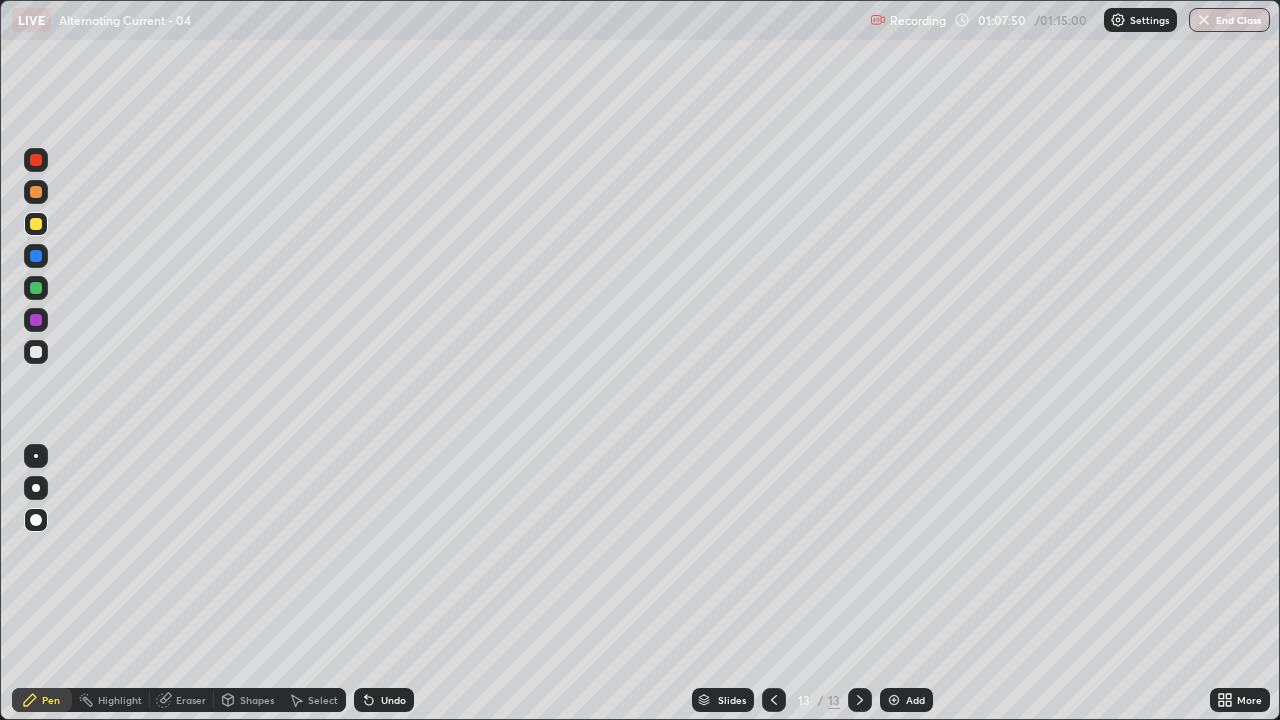 click at bounding box center [36, 352] 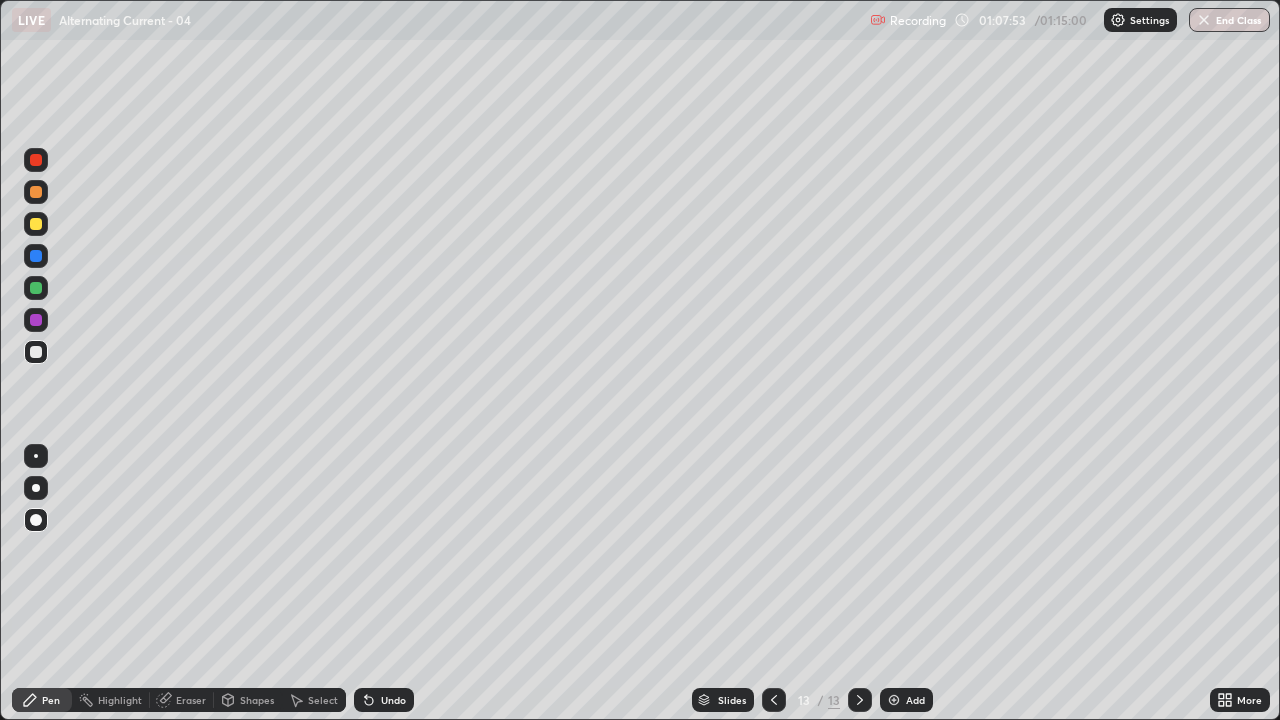 click 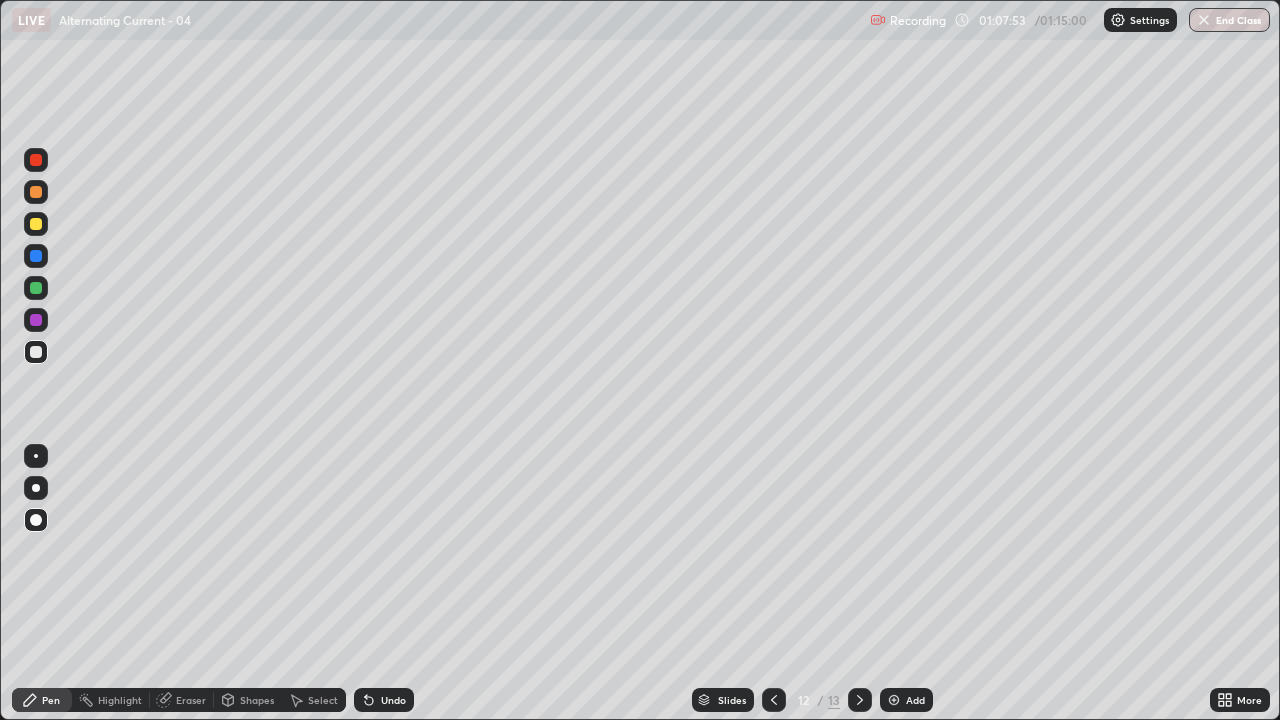 click at bounding box center [774, 700] 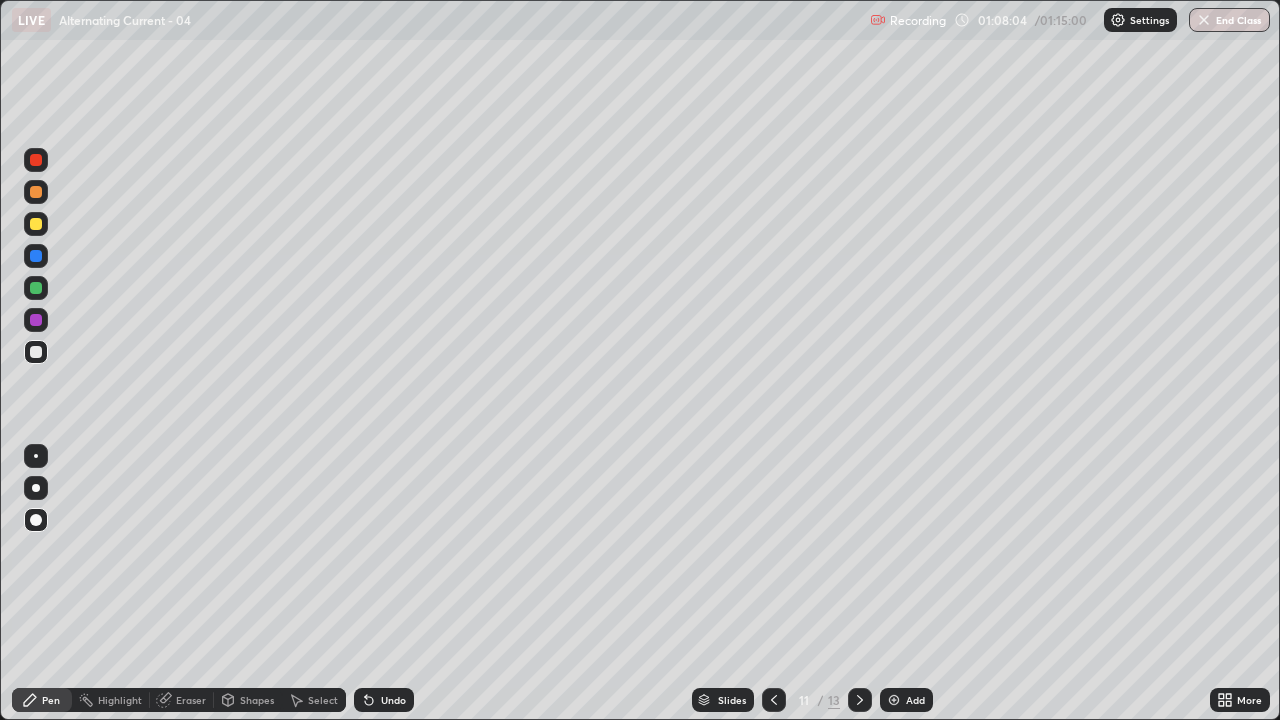 click 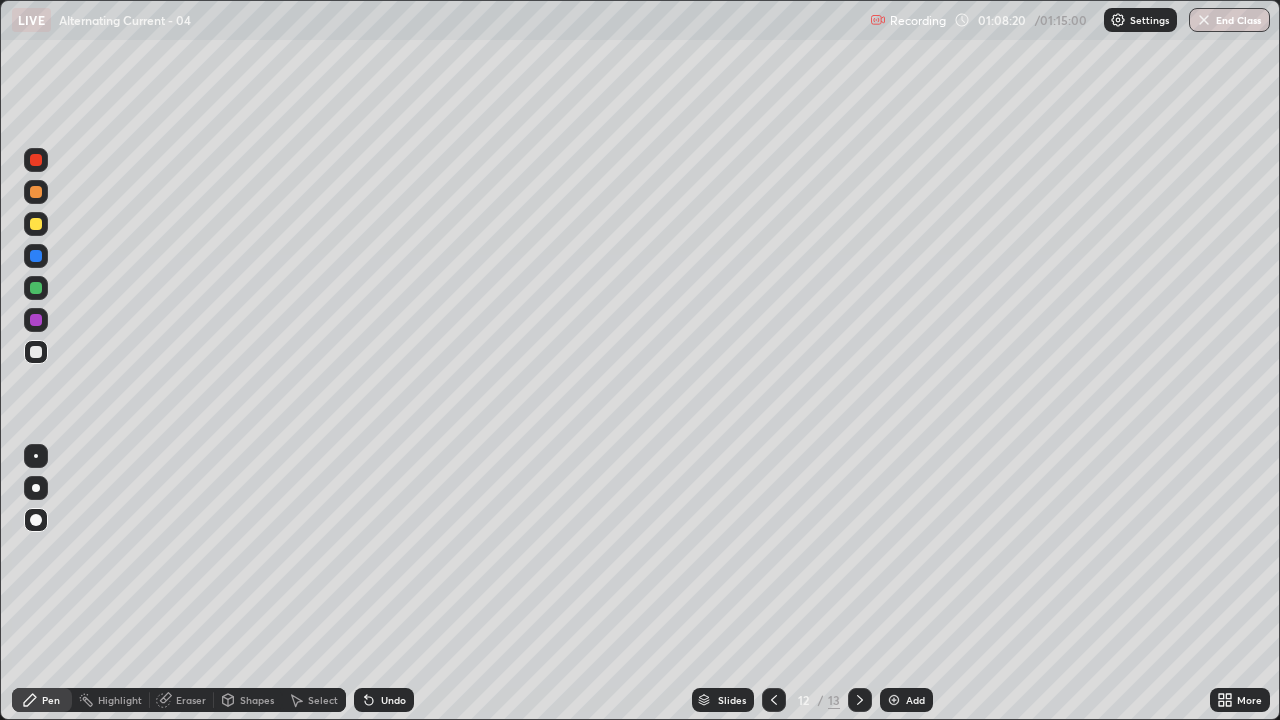 click 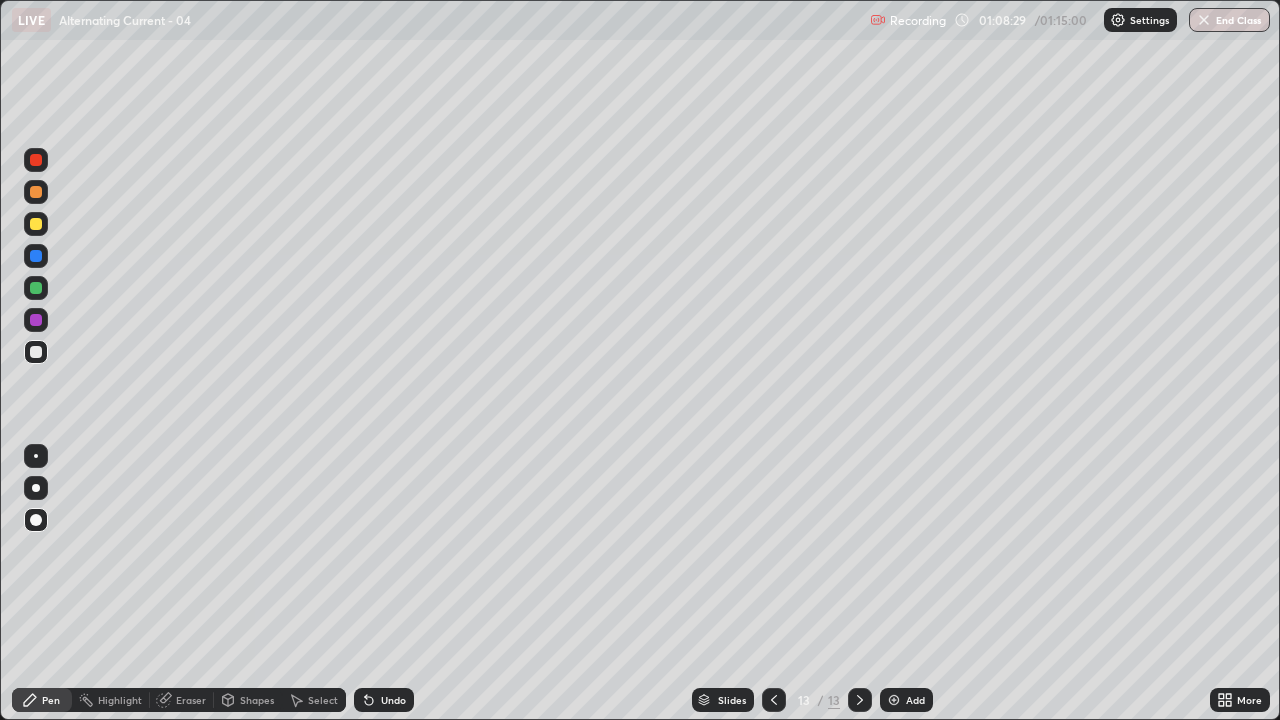 click at bounding box center [36, 160] 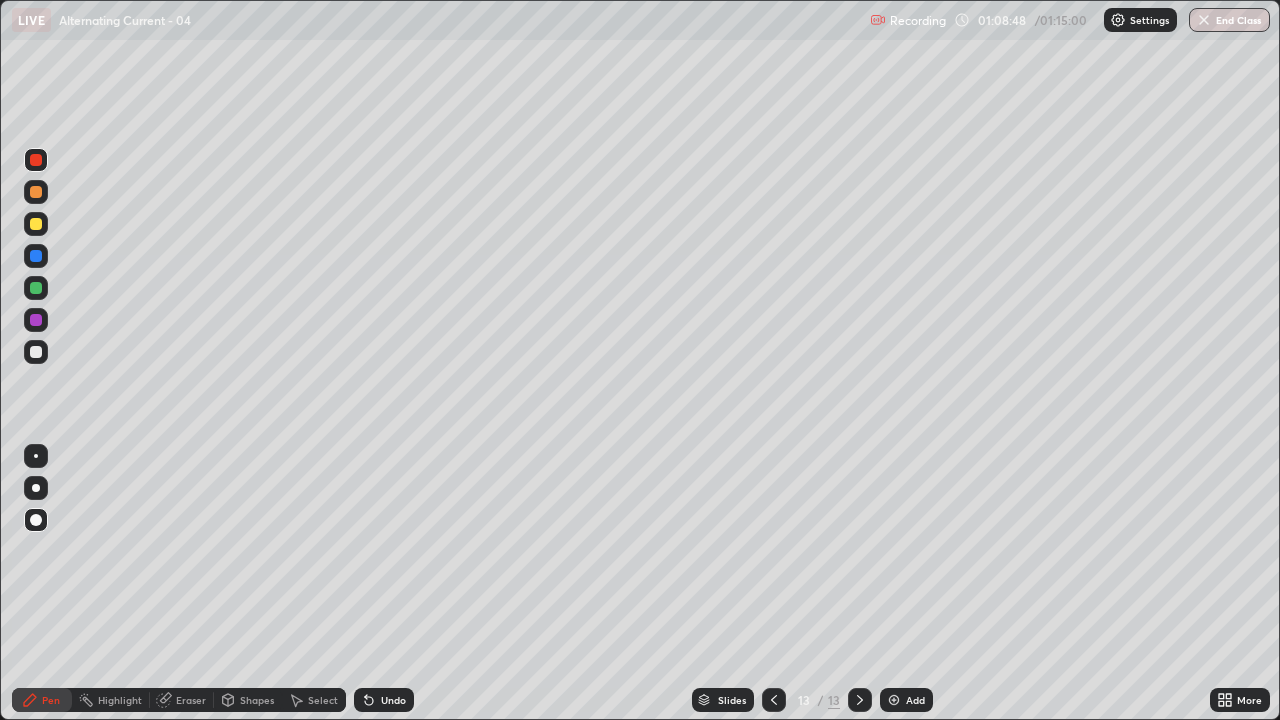 click at bounding box center (36, 224) 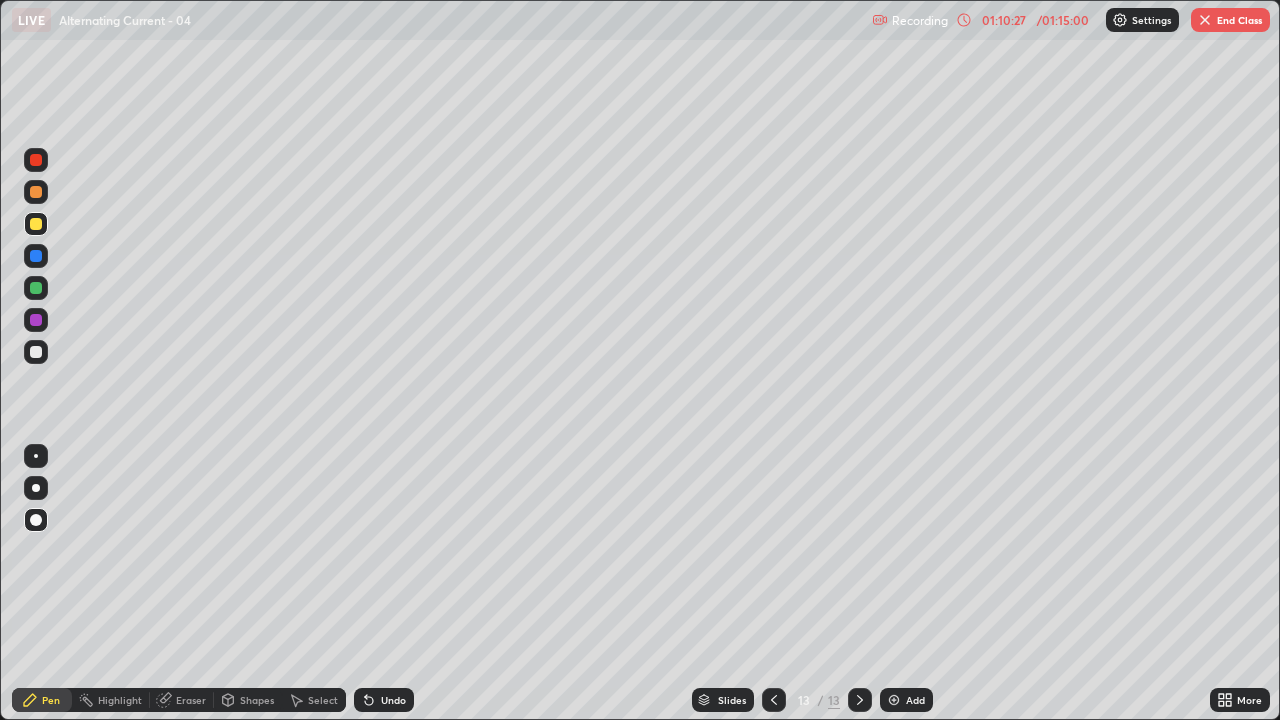 click at bounding box center [36, 320] 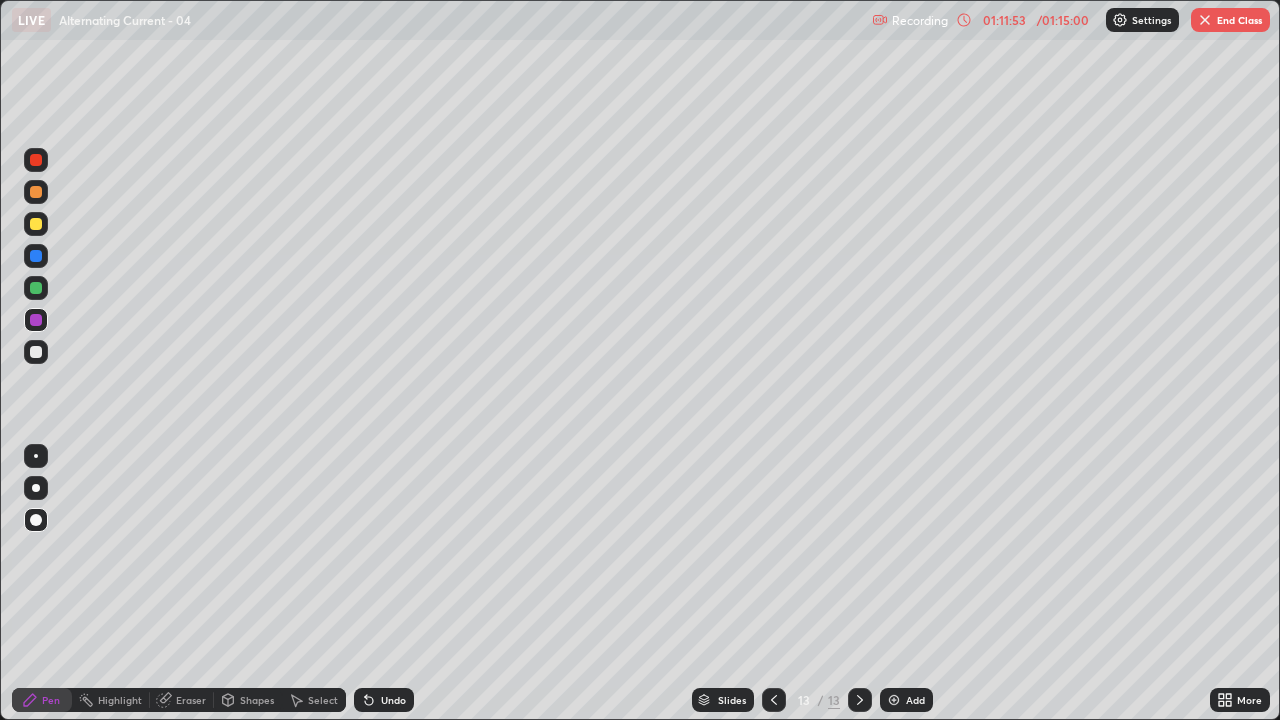 click on "End Class" at bounding box center (1230, 20) 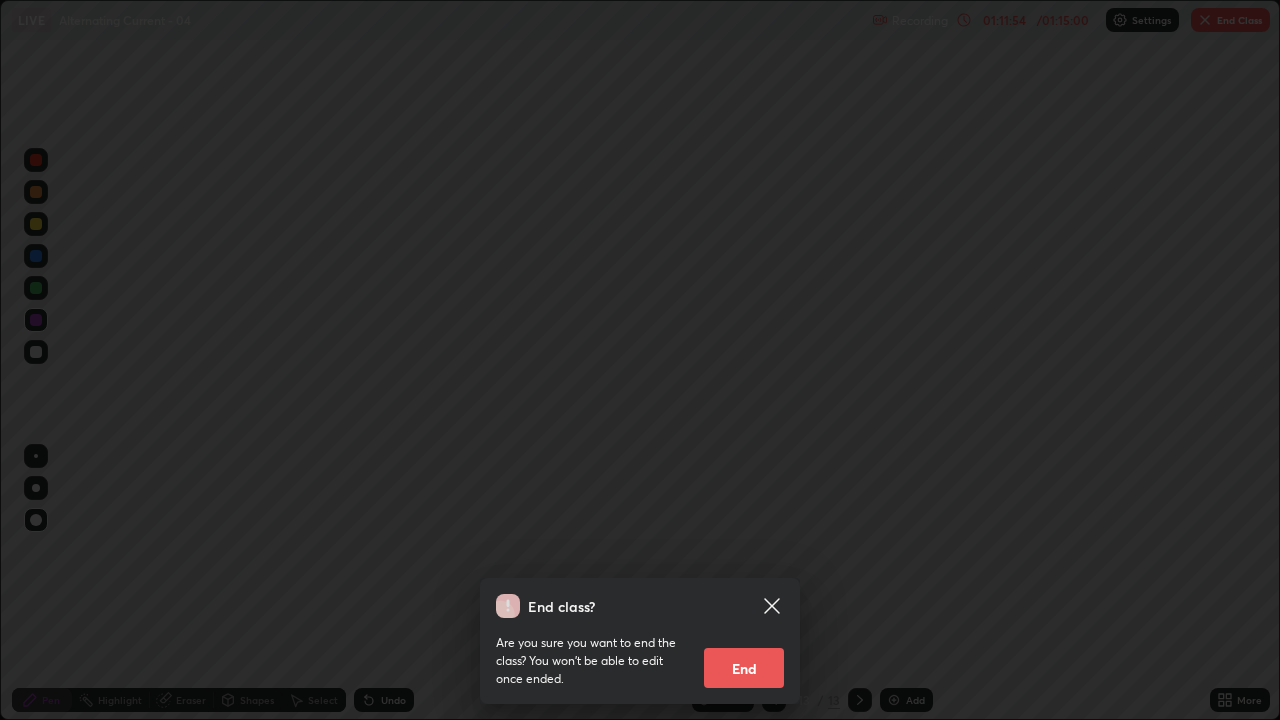 click on "End" at bounding box center [744, 668] 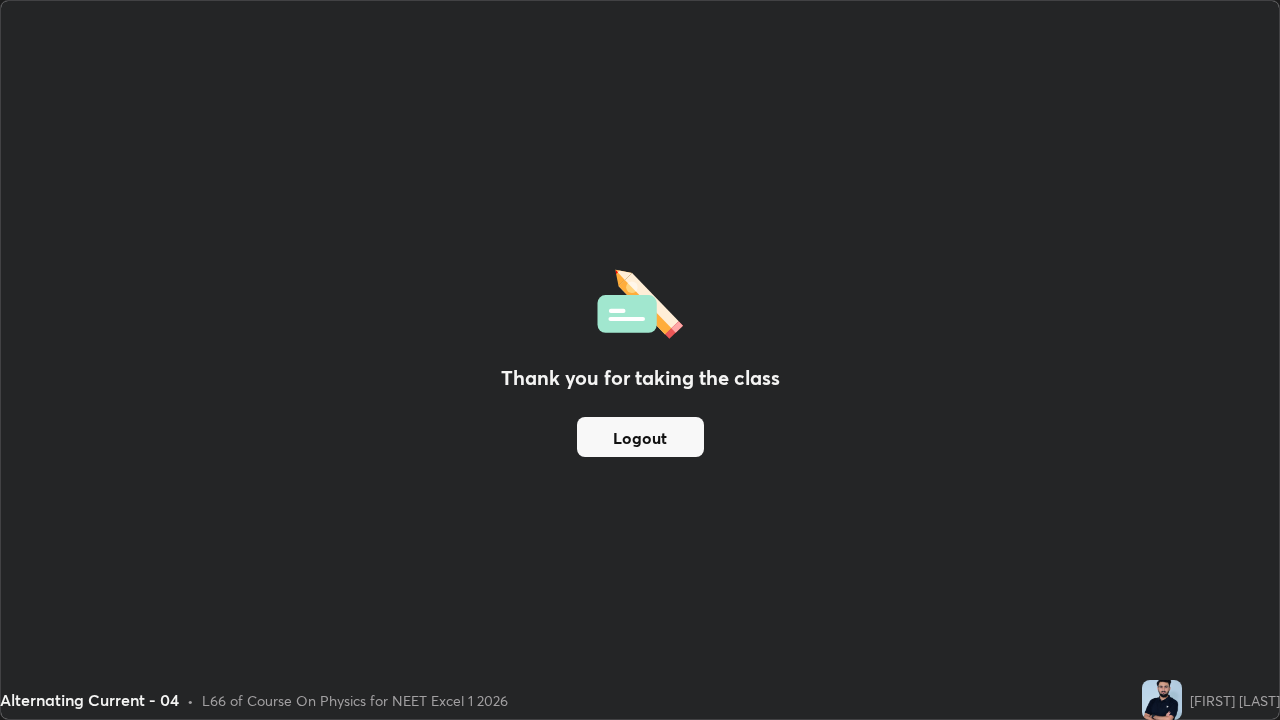 click on "Thank you for taking the class Logout" at bounding box center [640, 360] 